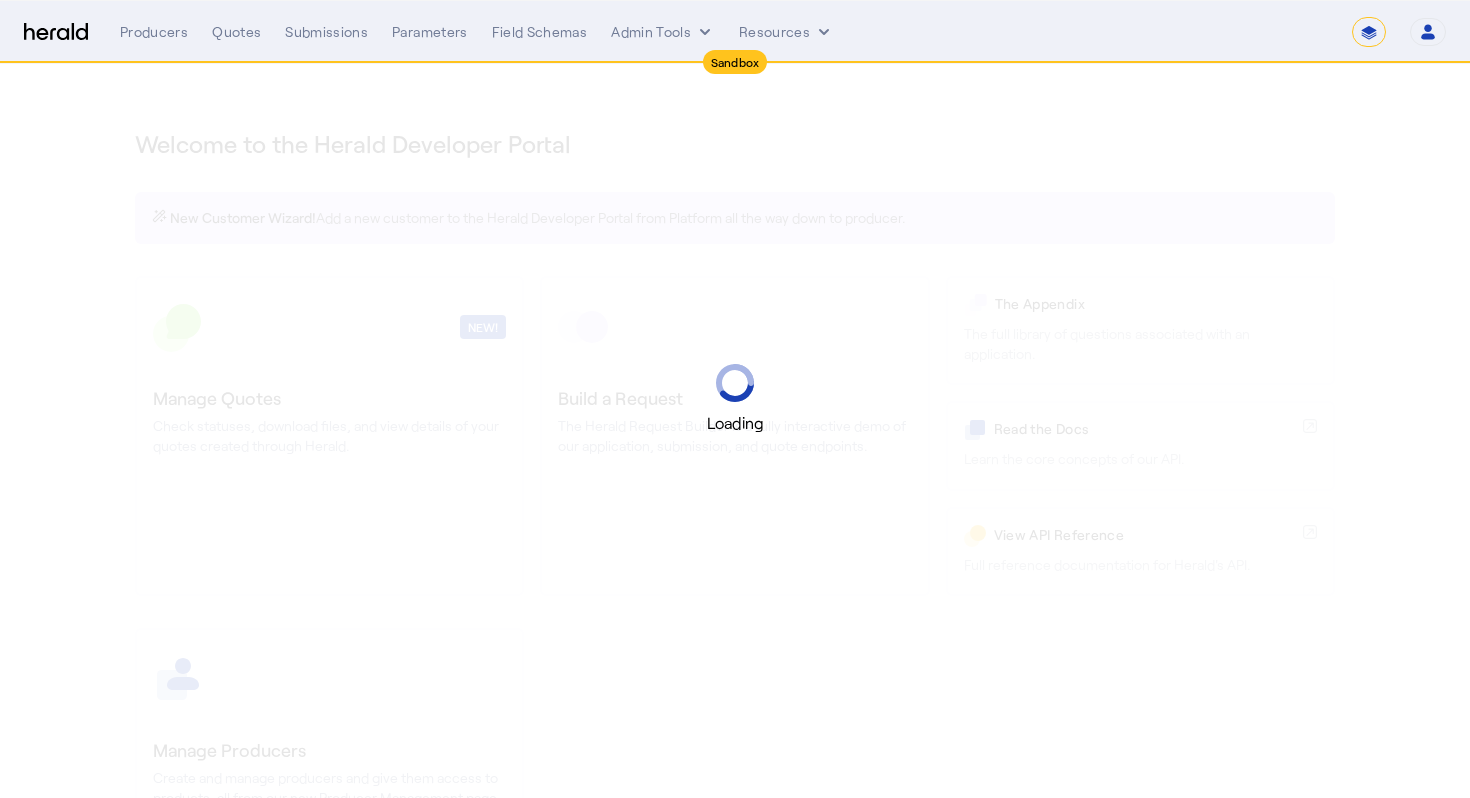 select on "*******" 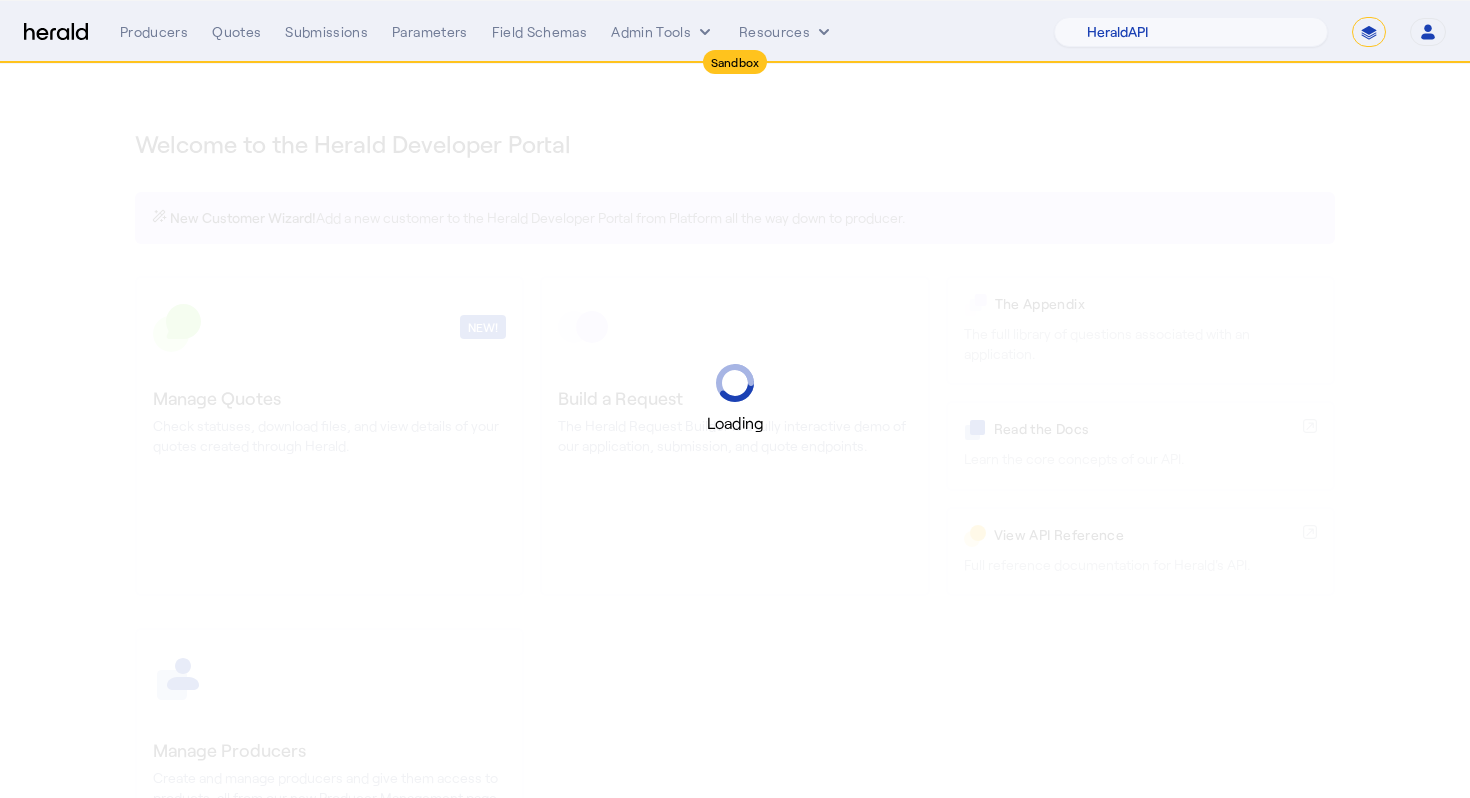 scroll, scrollTop: 1, scrollLeft: 0, axis: vertical 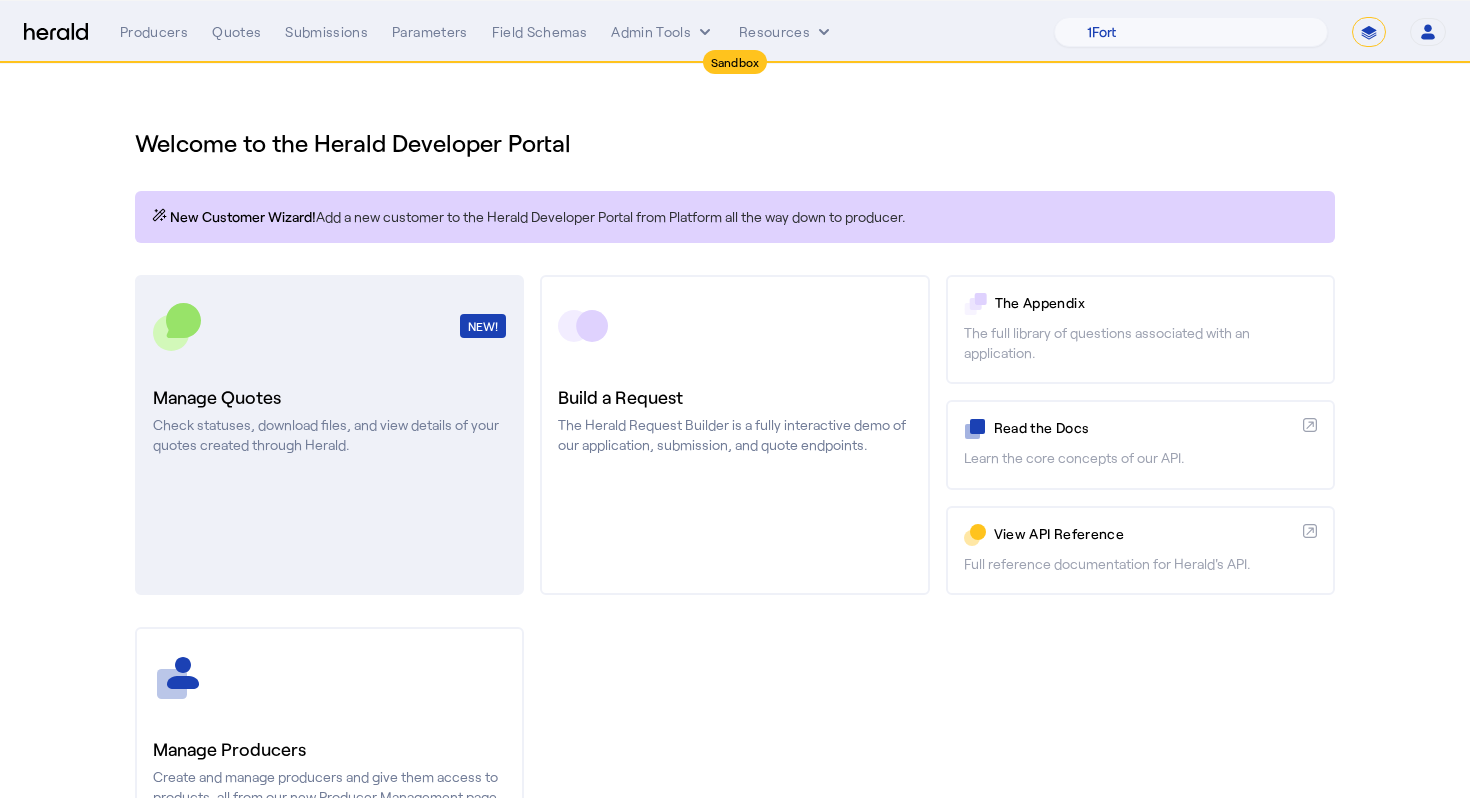 click on "NEW!" 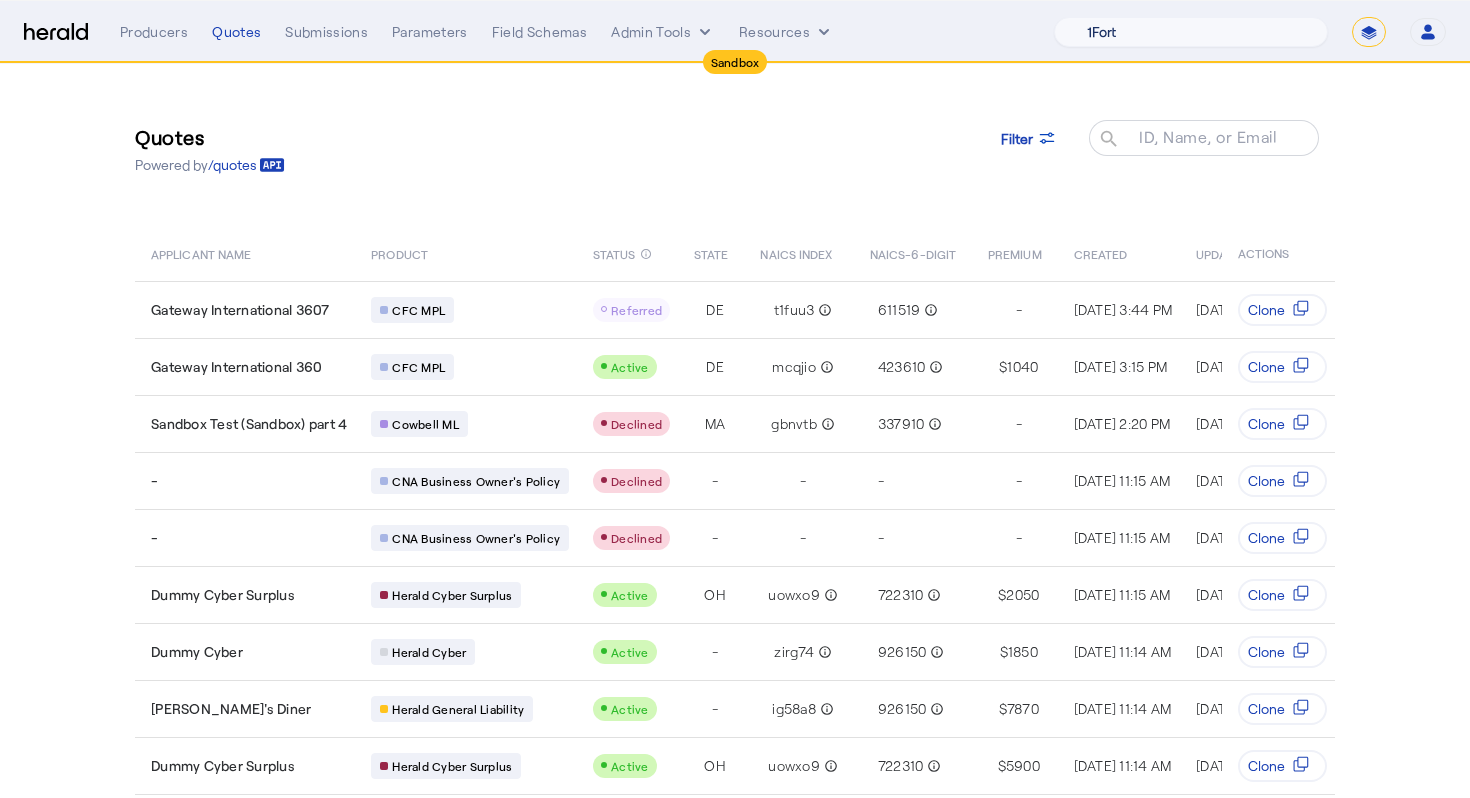 click on "1Fort   Acrisure   Acturis   Affinity Advisors   Affinity Risk   Agentero   AmWins   Anzen   Aon   Appulate   Arch   Assurely   BTIS   Babbix   Berxi   Billy   BindHQ   Bold Penguin    Bolt   Bond   Boxx   Brightway   Brit Demo Sandbox   Broker Buddha   Buddy   Bunker   Burns Wilcox   CNA Test   CRC   CS onboarding test account   Chubb Test   Citadel   Coalition   Coast   Coterie Test   Counterpart    CoverForce   CoverWallet   Coverdash   Coverhound   Cowbell   Cyber Example Platform   CyberPassport   Defy Insurance   Draftrs   ESpecialty   Embroker   Equal Parts   Exavalu   Ezyagent   Federacy Platform   FifthWall   Flow Speciality (Capitola)   Foundation   Founder Shield   Gaya   Gerent   GloveBox   Glow   Growthmill   HW Kaufman   Hartford Steam Boiler   Hawksoft   Heffernan Insurance Brokers   Herald Envoy Testing   HeraldAPI   Hypergato   Inchanted   Indemn.ai   Infinity   Insured.io   Insuremo   Insuritas   Irys   Jencap   Kamillio   Kayna   LTI Mindtree   Layr   Limit   Markel Test   Marsh   Novidea" at bounding box center [1191, 32] 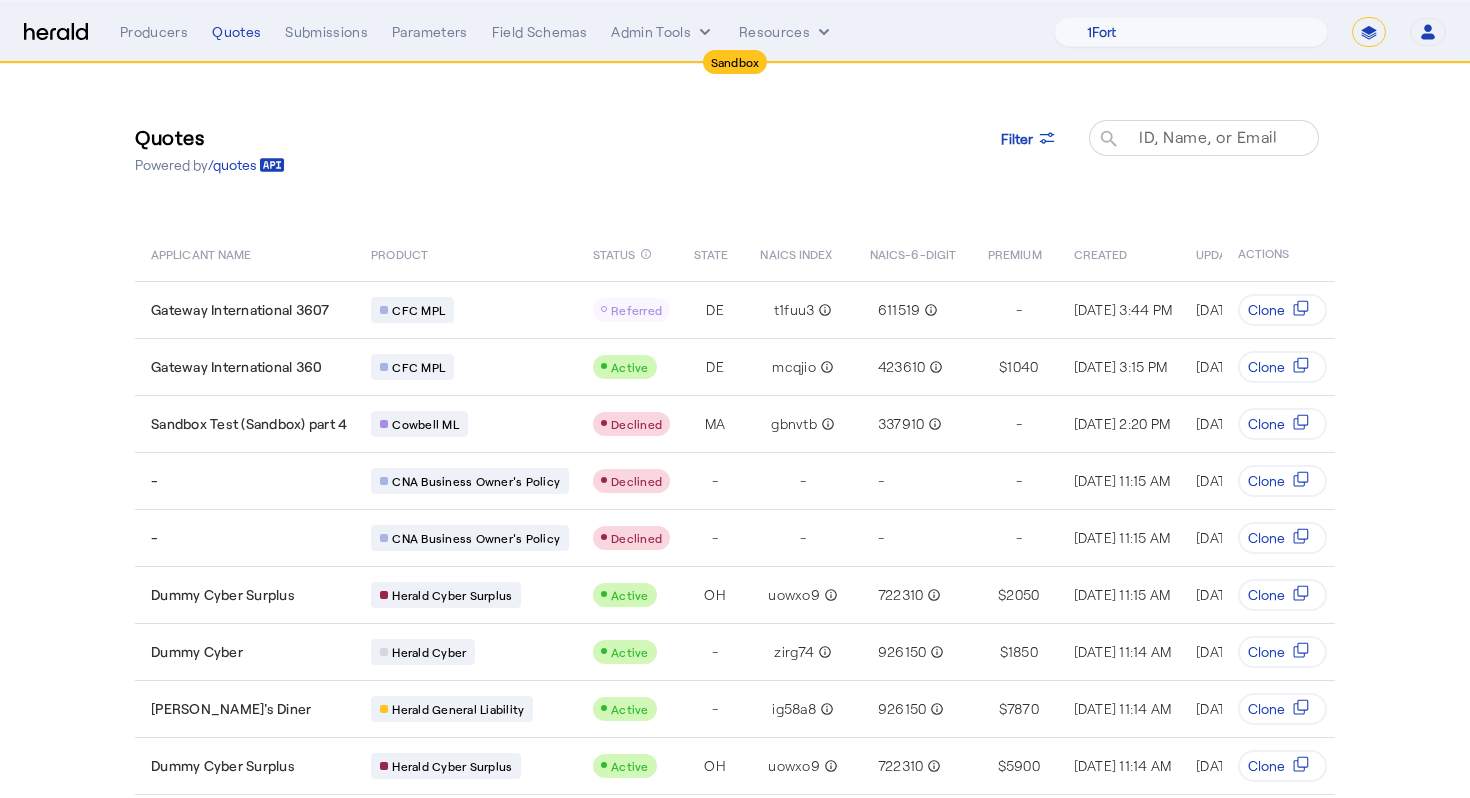 click on "ID, Name, or Email" at bounding box center [1208, 136] 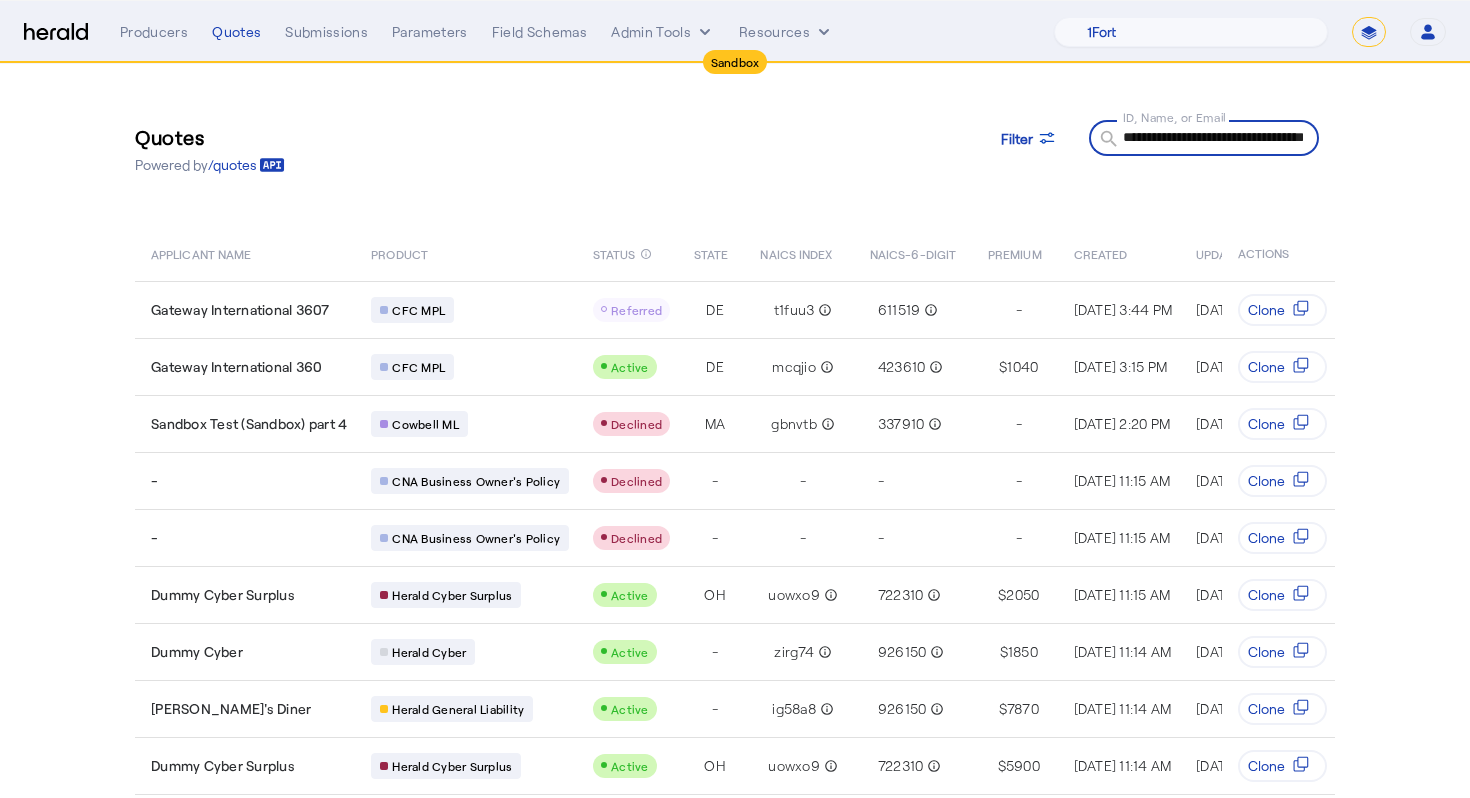scroll, scrollTop: 0, scrollLeft: 114, axis: horizontal 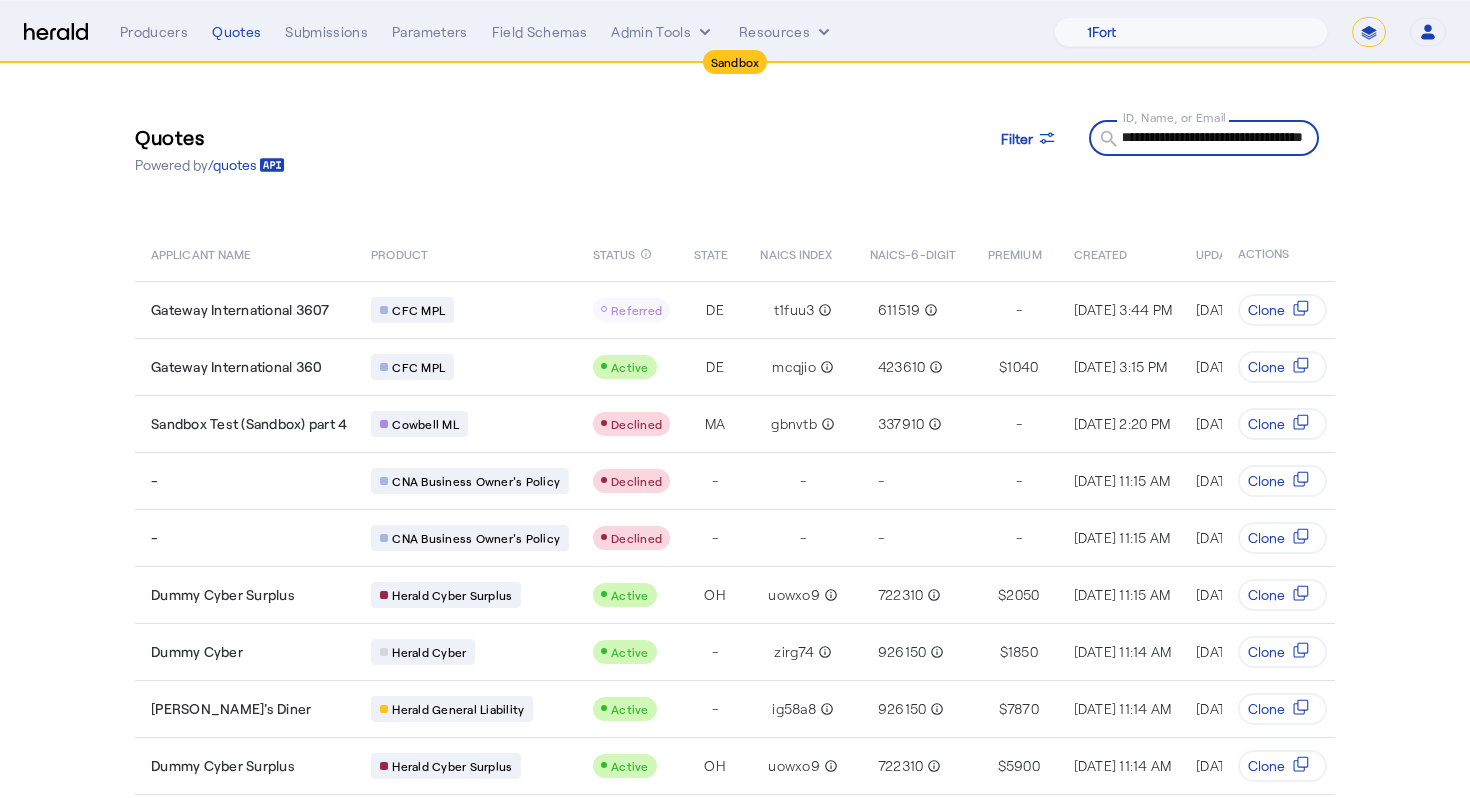 type on "**********" 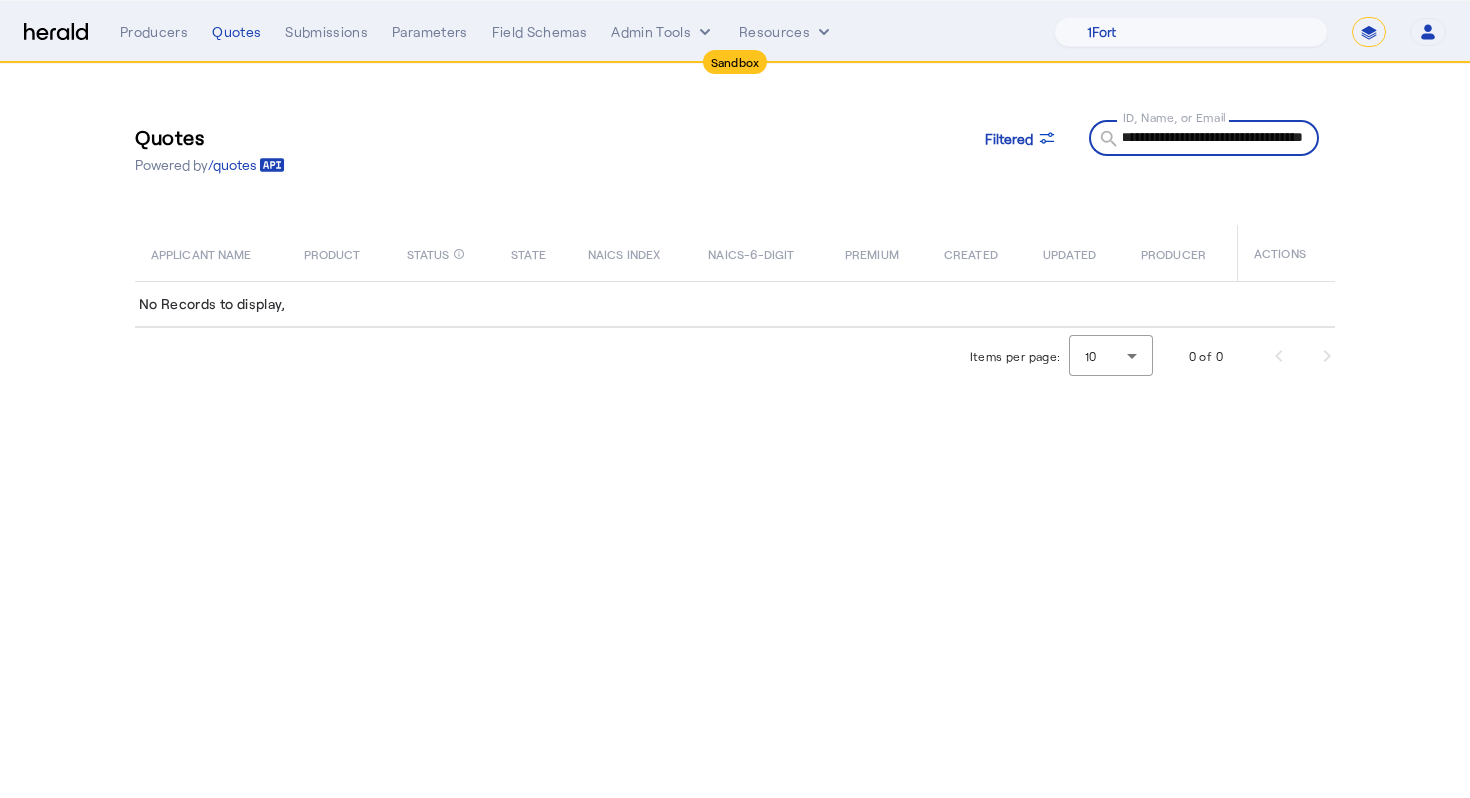 click on "**********" at bounding box center [1213, 137] 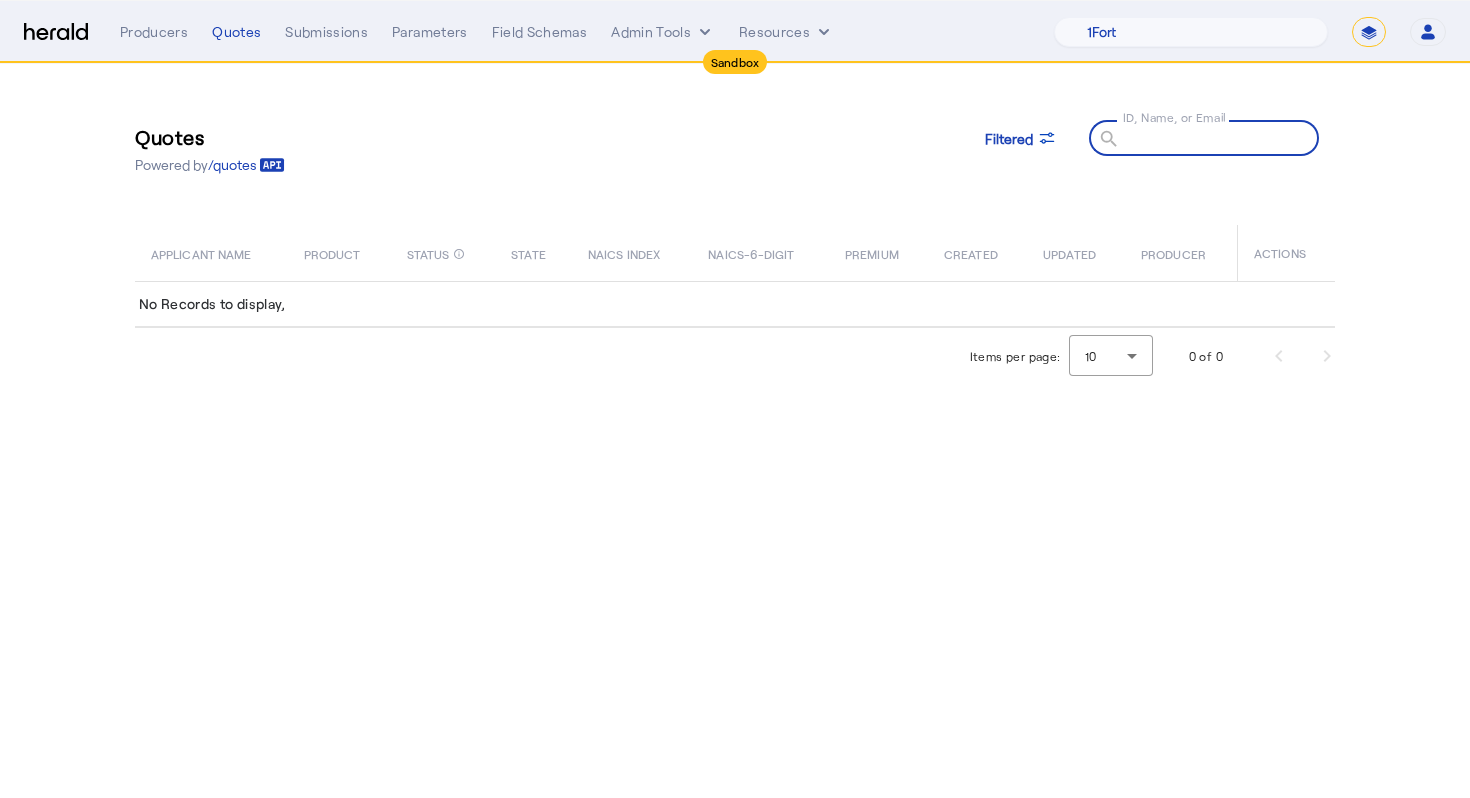 scroll, scrollTop: 0, scrollLeft: 0, axis: both 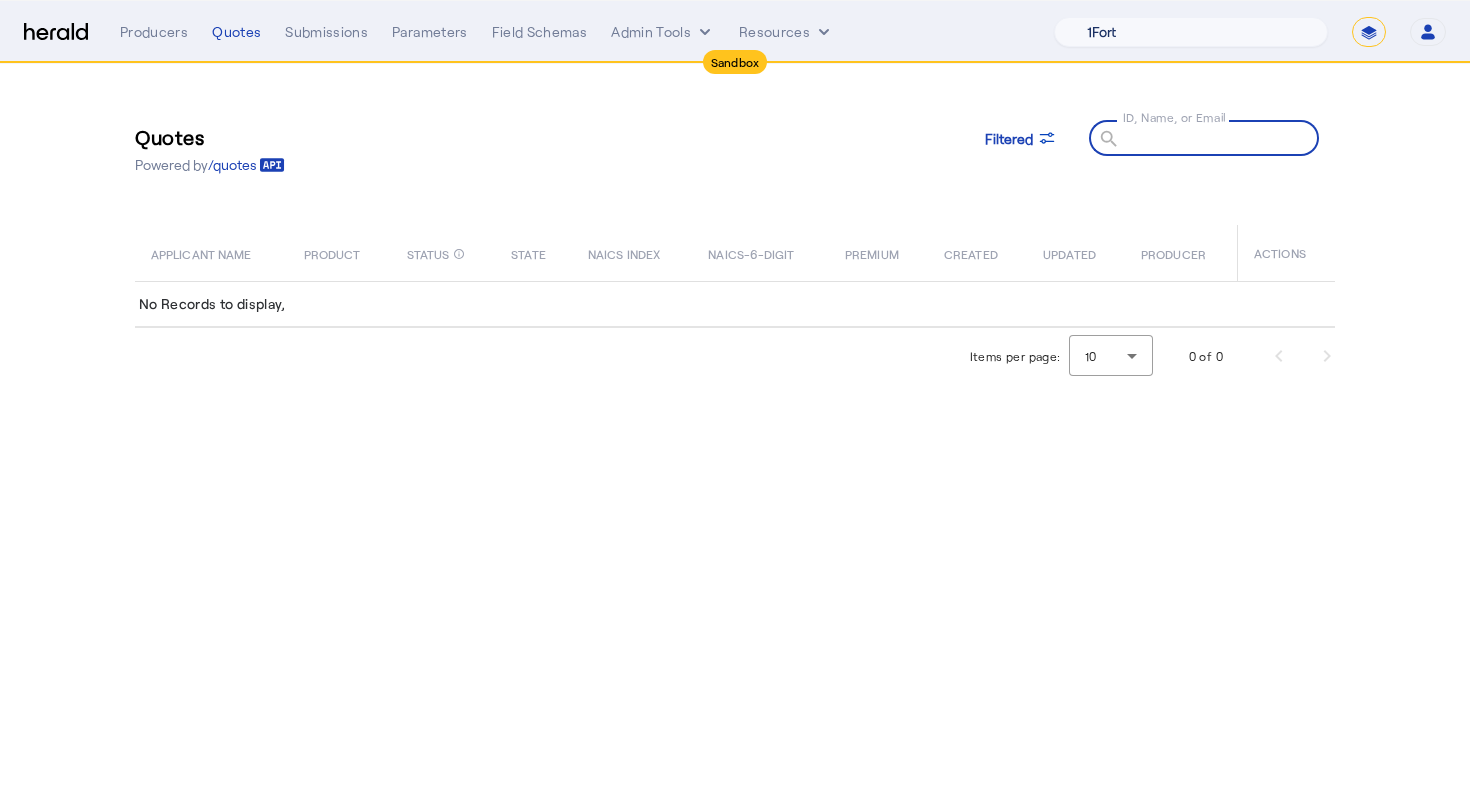 type 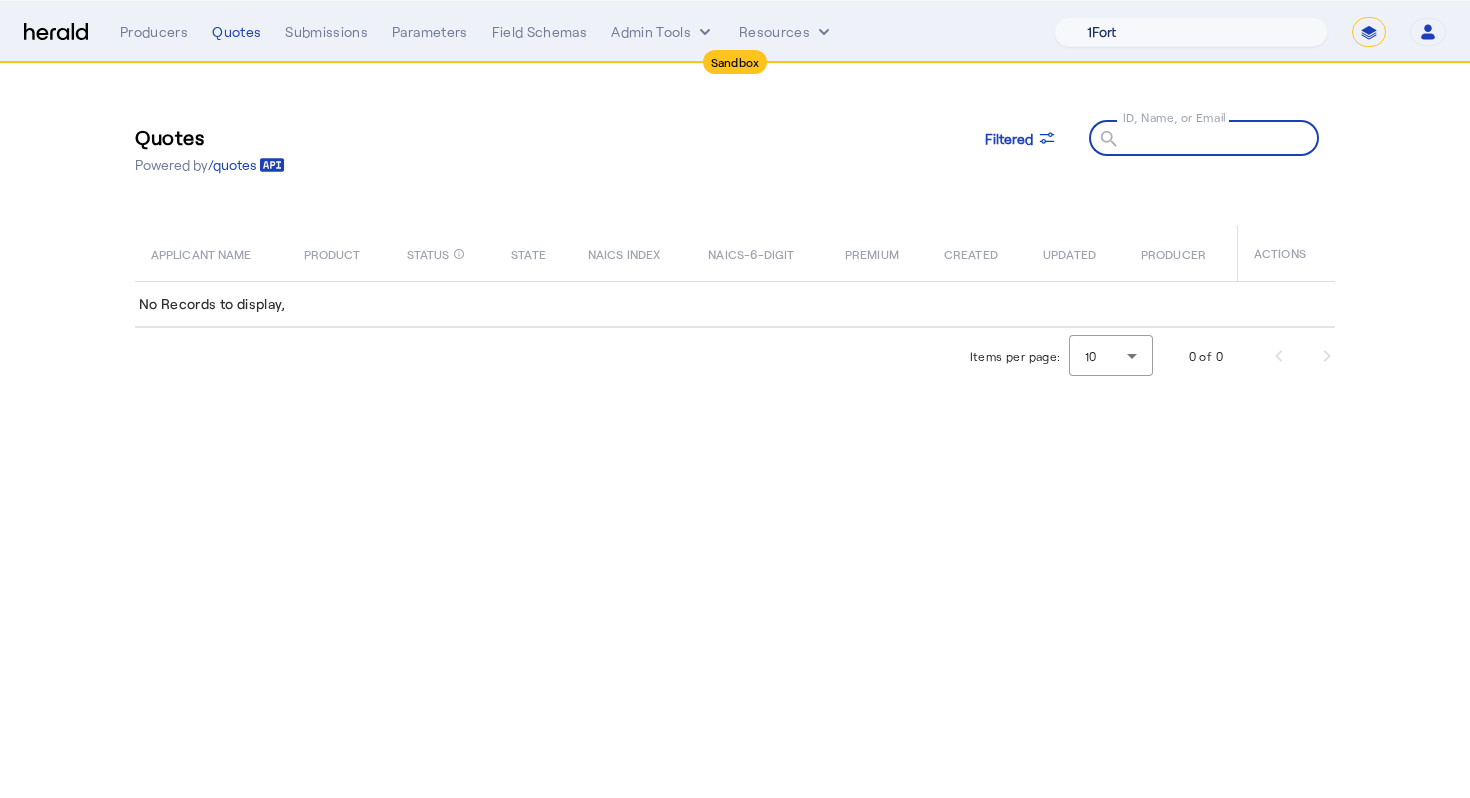 click on "1Fort   Acrisure   Acturis   Affinity Advisors   Affinity Risk   Agentero   AmWins   Anzen   Aon   Appulate   Arch   Assurely   BTIS   Babbix   Berxi   [PERSON_NAME]   BindHQ   Bold Penguin    Bolt   Bond   Boxx   Brightway   Brit Demo Sandbox   Broker Buddha   [PERSON_NAME]   Burns [PERSON_NAME]   CNA Test   CRC   CS onboarding test account   Chubb Test   Citadel   Coalition   Coast   Coterie Test   Counterpart    CoverForce   CoverWallet   Coverdash   Coverhound   Cowbell   Cyber Example Platform   CyberPassport   Defy Insurance   Draftrs   ESpecialty   Embroker   Equal Parts   Exavalu   Ezyagent   Federacy Platform   FifthWall   Flow Speciality (Capitola)   Foundation   Founder Shield   Gaya   Gerent   GloveBox   Glow   Growthmill   [PERSON_NAME]   Hartford Steam Boiler   Hawksoft   [PERSON_NAME] Insurance Brokers   Herald Envoy Testing   HeraldAPI   Hypergato   Inchanted   [URL]   Infinity   [DOMAIN_NAME]   Insuremo   Insuritas   Irys   Jencap   [PERSON_NAME]   LTI Mindtree   Layr   Limit   [PERSON_NAME] Test   [PERSON_NAME]   Novidea" at bounding box center (1191, 32) 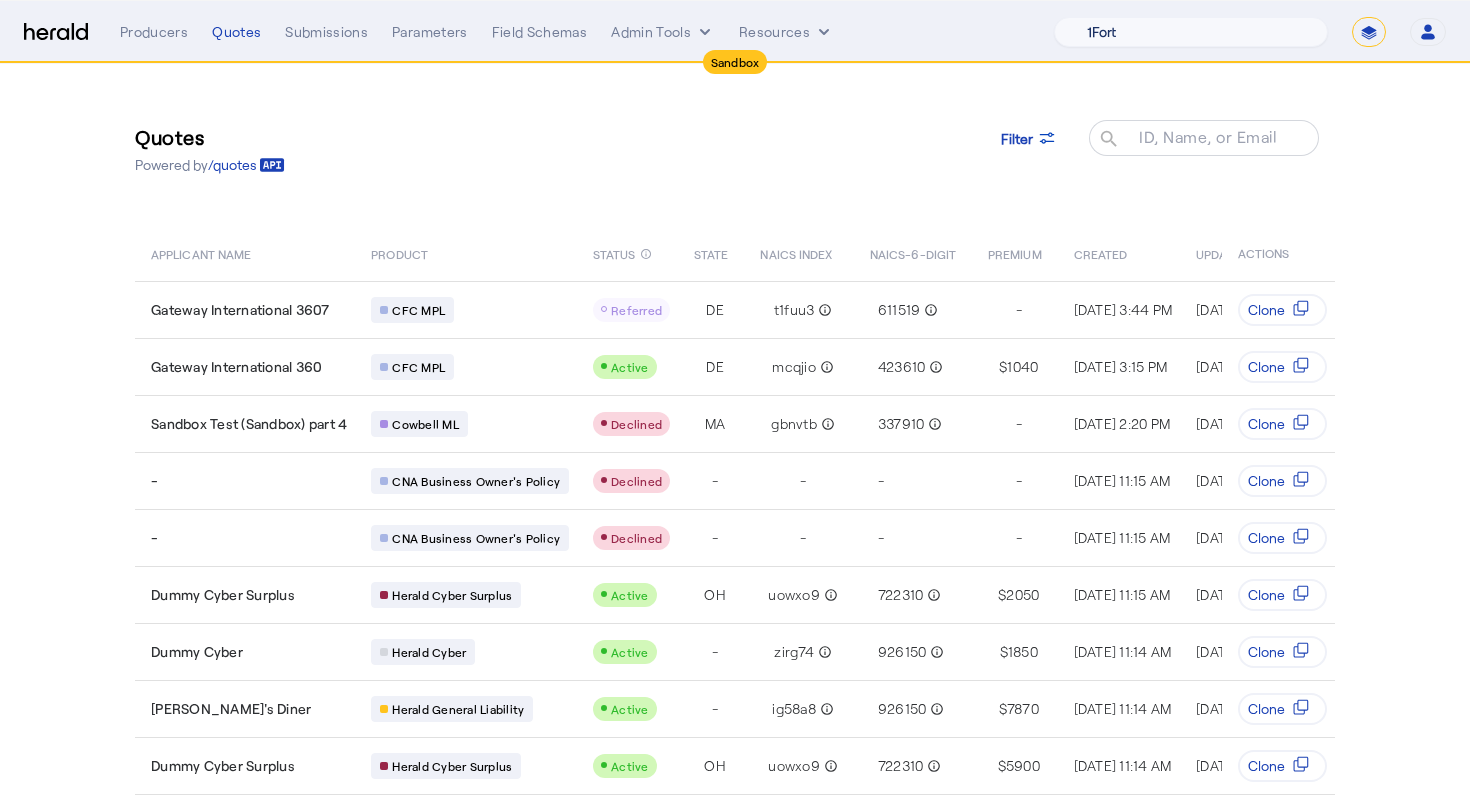 select on "pfm_129z_babbix" 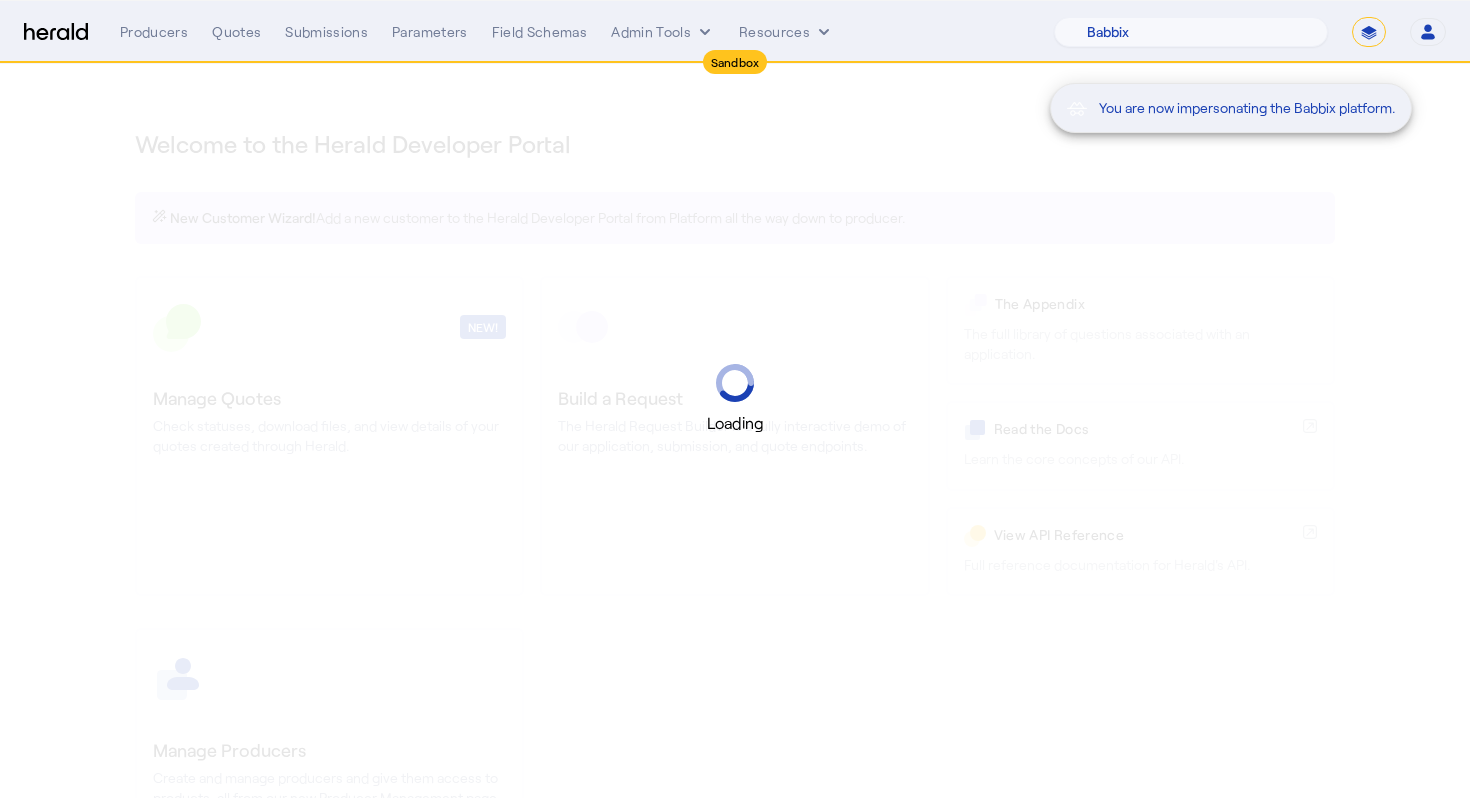 click on "You are now impersonating the Babbix platform." at bounding box center [1281, 33] 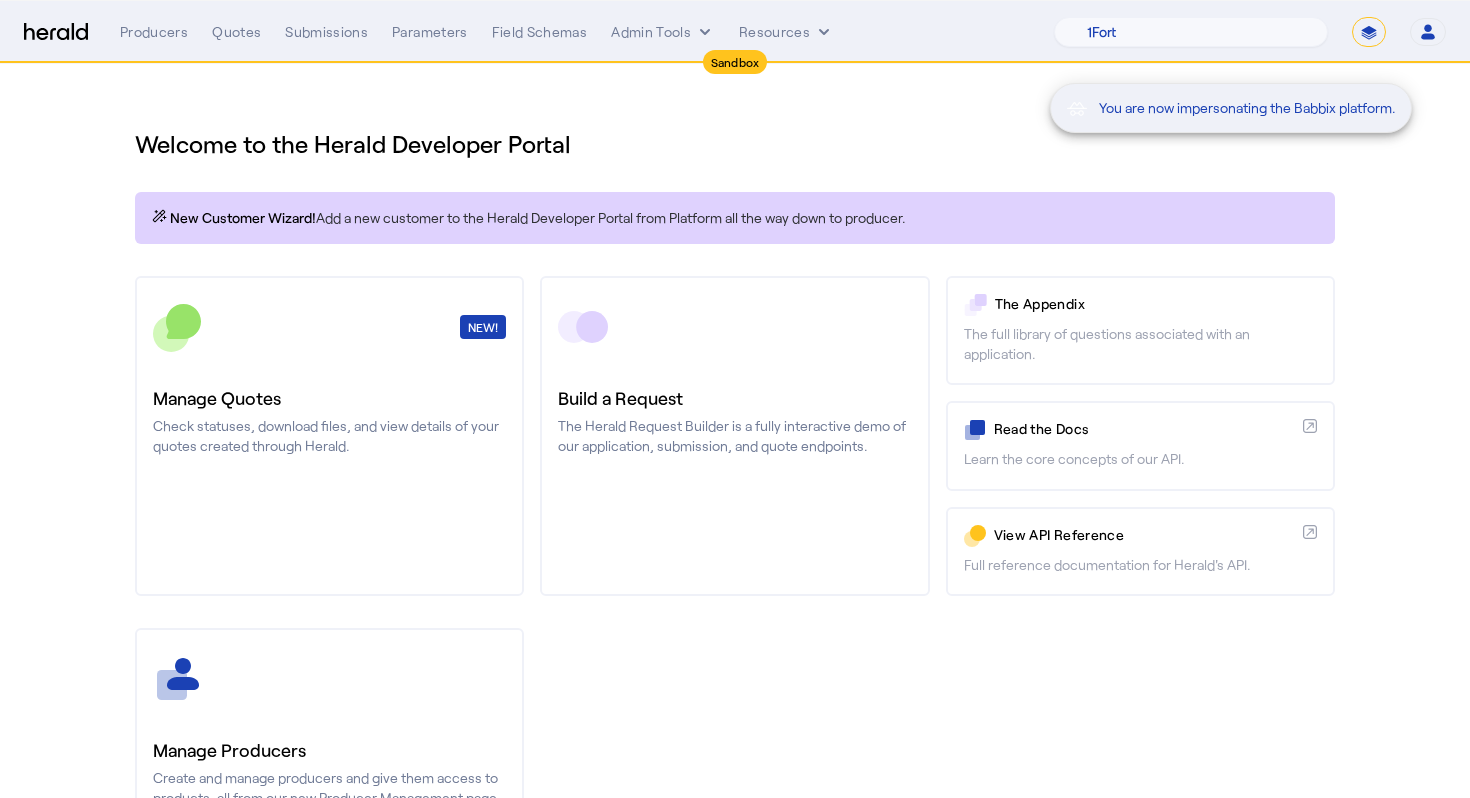 click on "You are now impersonating the Babbix platform." at bounding box center (735, 399) 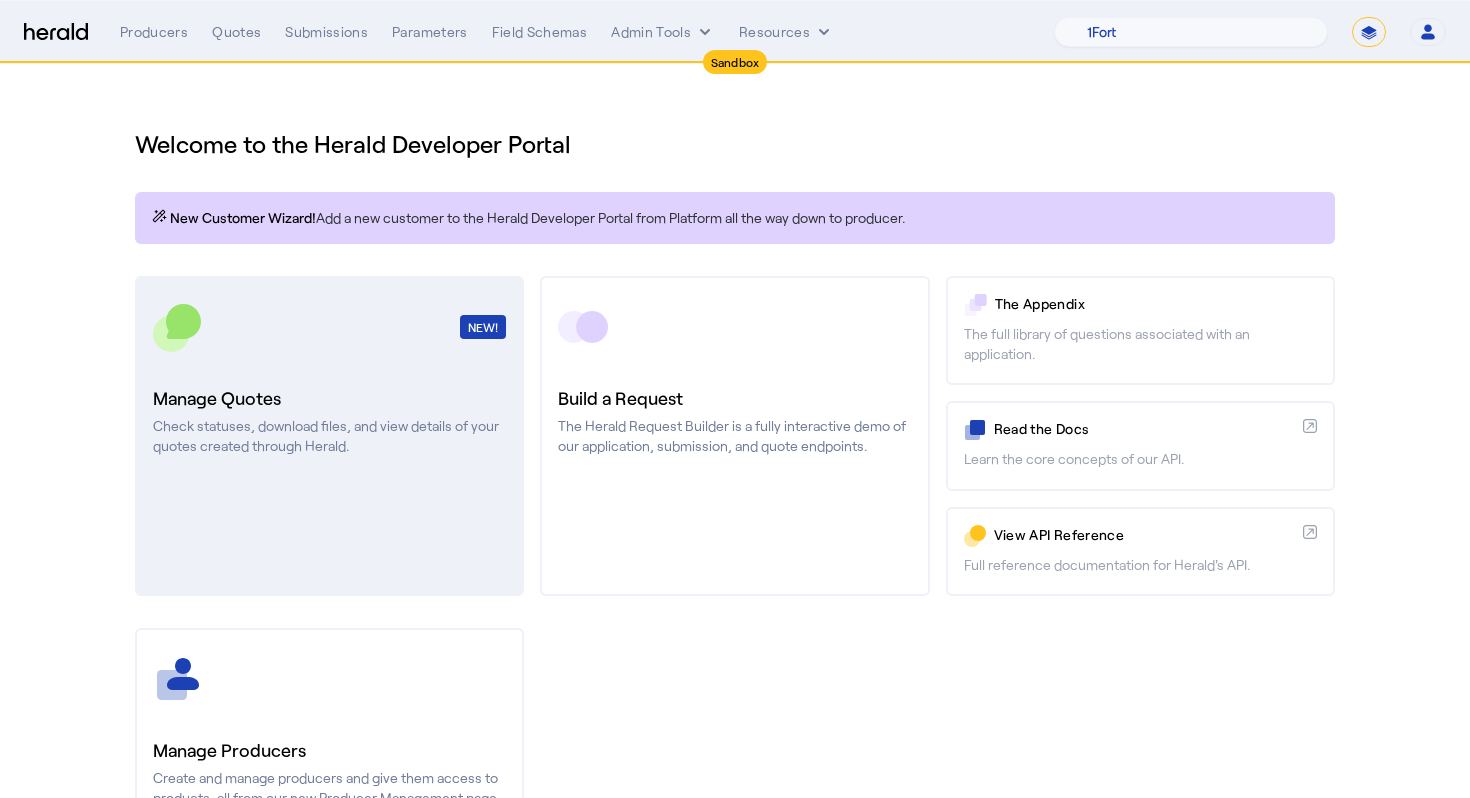 click on "Manage Quotes" 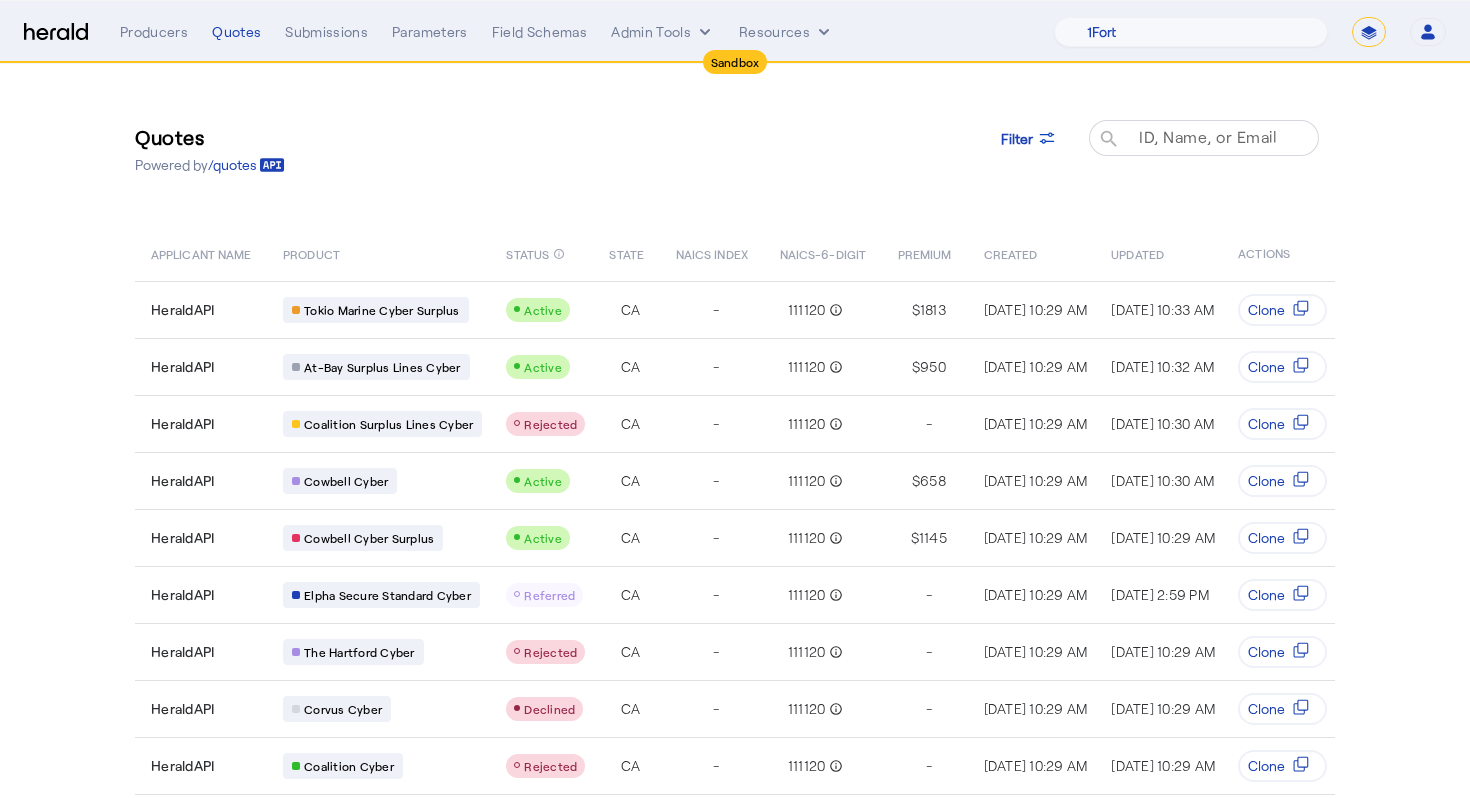 click on "ID, Name, or Email" at bounding box center (1208, 136) 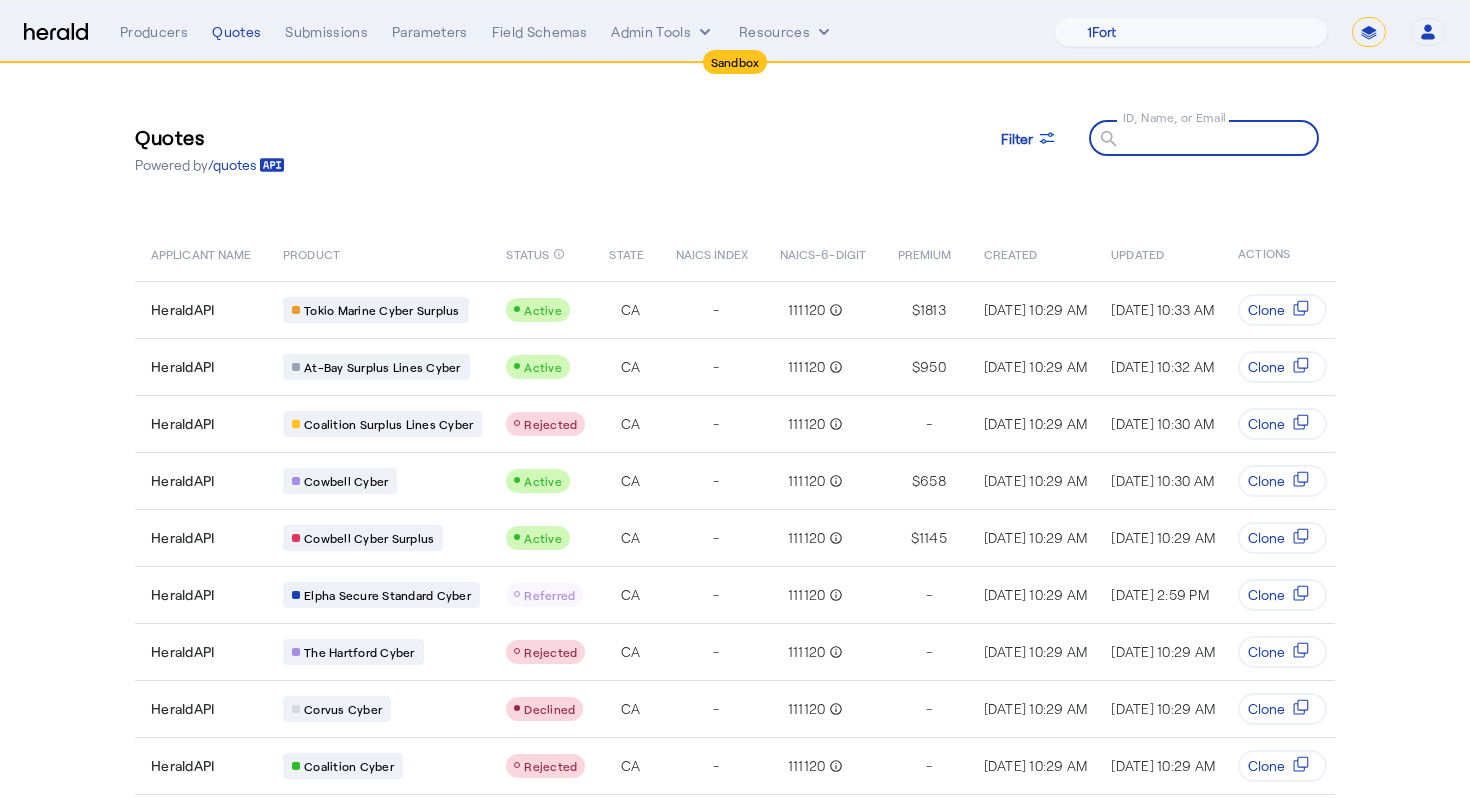 paste on "**********" 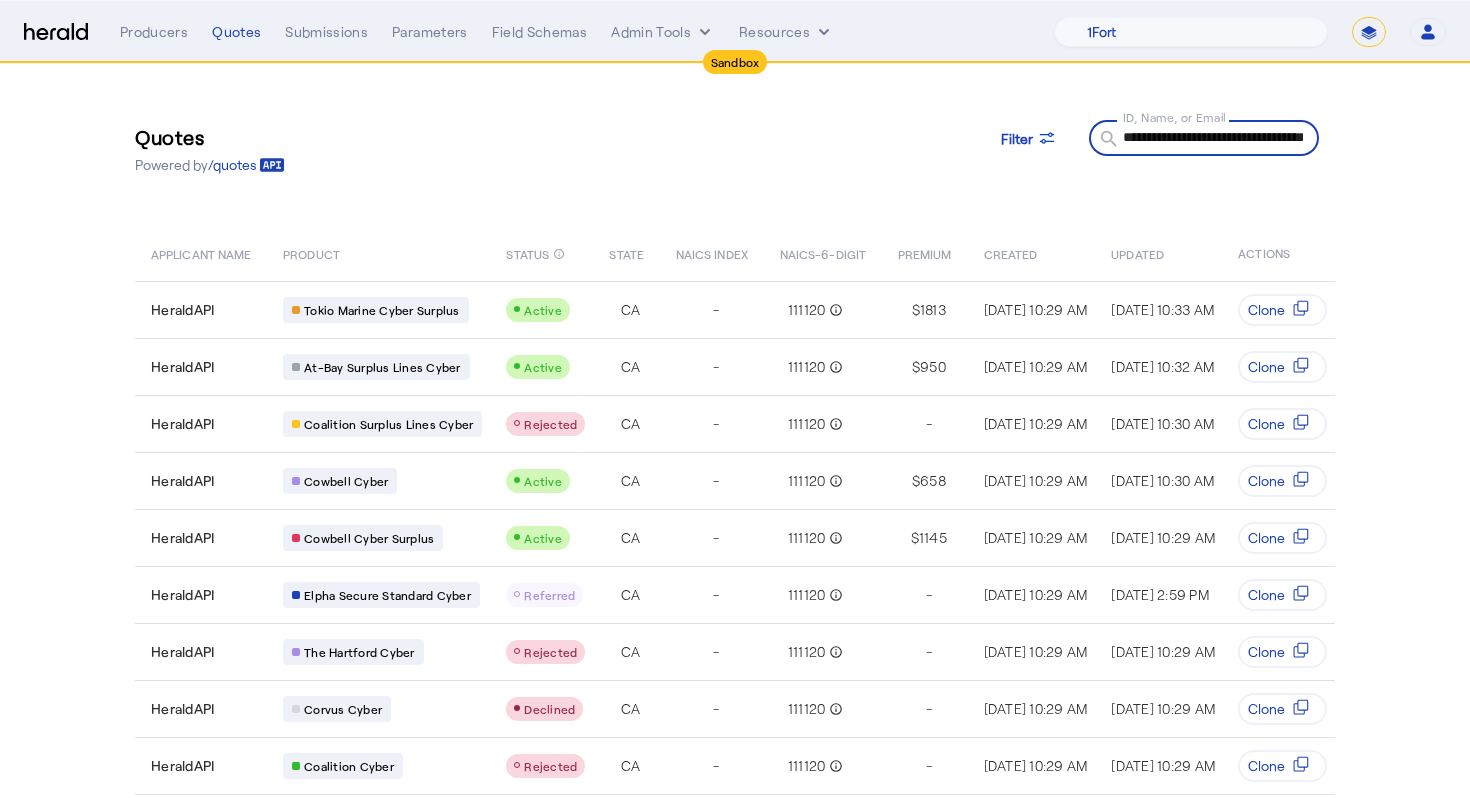 scroll, scrollTop: 0, scrollLeft: 114, axis: horizontal 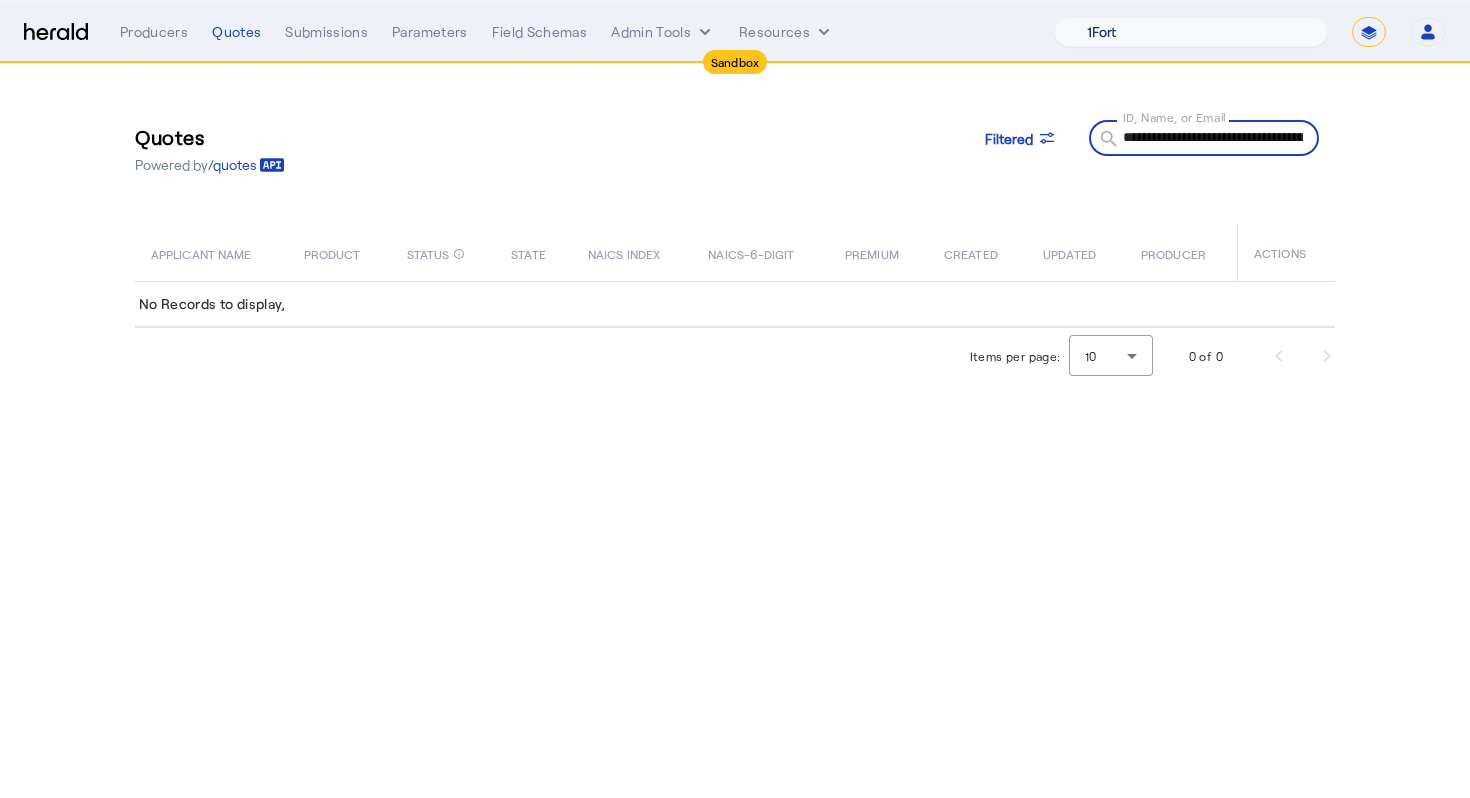 type on "**********" 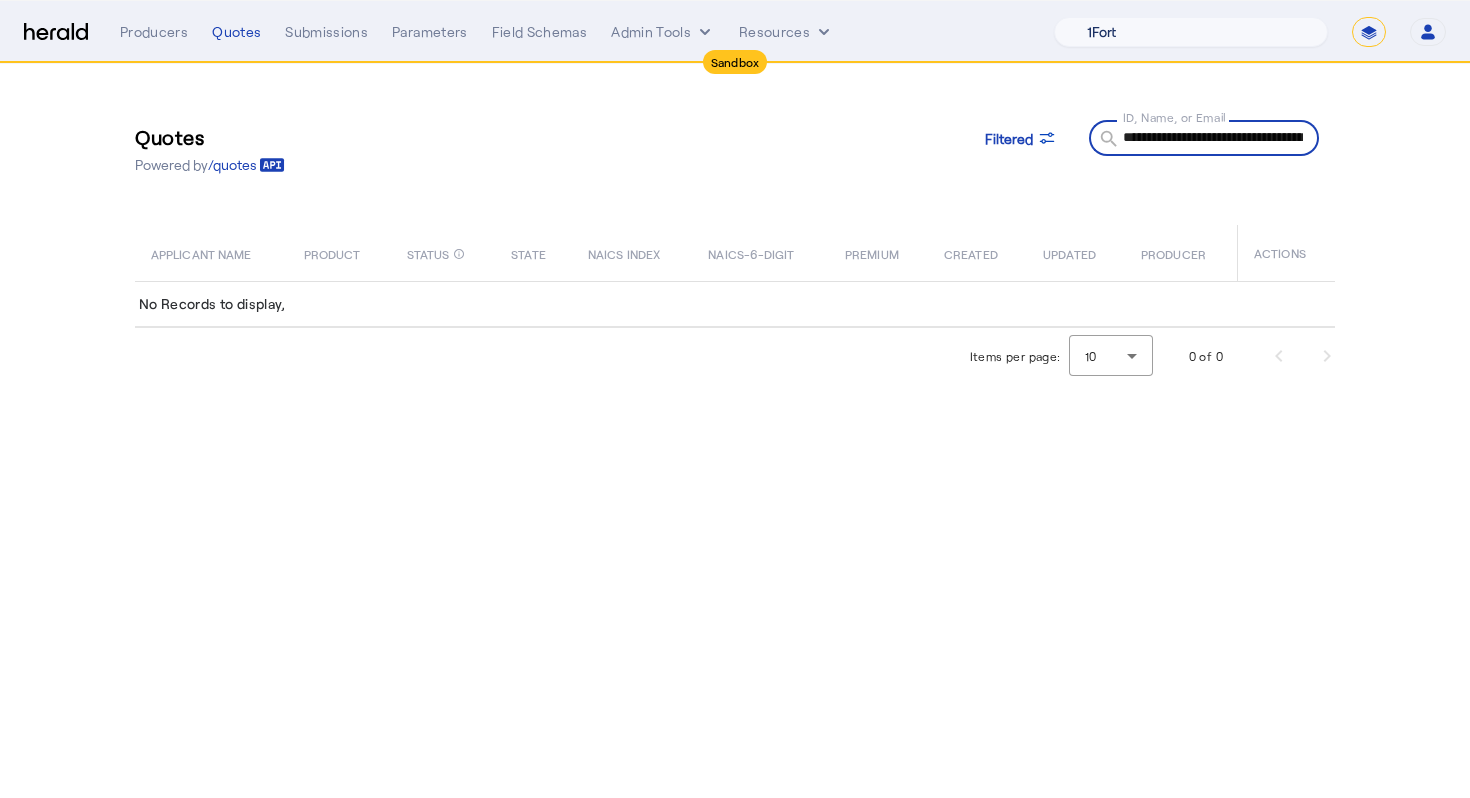click on "1Fort   Acrisure   Acturis   Affinity Advisors   Affinity Risk   Agentero   AmWins   Anzen   Aon   Appulate   Arch   Assurely   BTIS   Babbix   Berxi   Billy   BindHQ   Bold Penguin    Bolt   Bond   Boxx   Brightway   Brit Demo Sandbox   Broker Buddha   Buddy   Bunker   Burns Wilcox   CNA Test   CRC   CS onboarding test account   Chubb Test   Citadel   Coalition   Coast   Coterie Test   Counterpart    CoverForce   CoverWallet   Coverdash   Coverhound   Cowbell   Cyber Example Platform   CyberPassport   Defy Insurance   Draftrs   ESpecialty   Embroker   Equal Parts   Exavalu   Ezyagent   Federacy Platform   FifthWall   Flow Speciality (Capitola)   Foundation   Founder Shield   Gaya   Gerent   GloveBox   Glow   Growthmill   HW Kaufman   Hartford Steam Boiler   Hawksoft   Heffernan Insurance Brokers   Herald Envoy Testing   HeraldAPI   Hypergato   Inchanted   Indemn.ai   Infinity   Insured.io   Insuremo   Insuritas   Irys   Jencap   Kamillio   Kayna   LTI Mindtree   Layr   Limit   Markel Test   Marsh   Novidea" at bounding box center (1191, 32) 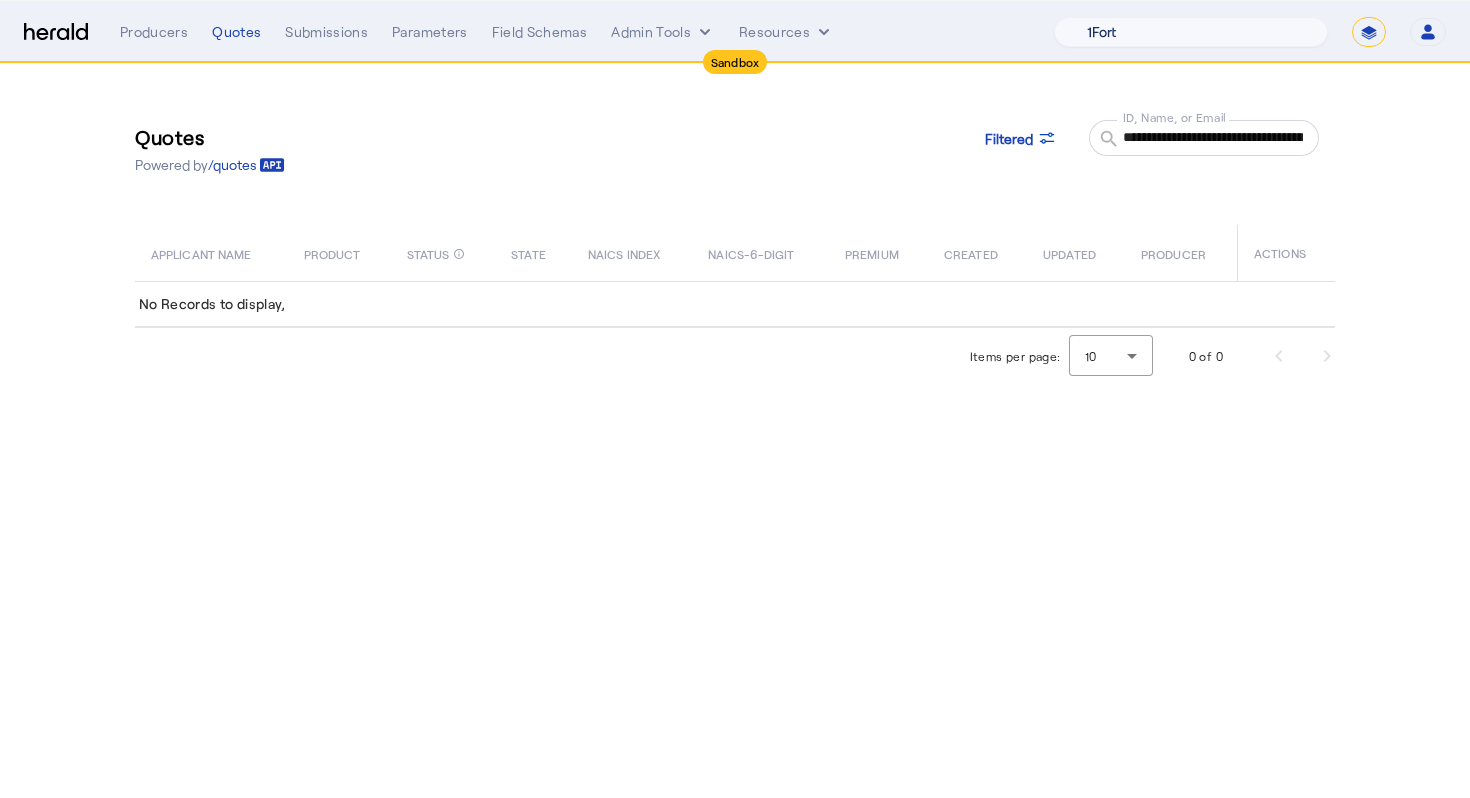 select on "pfm_npv0_acrisure" 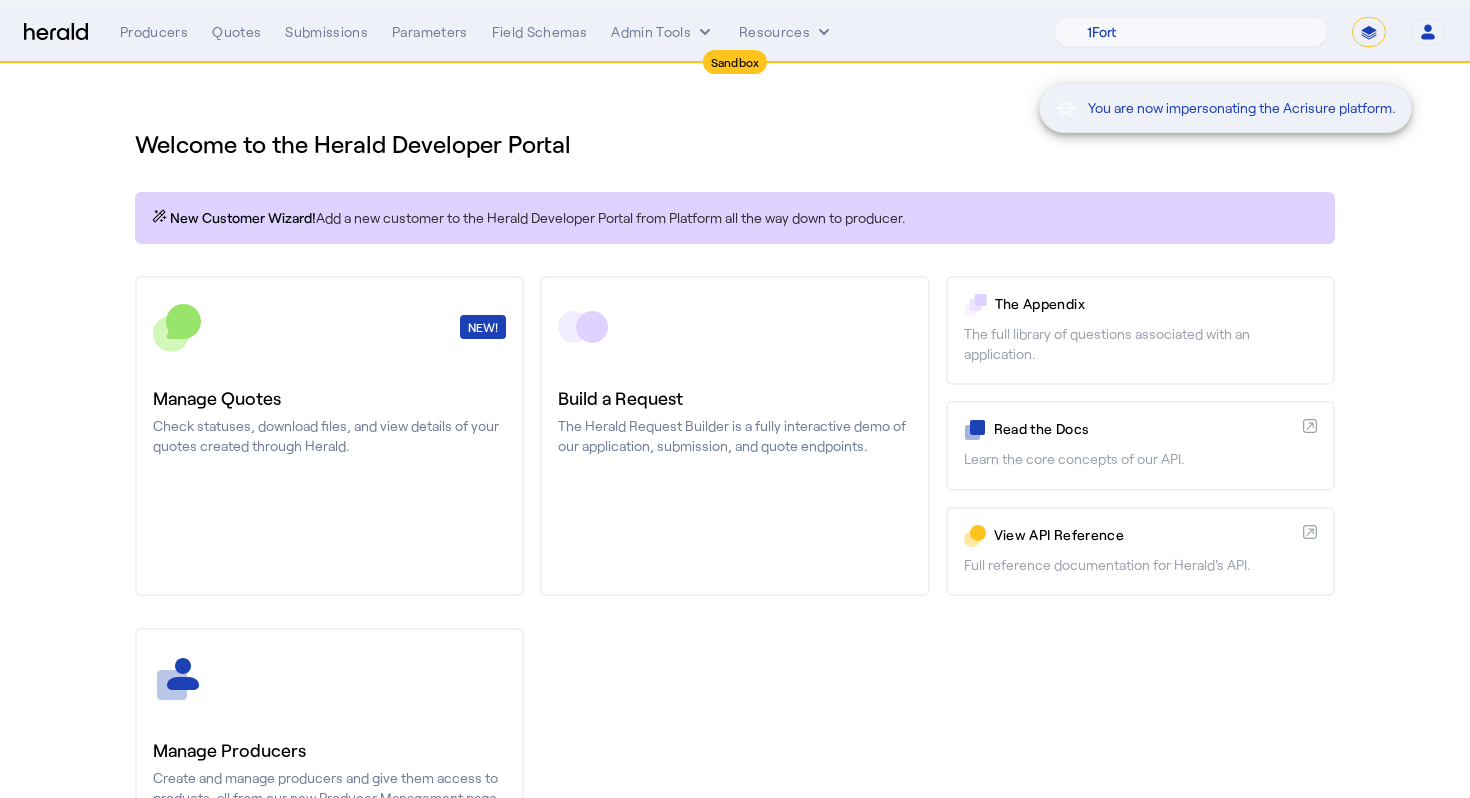 click on "You are now impersonating the Acrisure platform." at bounding box center (735, 399) 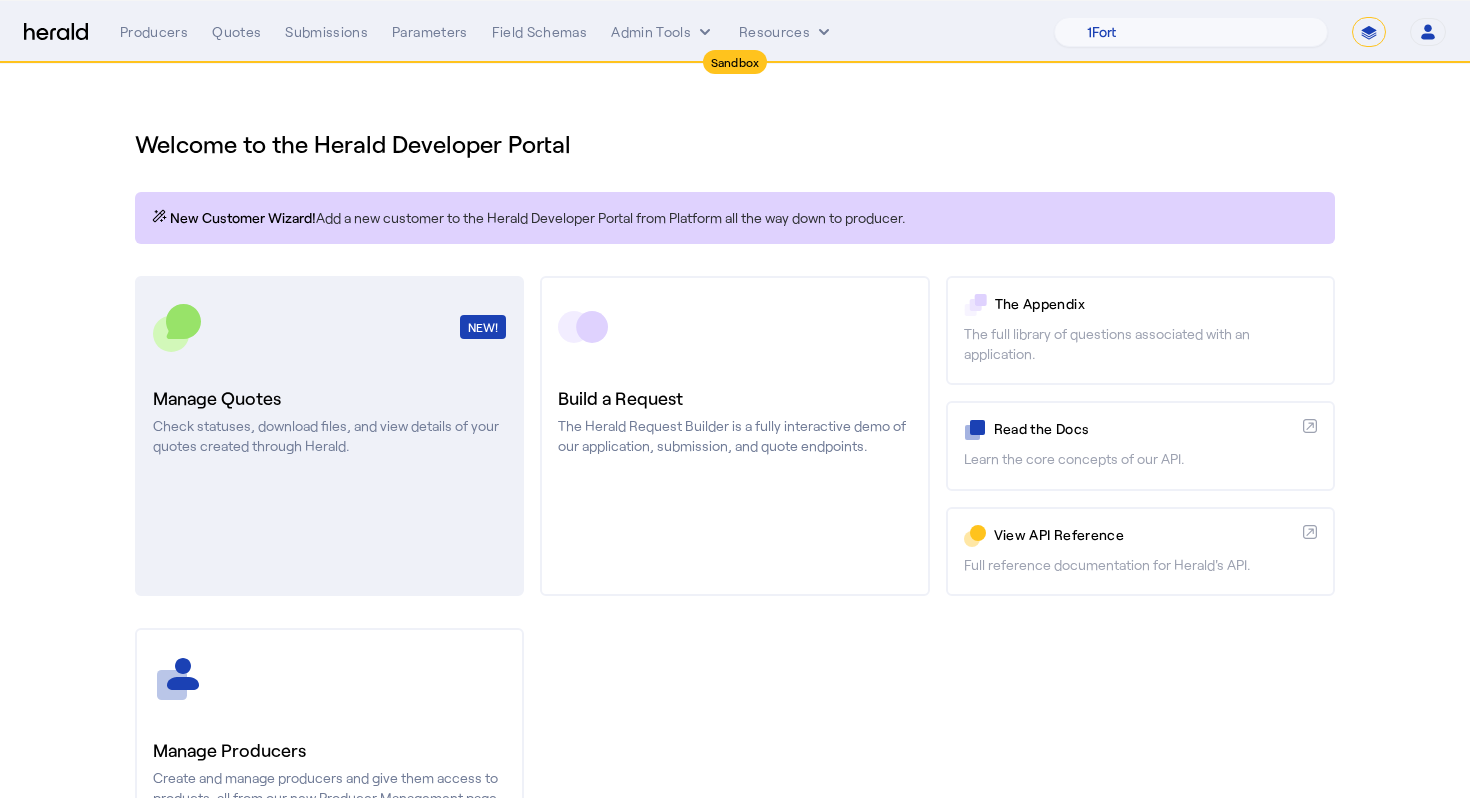 click on "Check statuses, download files, and view details of your quotes created through Herald." 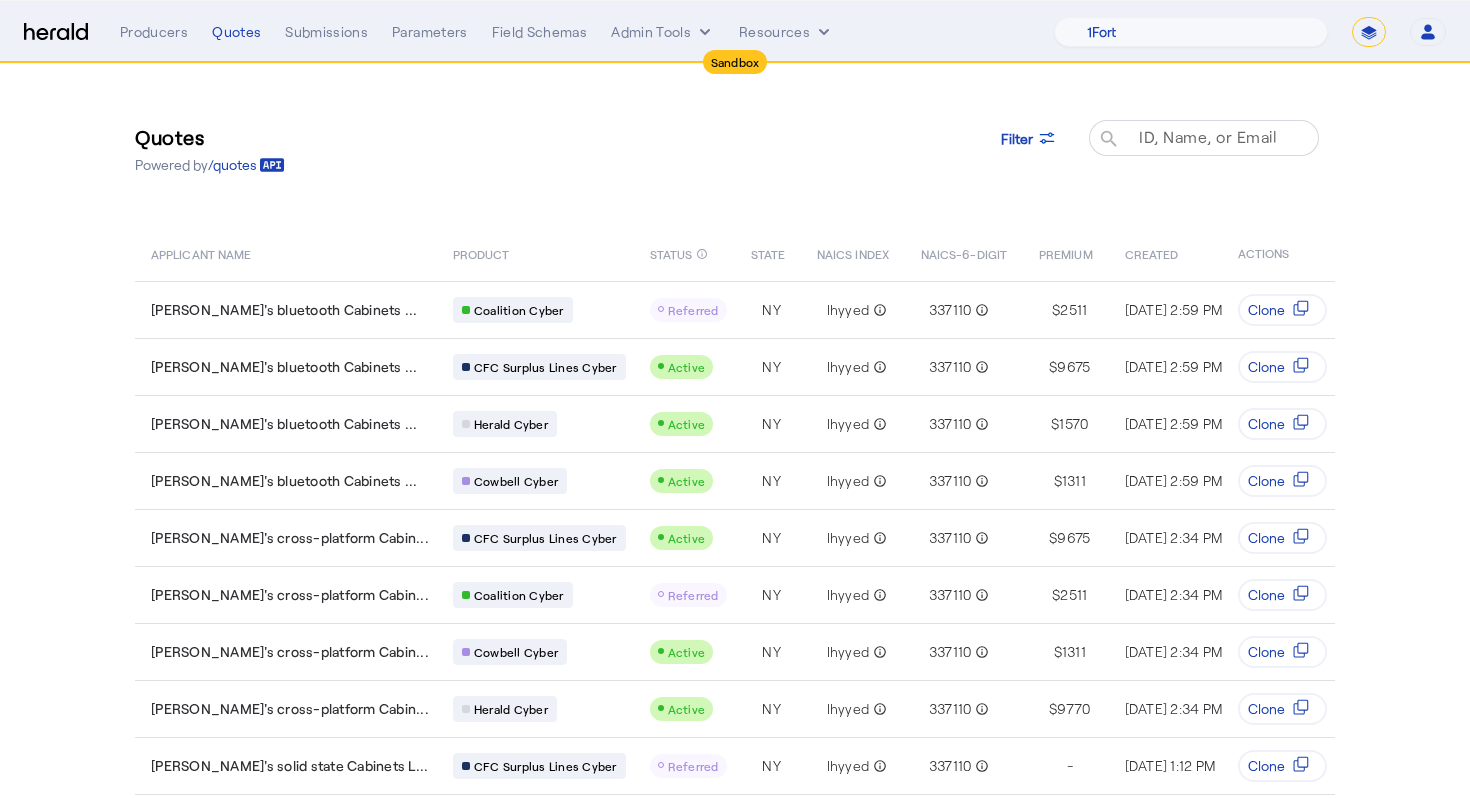 click on "ID, Name, or Email" at bounding box center (1208, 136) 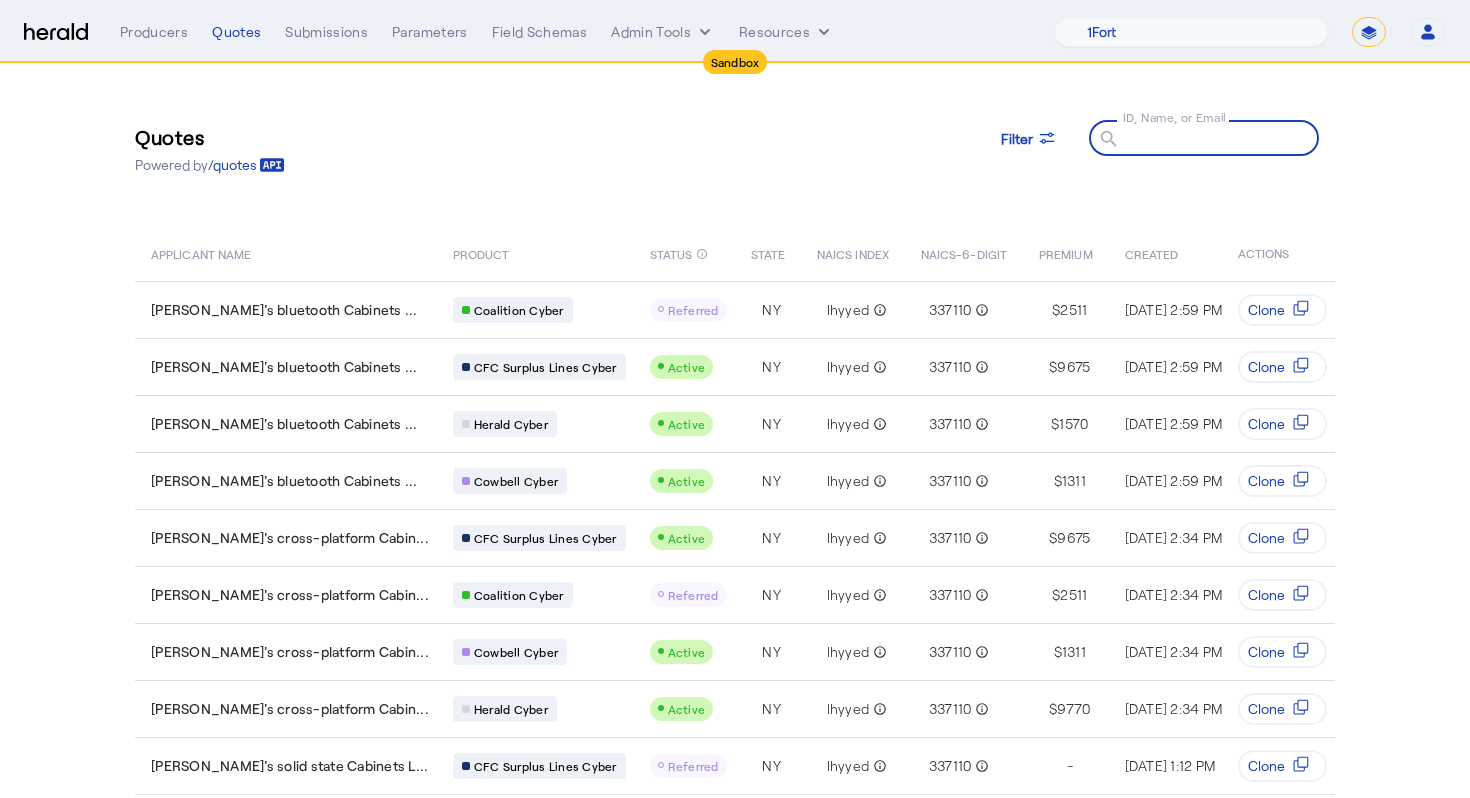 paste on "**********" 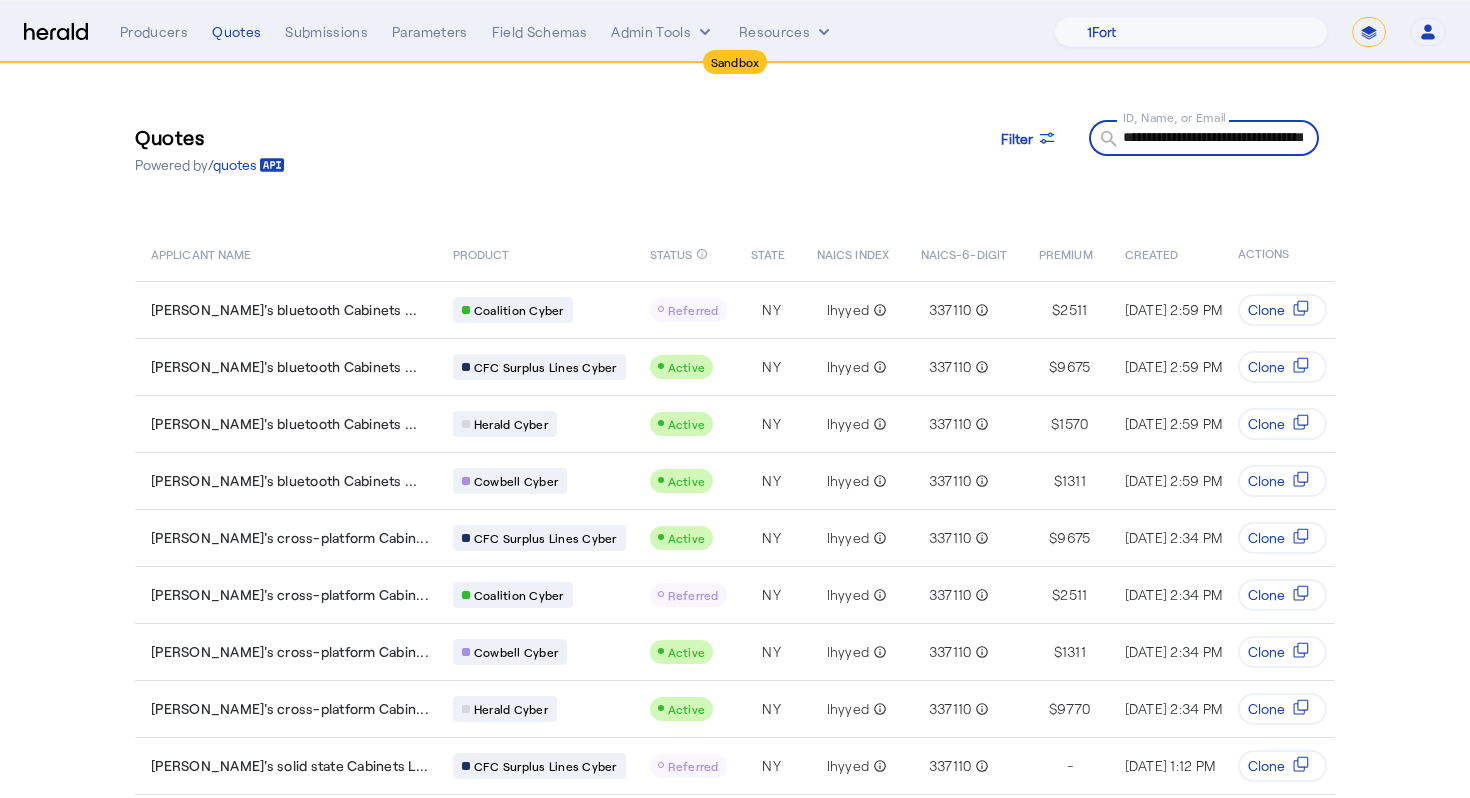 scroll, scrollTop: 0, scrollLeft: 114, axis: horizontal 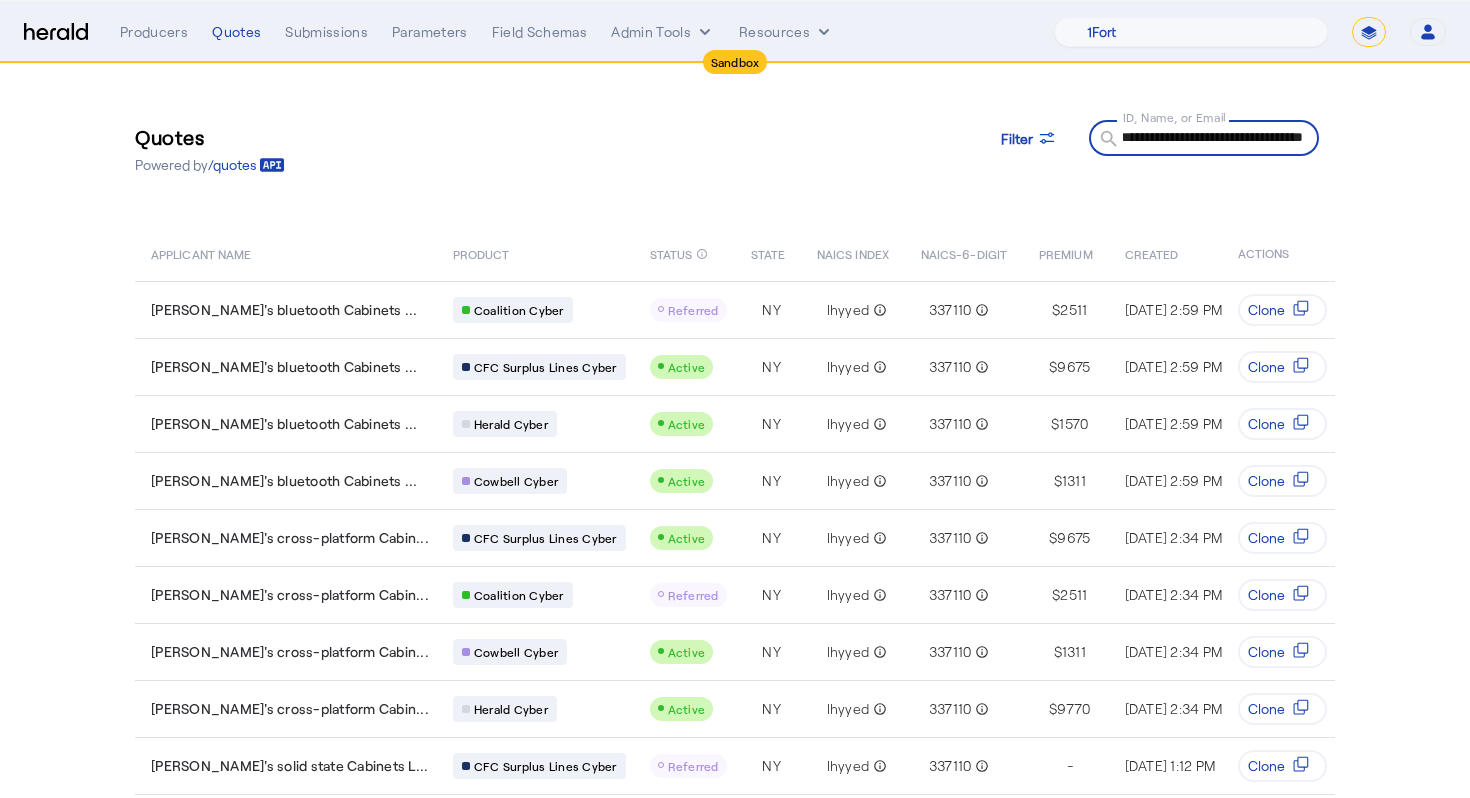 type on "**********" 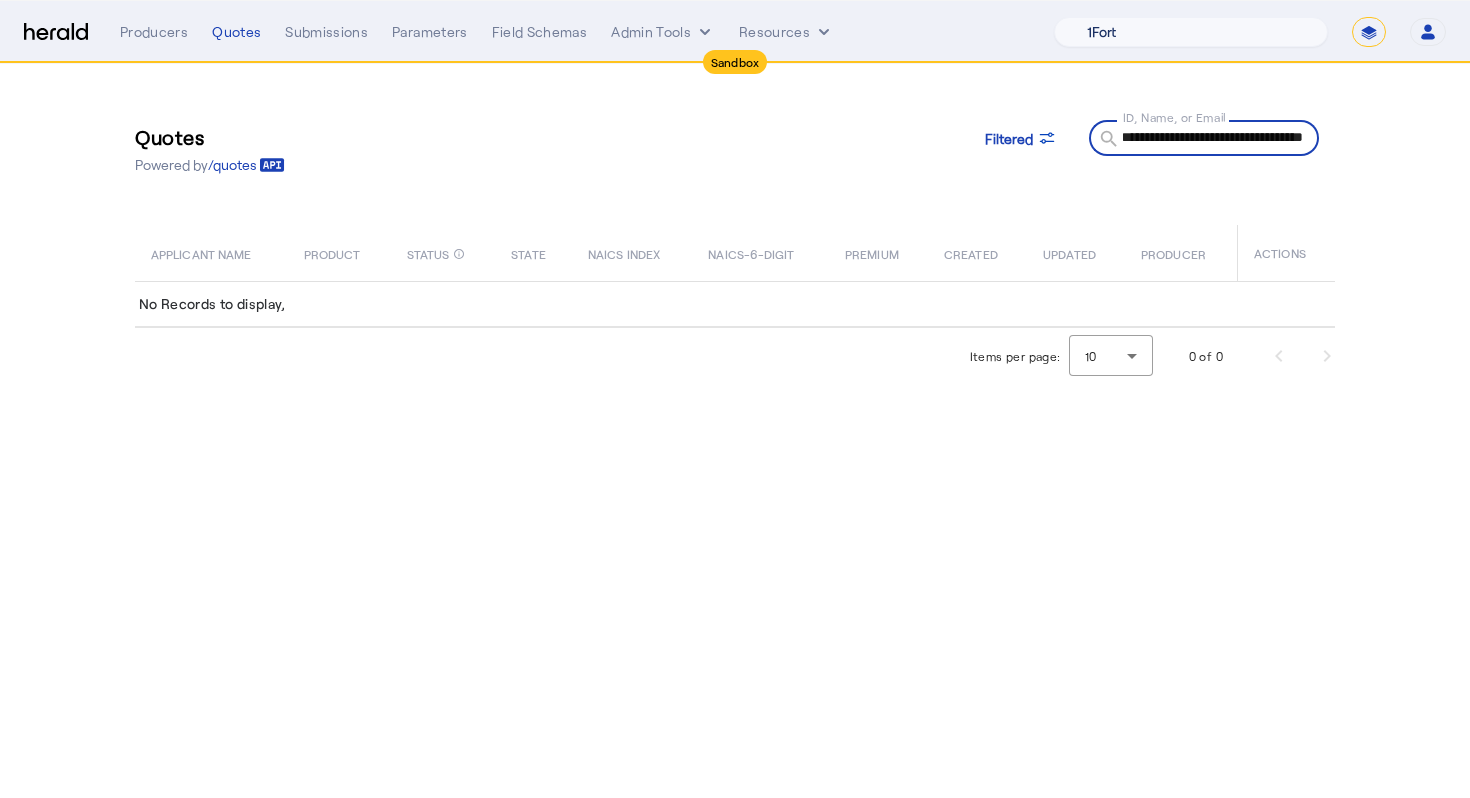 click on "1Fort   Acrisure   Acturis   Affinity Advisors   Affinity Risk   Agentero   AmWins   Anzen   Aon   Appulate   Arch   Assurely   BTIS   Babbix   Berxi   Billy   BindHQ   Bold Penguin    Bolt   Bond   Boxx   Brightway   Brit Demo Sandbox   Broker Buddha   Buddy   Bunker   Burns Wilcox   CNA Test   CRC   CS onboarding test account   Chubb Test   Citadel   Coalition   Coast   Coterie Test   Counterpart    CoverForce   CoverWallet   Coverdash   Coverhound   Cowbell   Cyber Example Platform   CyberPassport   Defy Insurance   Draftrs   ESpecialty   Embroker   Equal Parts   Exavalu   Ezyagent   Federacy Platform   FifthWall   Flow Speciality (Capitola)   Foundation   Founder Shield   Gaya   Gerent   GloveBox   Glow   Growthmill   HW Kaufman   Hartford Steam Boiler   Hawksoft   Heffernan Insurance Brokers   Herald Envoy Testing   HeraldAPI   Hypergato   Inchanted   Indemn.ai   Infinity   Insured.io   Insuremo   Insuritas   Irys   Jencap   Kamillio   Kayna   LTI Mindtree   Layr   Limit   Markel Test   Marsh   Novidea" at bounding box center (1191, 32) 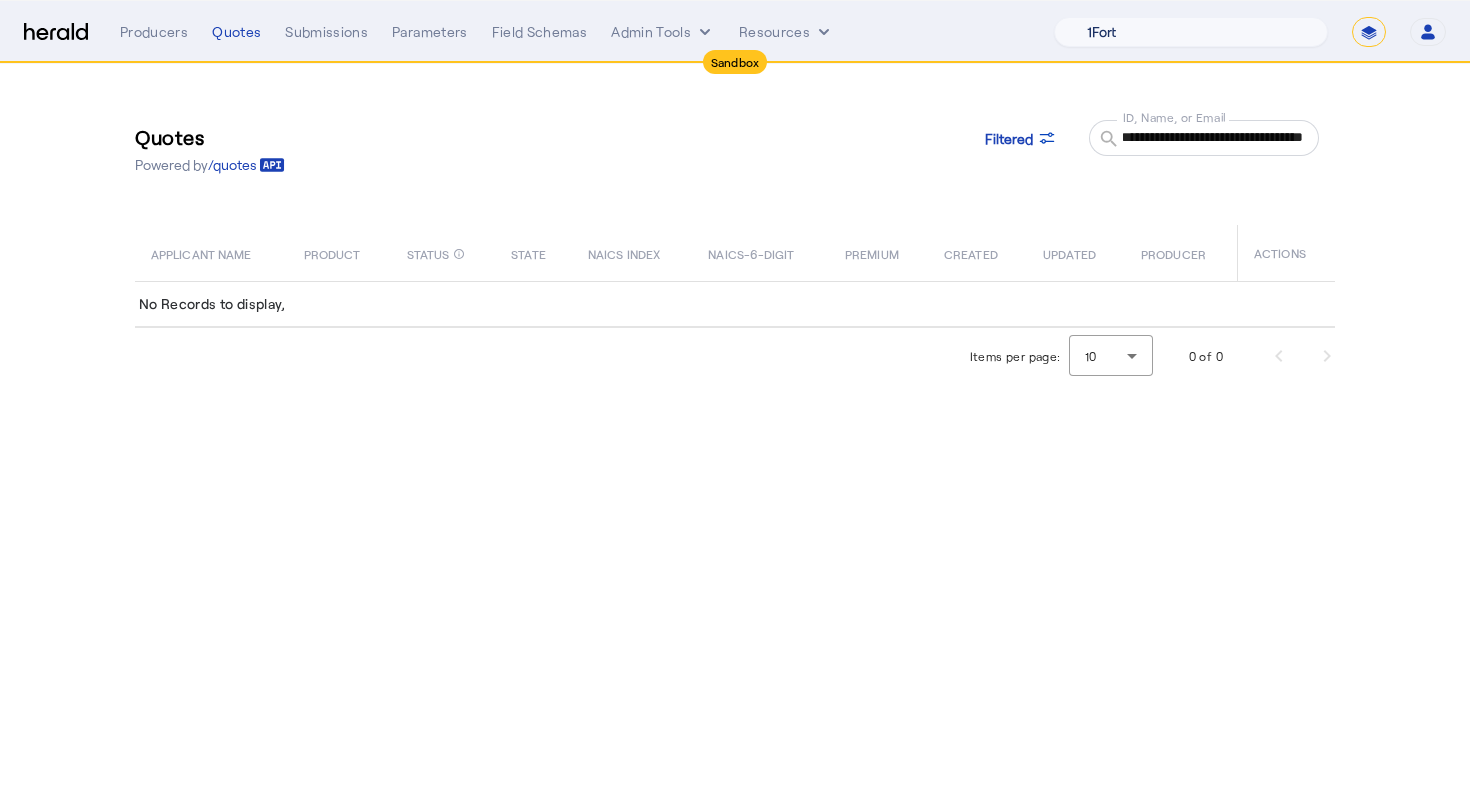 scroll, scrollTop: 0, scrollLeft: 0, axis: both 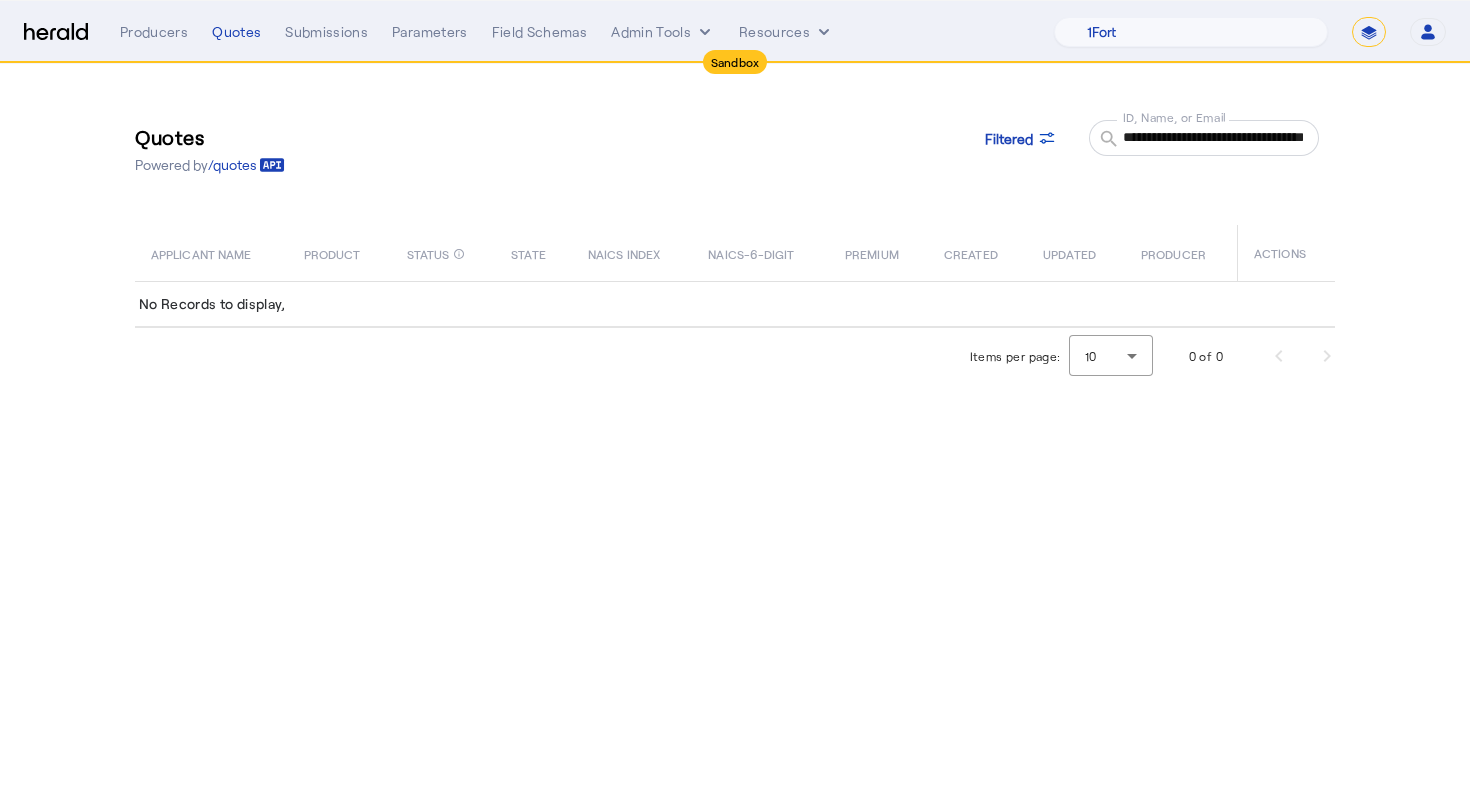 click on "**********" at bounding box center (1369, 32) 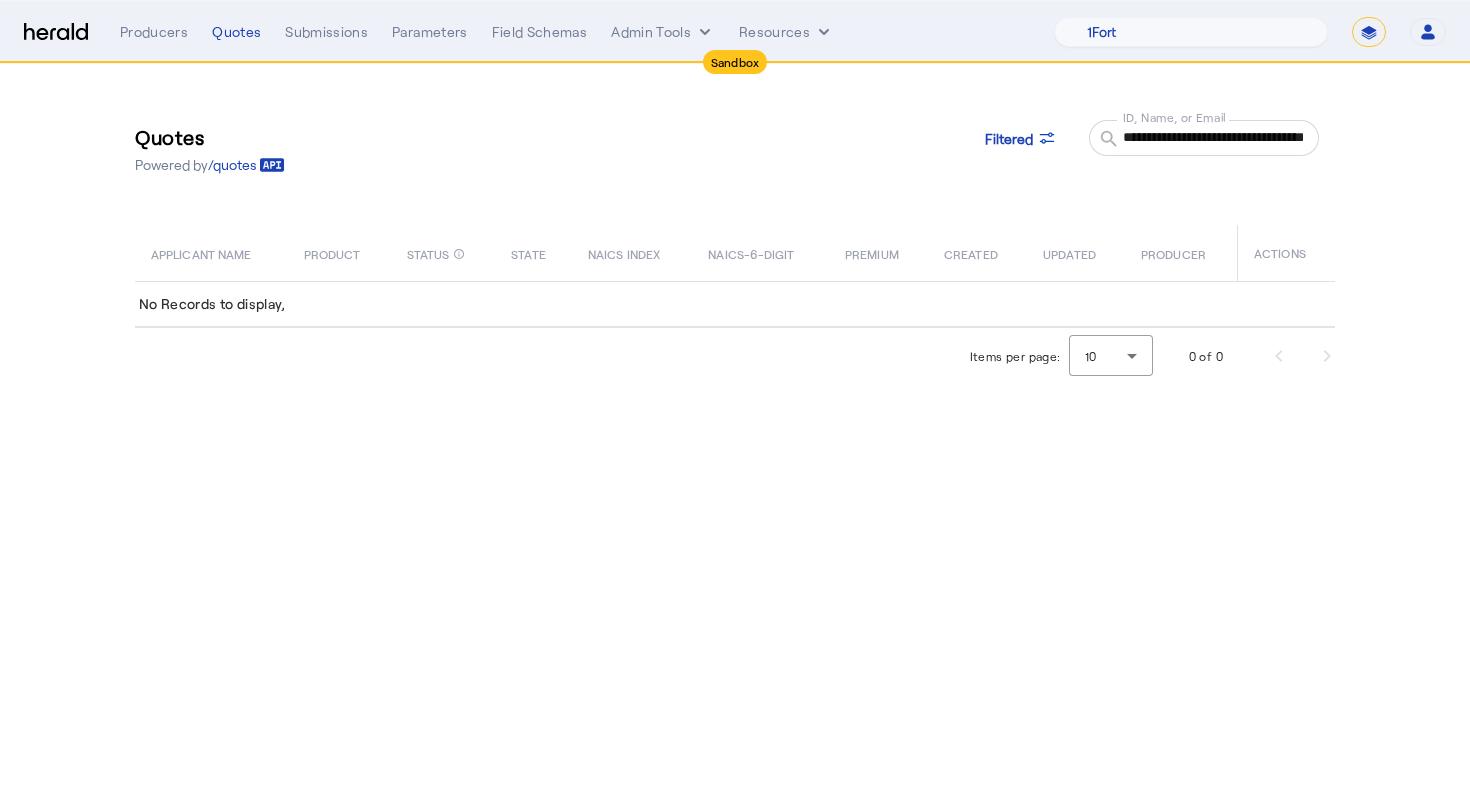 select on "**********" 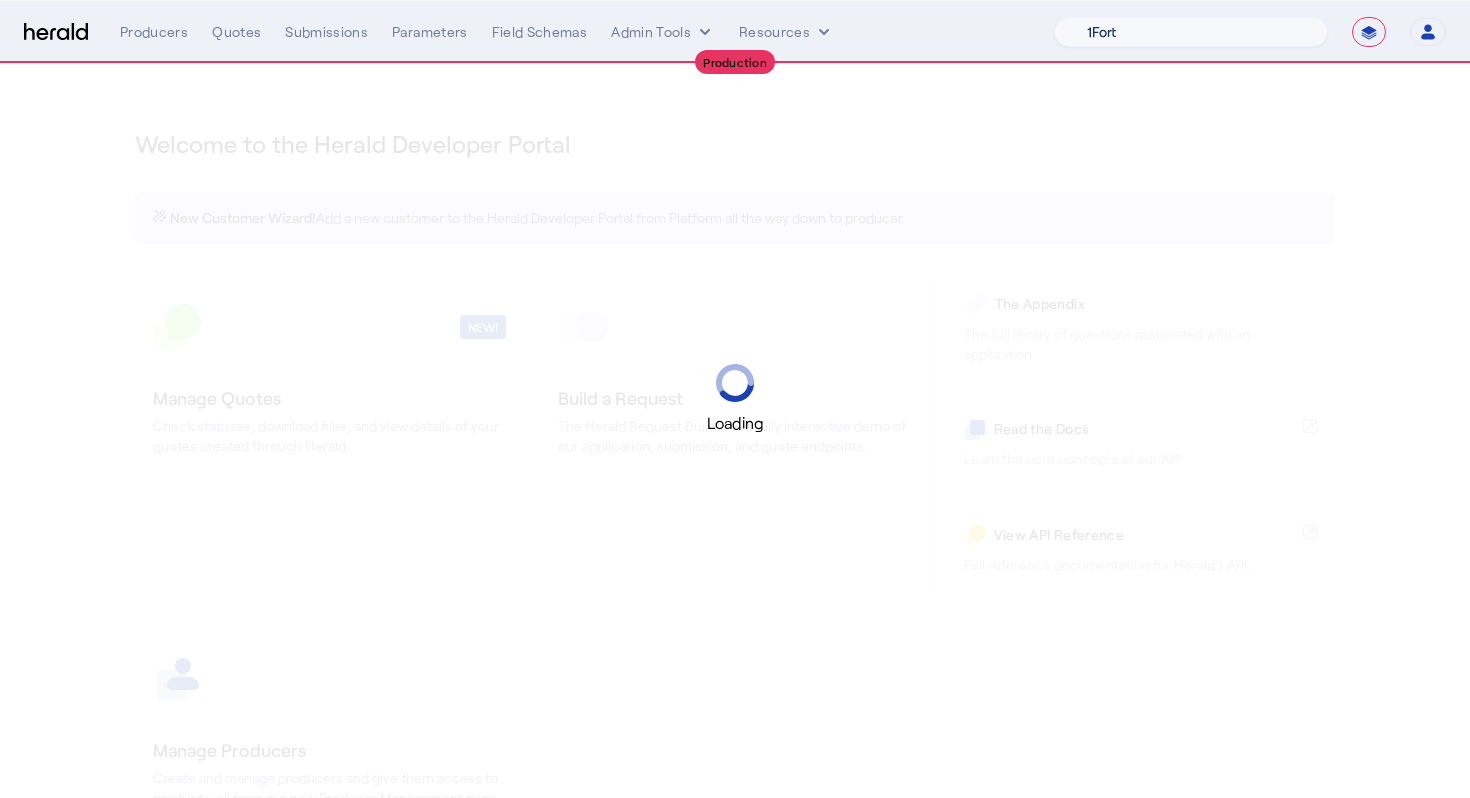 click on "1Fort   Acrisure   Acturis   Affinity Advisors   Affinity Risk   Agentero   AmWins   Anzen   Aon   Appulate   Arch   Assurely   BTIS   Babbix   Berxi   Billy   BindHQ   Bold Penguin    Bolt   Bond   Boxx   Brightway   Brit Demo Sandbox   Broker Buddha   Buddy   Bunker   Burns Wilcox   CNA Test   CRC   CS onboarding test account   Chubb Test   Citadel   Coalition   Coast   Coterie Test   Counterpart    CoverForce   CoverWallet   Coverdash   Coverhound   Cowbell   Cyber Example Platform   CyberPassport   Defy Insurance   Draftrs   ESpecialty   Embroker   Equal Parts   Exavalu   Ezyagent   Federacy Platform   FifthWall   Flow Speciality (Capitola)   Foundation   Founder Shield   Gaya   Gerent   GloveBox   Glow   Growthmill   HW Kaufman   Hartford Steam Boiler   Hawksoft   Heffernan Insurance Brokers   Herald Envoy Testing   HeraldAPI   Hypergato   Inchanted   Indemn.ai   Infinity   Insured.io   Insuremo   Insuritas   Irys   Jencap   Kamillio   Kayna   LTI Mindtree   Layr   Limit   Markel Test   Marsh   Novidea" at bounding box center [1191, 32] 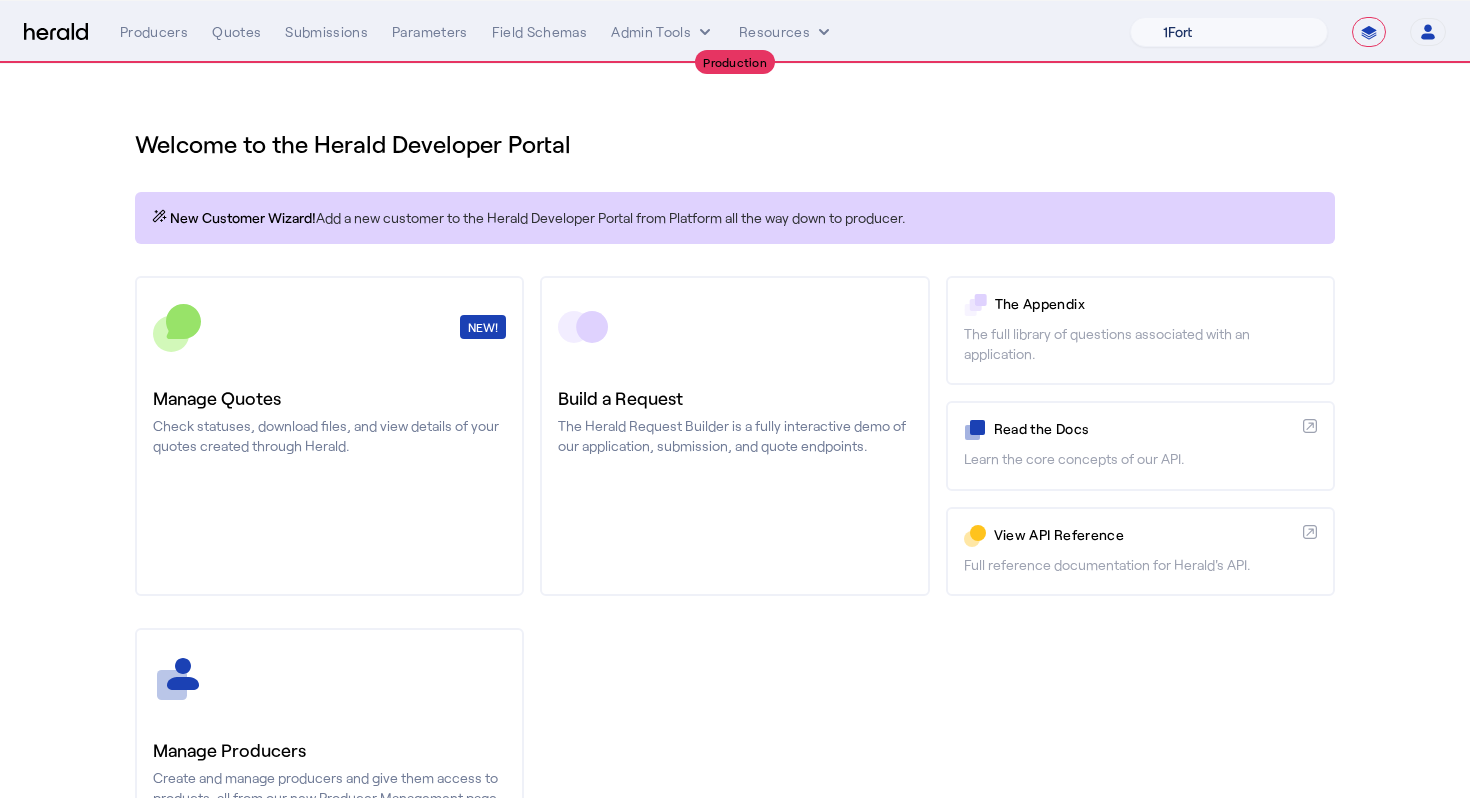 select on "pfm_z9k1_growthmill" 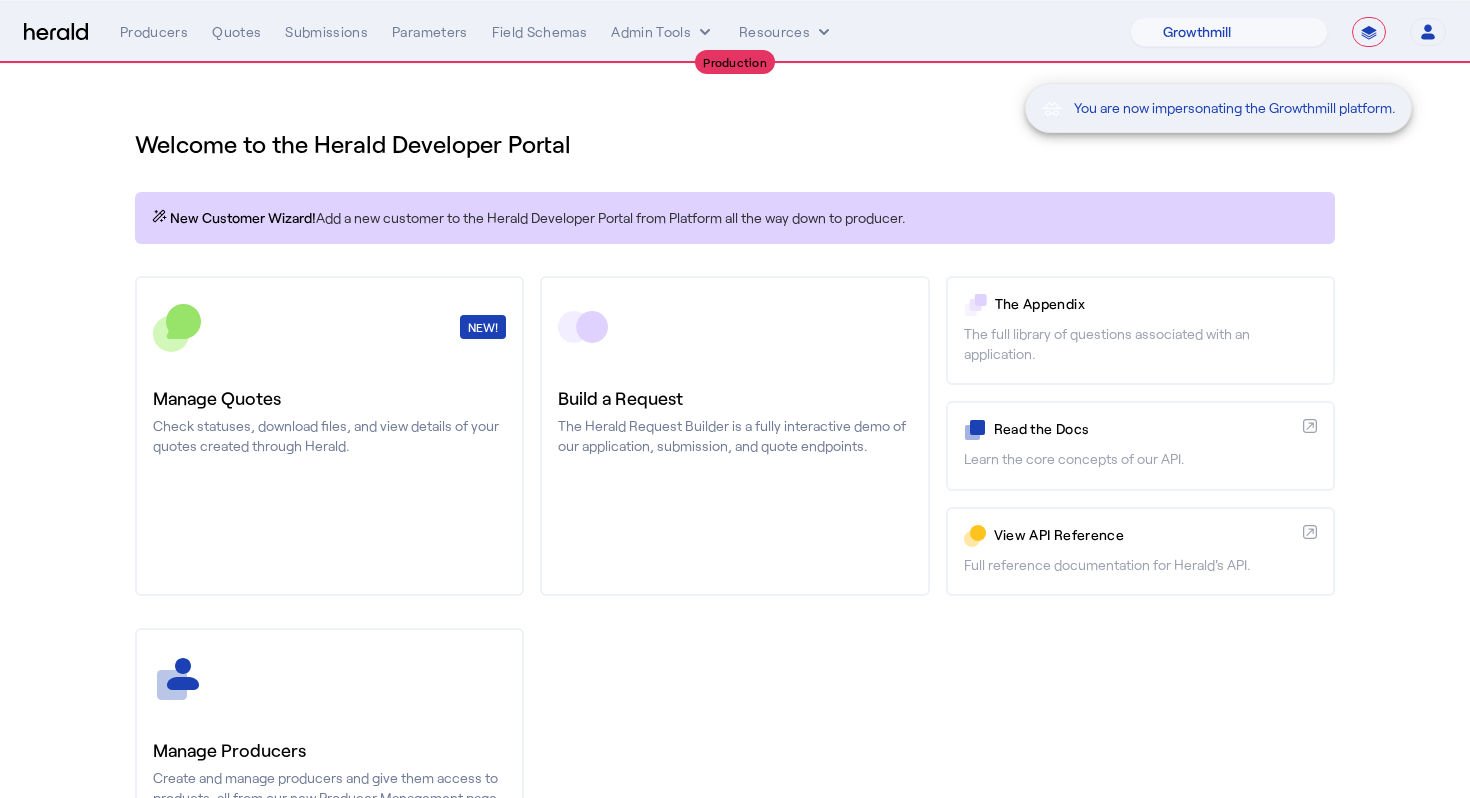 click on "You are now impersonating the Growthmill platform." at bounding box center (1268, 33) 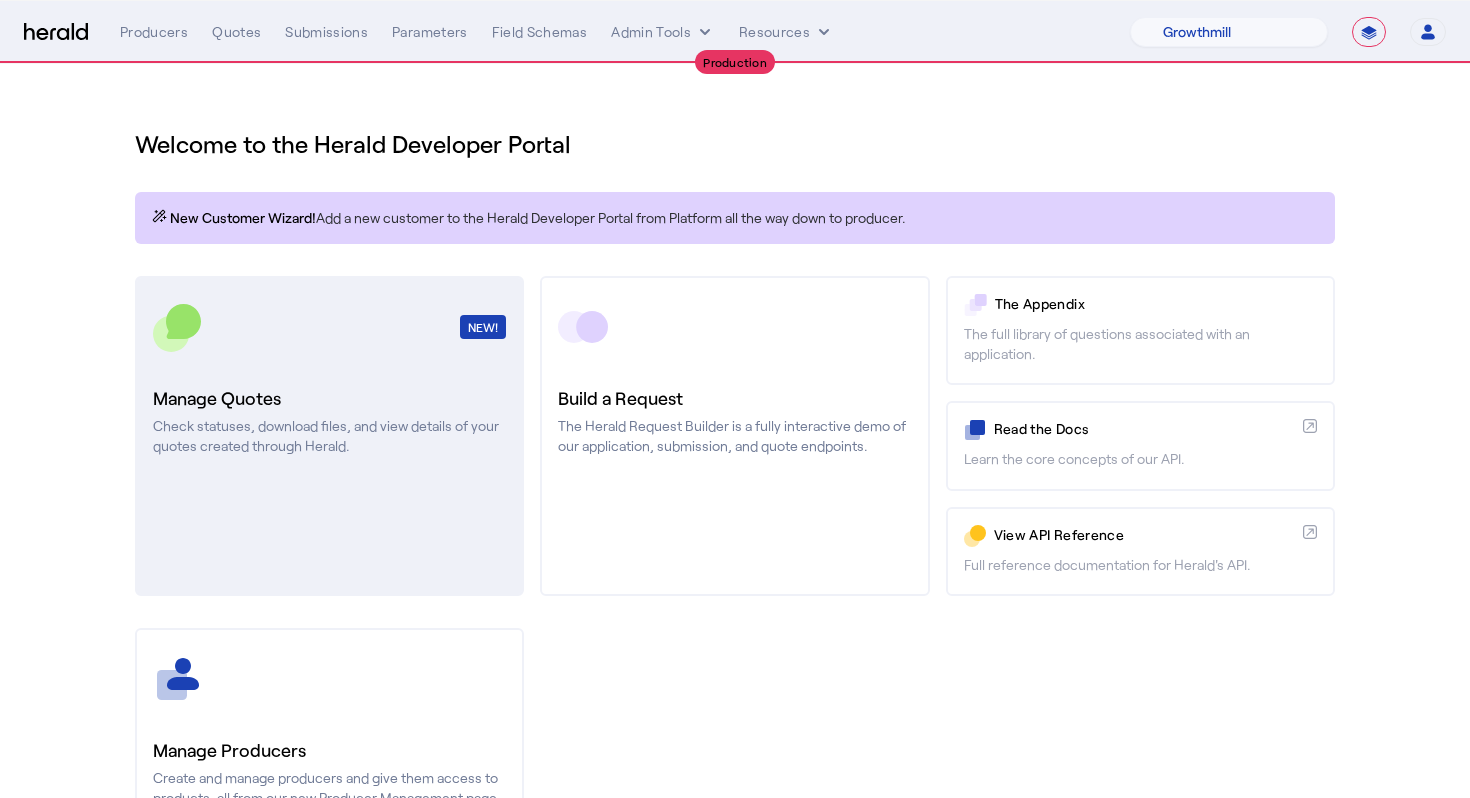 click on "Manage Quotes" 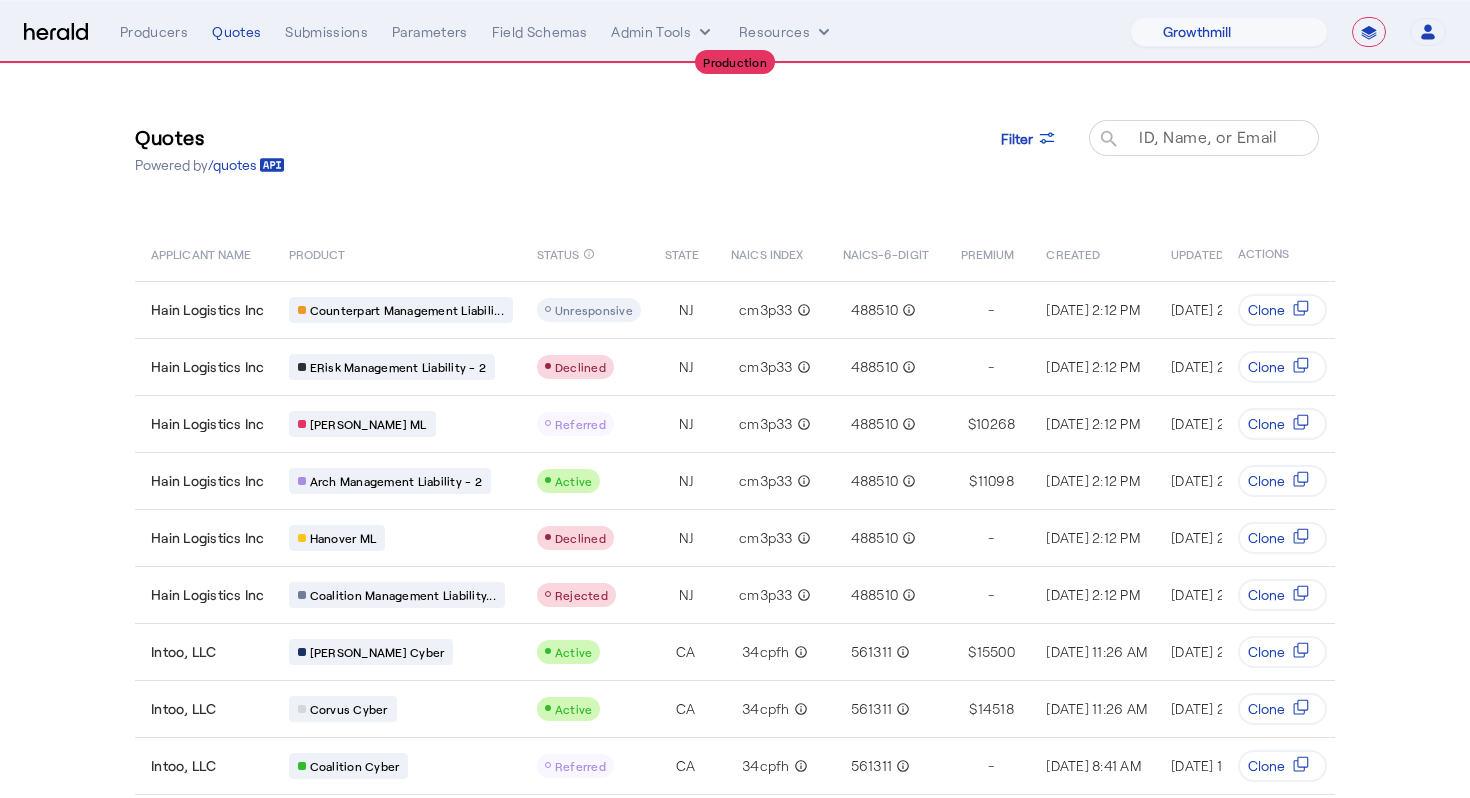 click 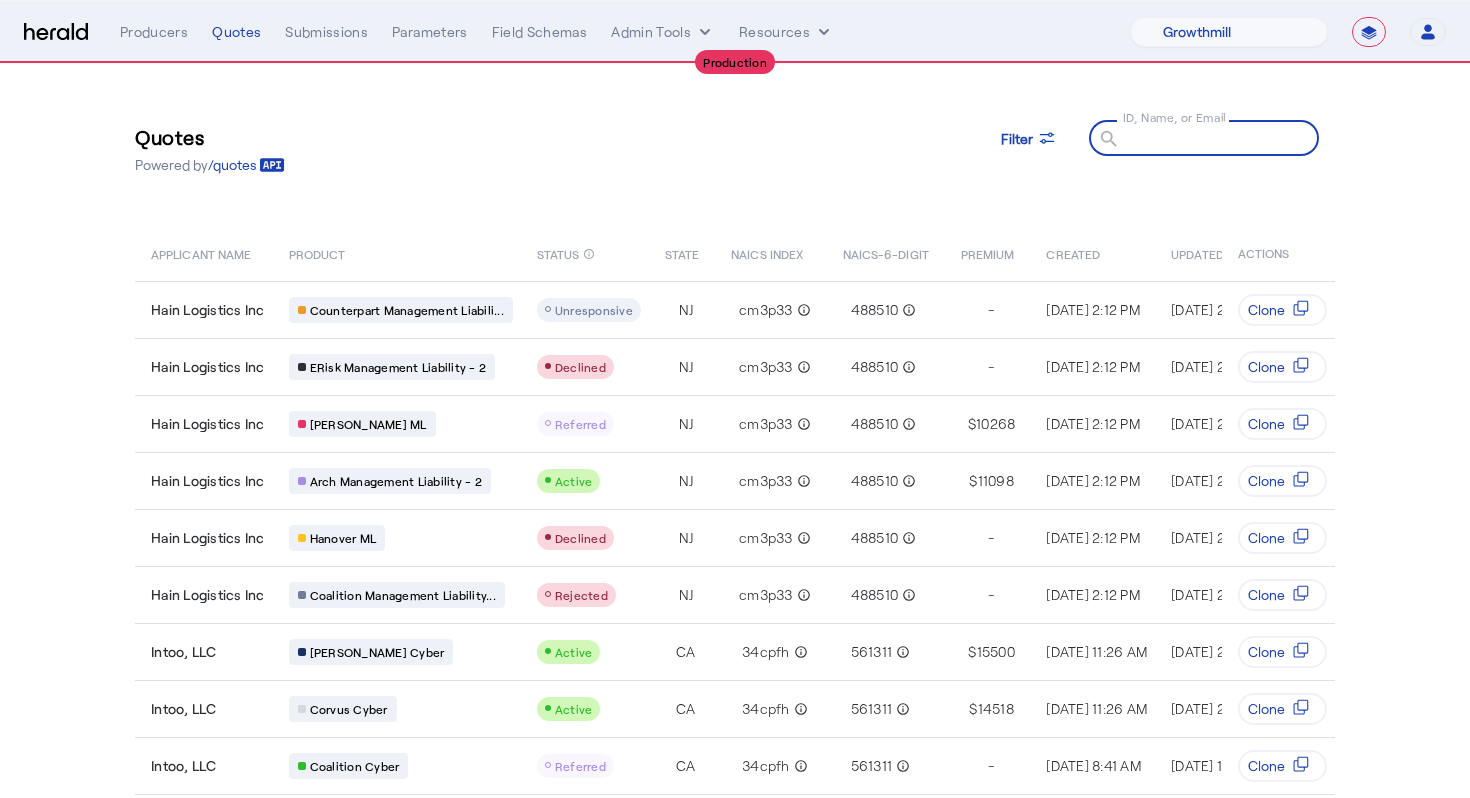 paste on "**********" 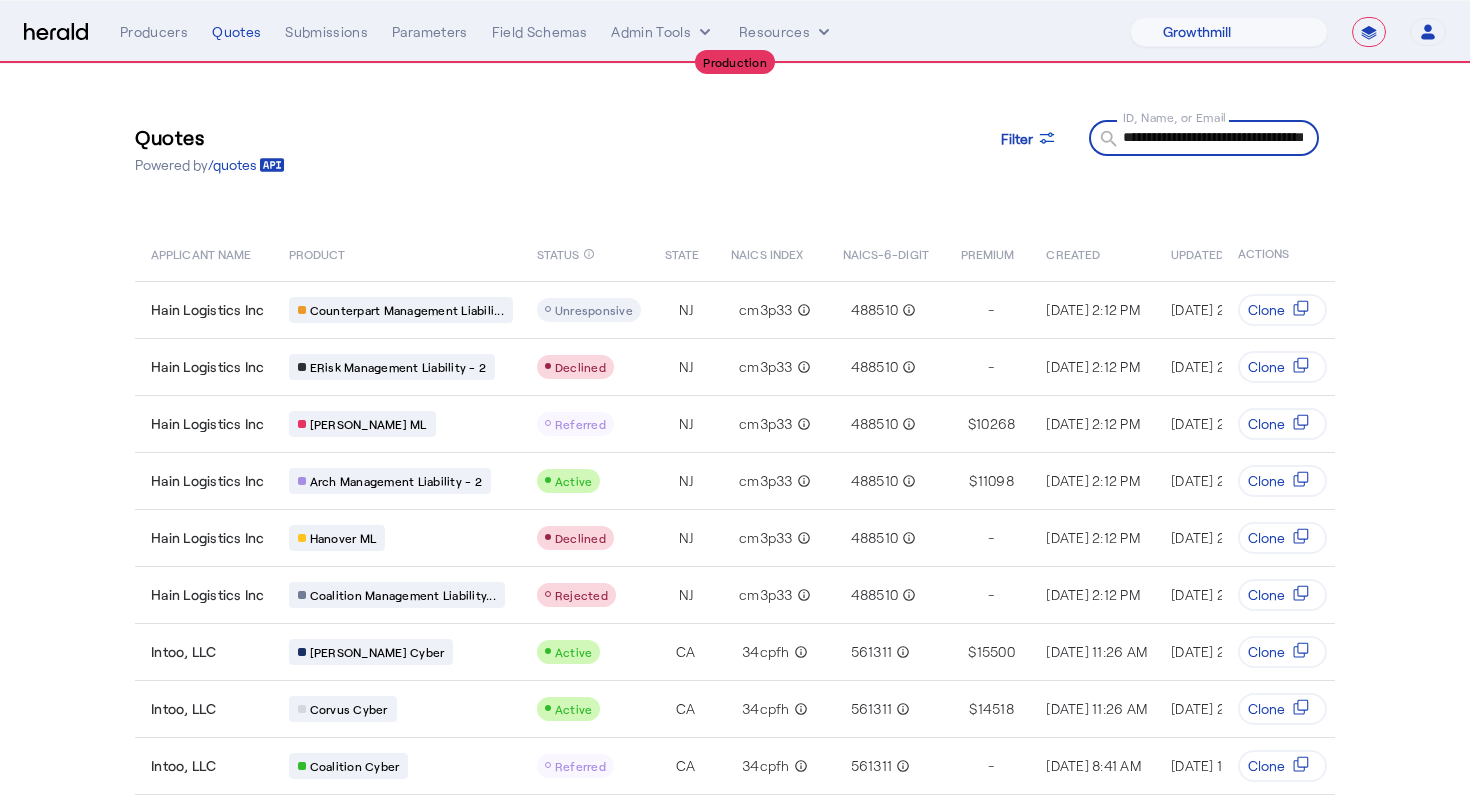 scroll, scrollTop: 0, scrollLeft: 114, axis: horizontal 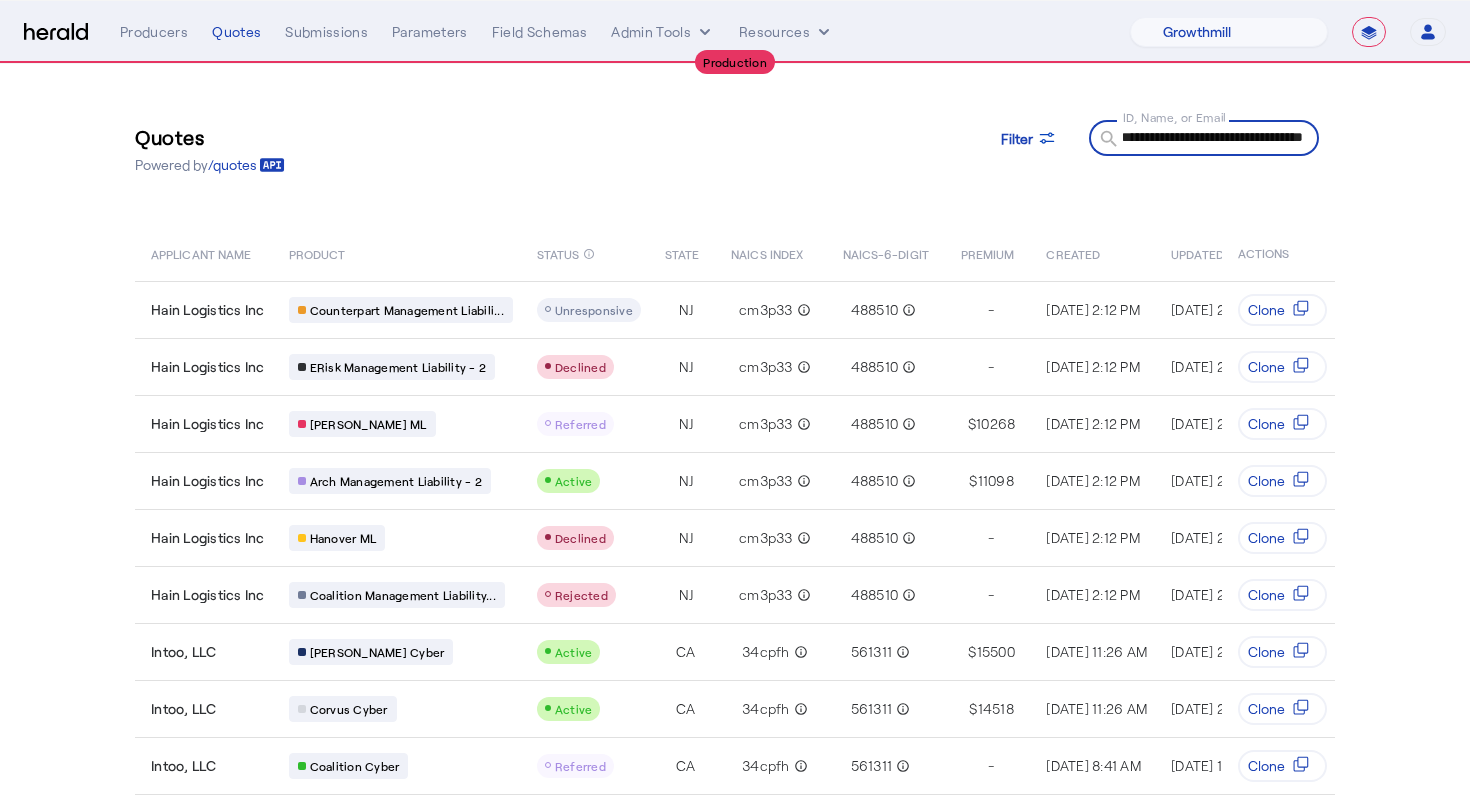type on "**********" 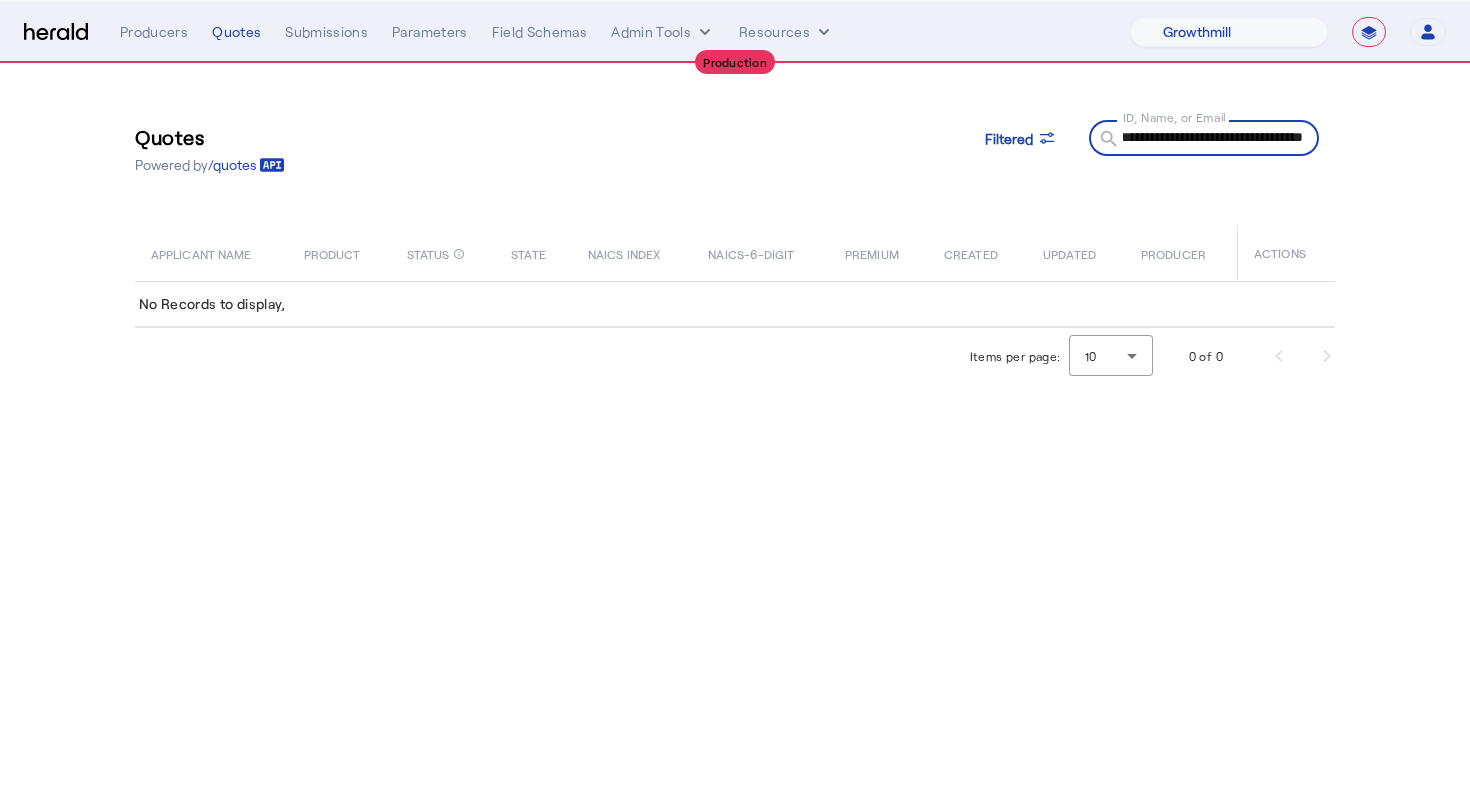 click 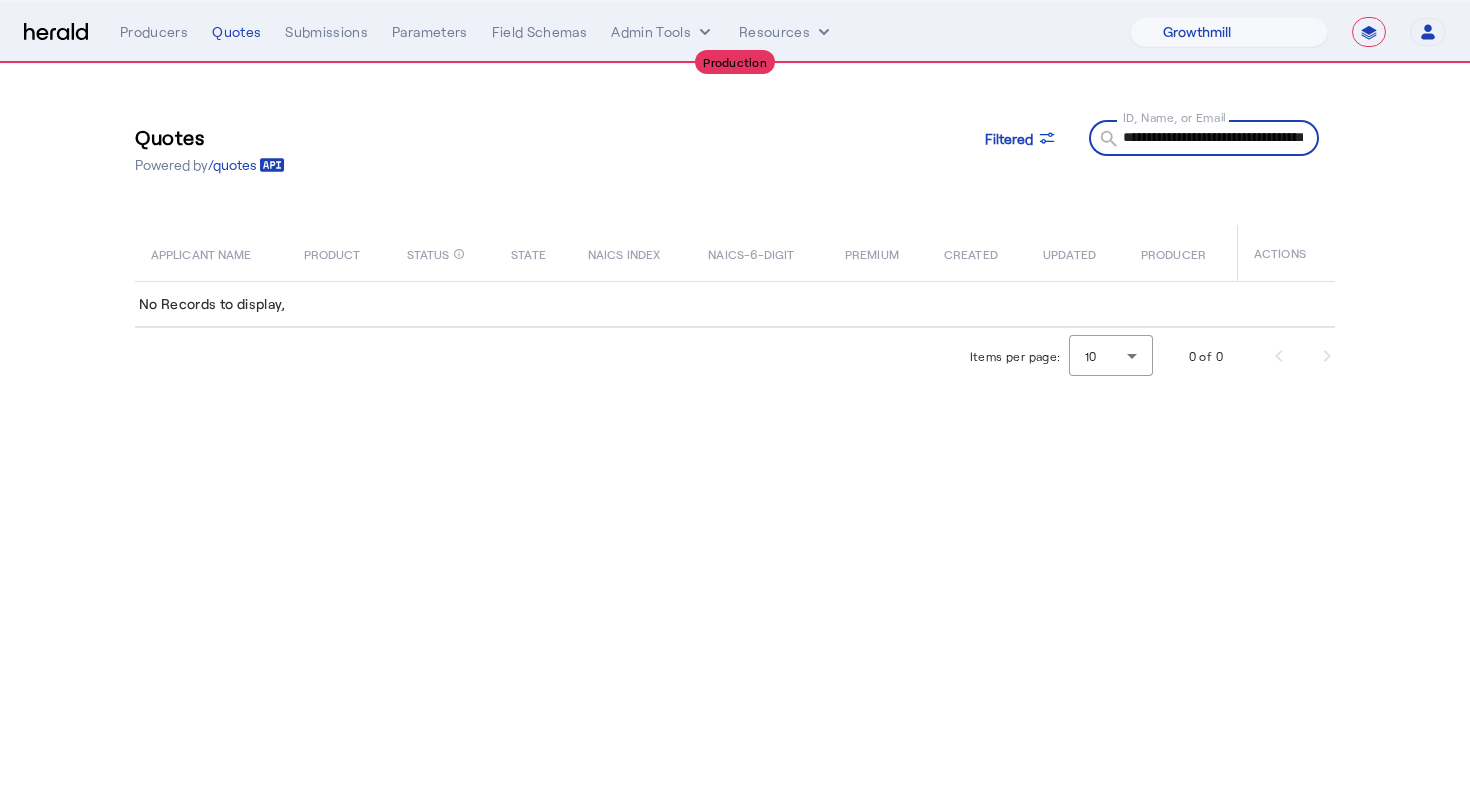 click on "**********" at bounding box center [1213, 137] 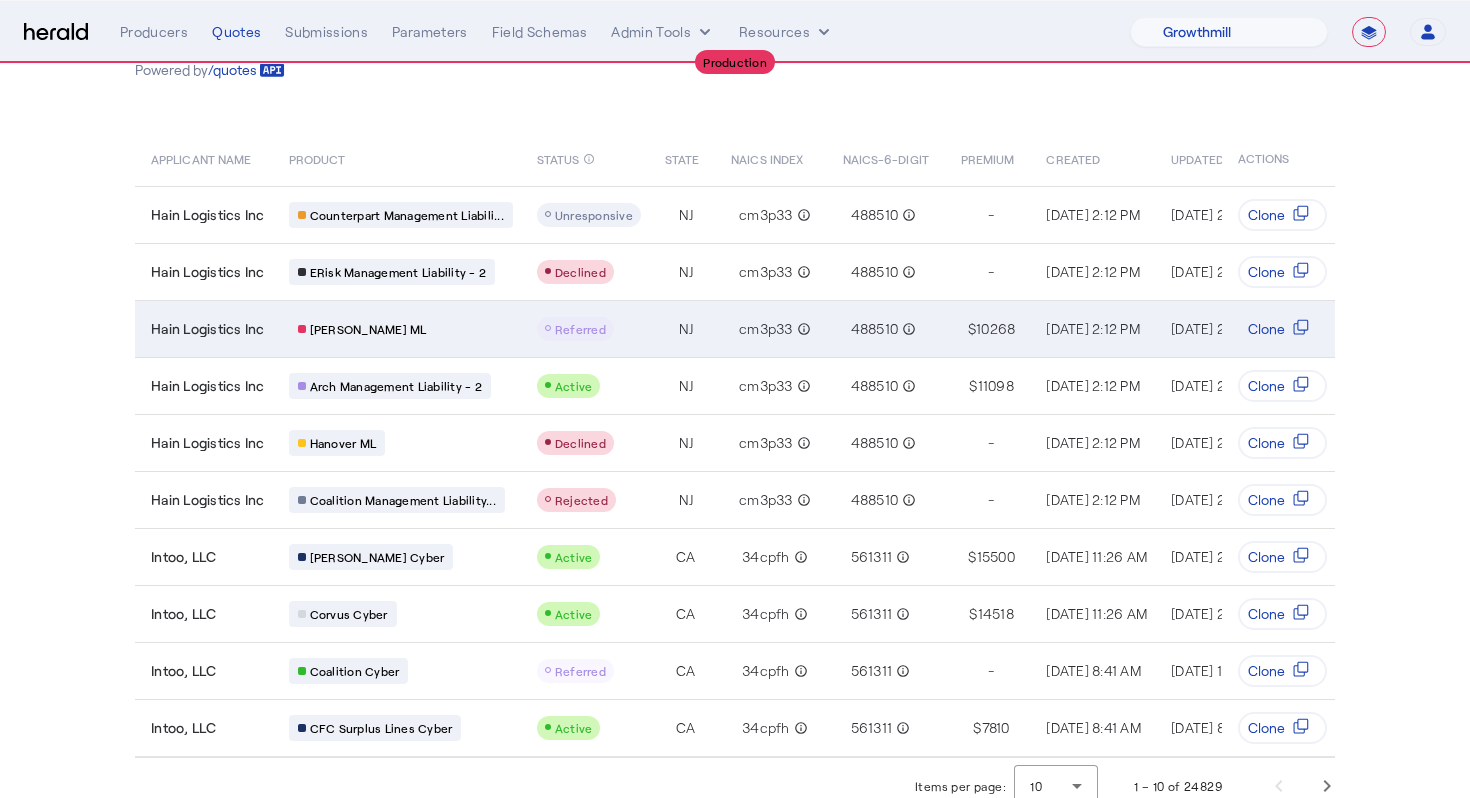scroll, scrollTop: 111, scrollLeft: 0, axis: vertical 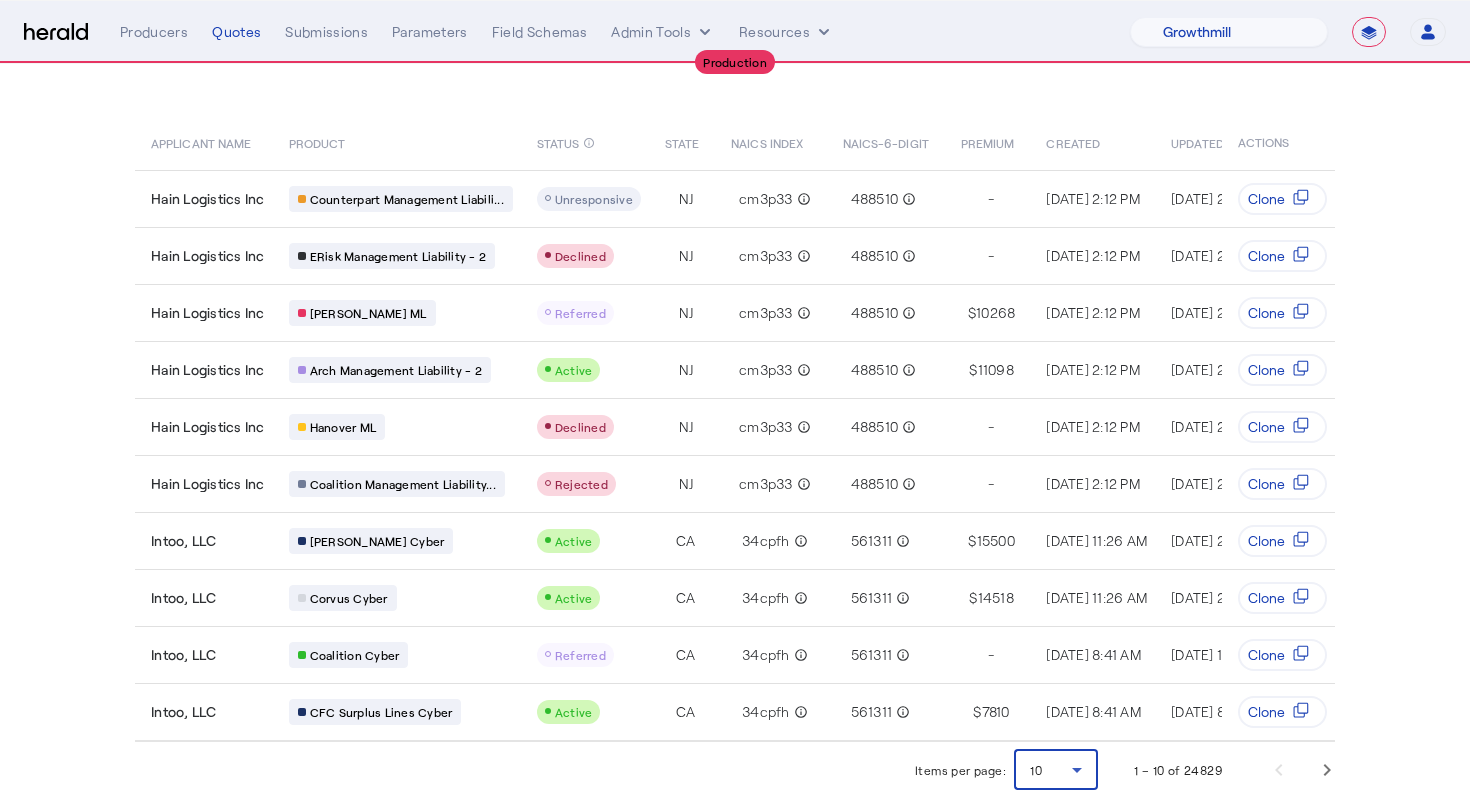 click on "10" at bounding box center [1036, 770] 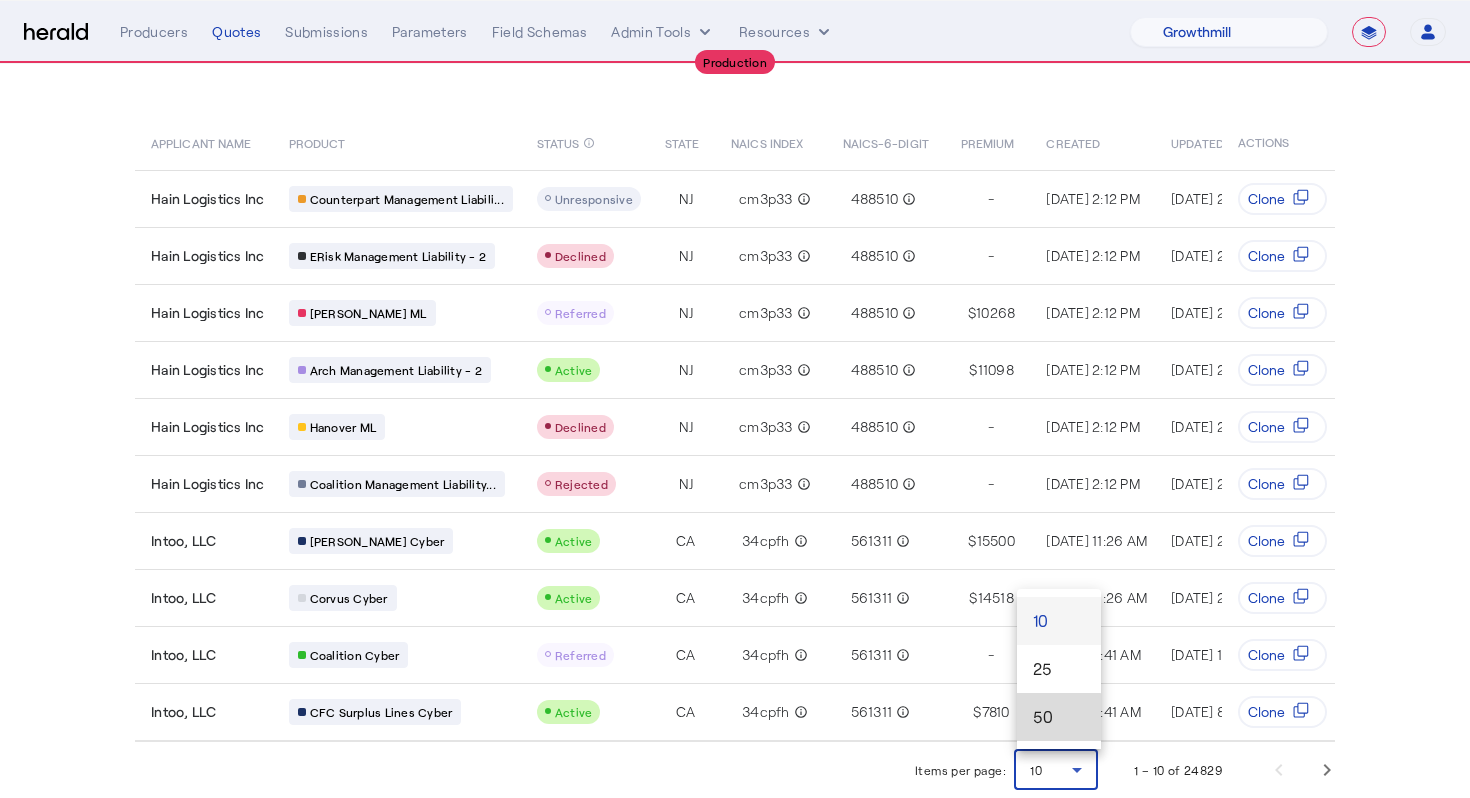 click on "50" at bounding box center [1059, 717] 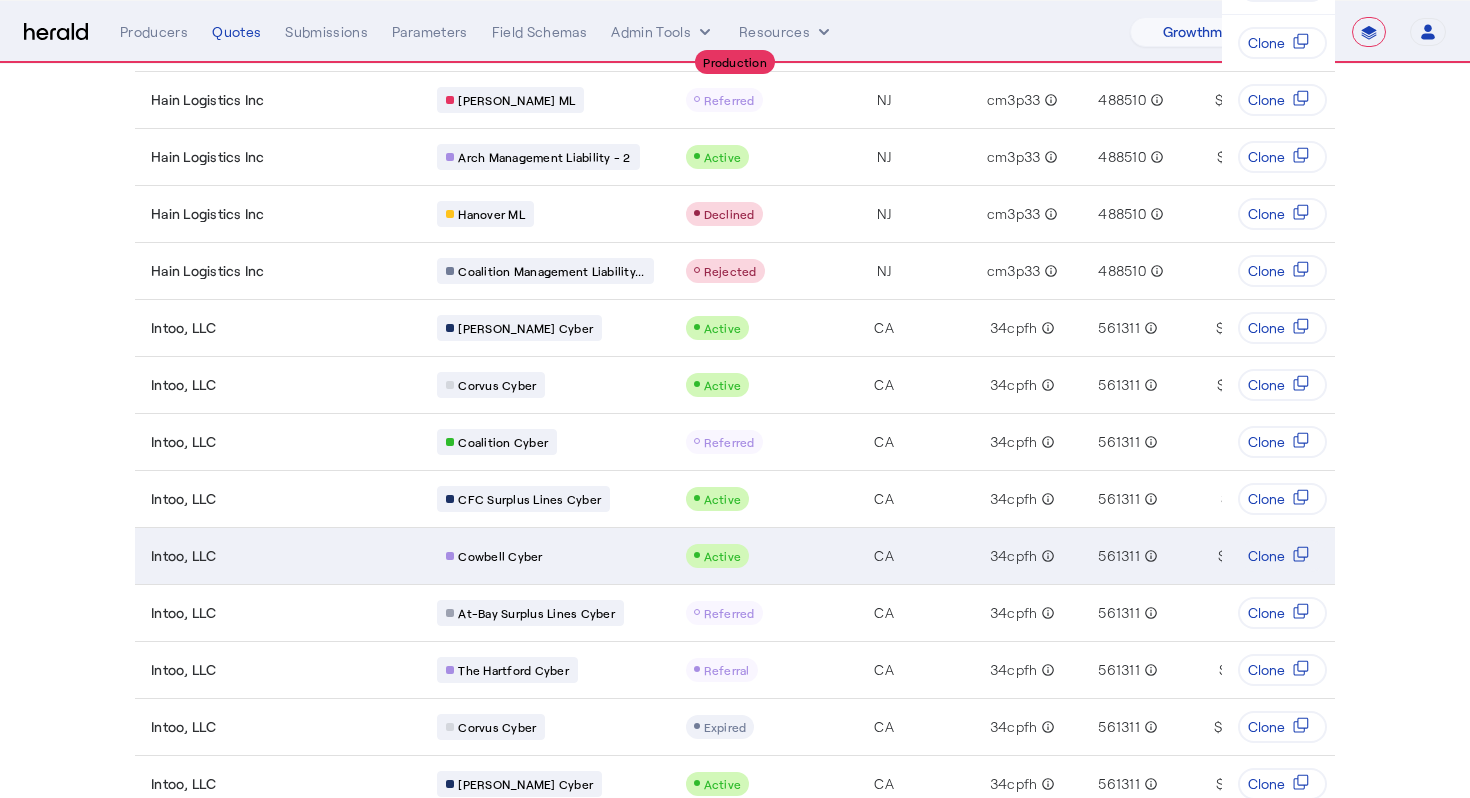 scroll, scrollTop: 0, scrollLeft: 0, axis: both 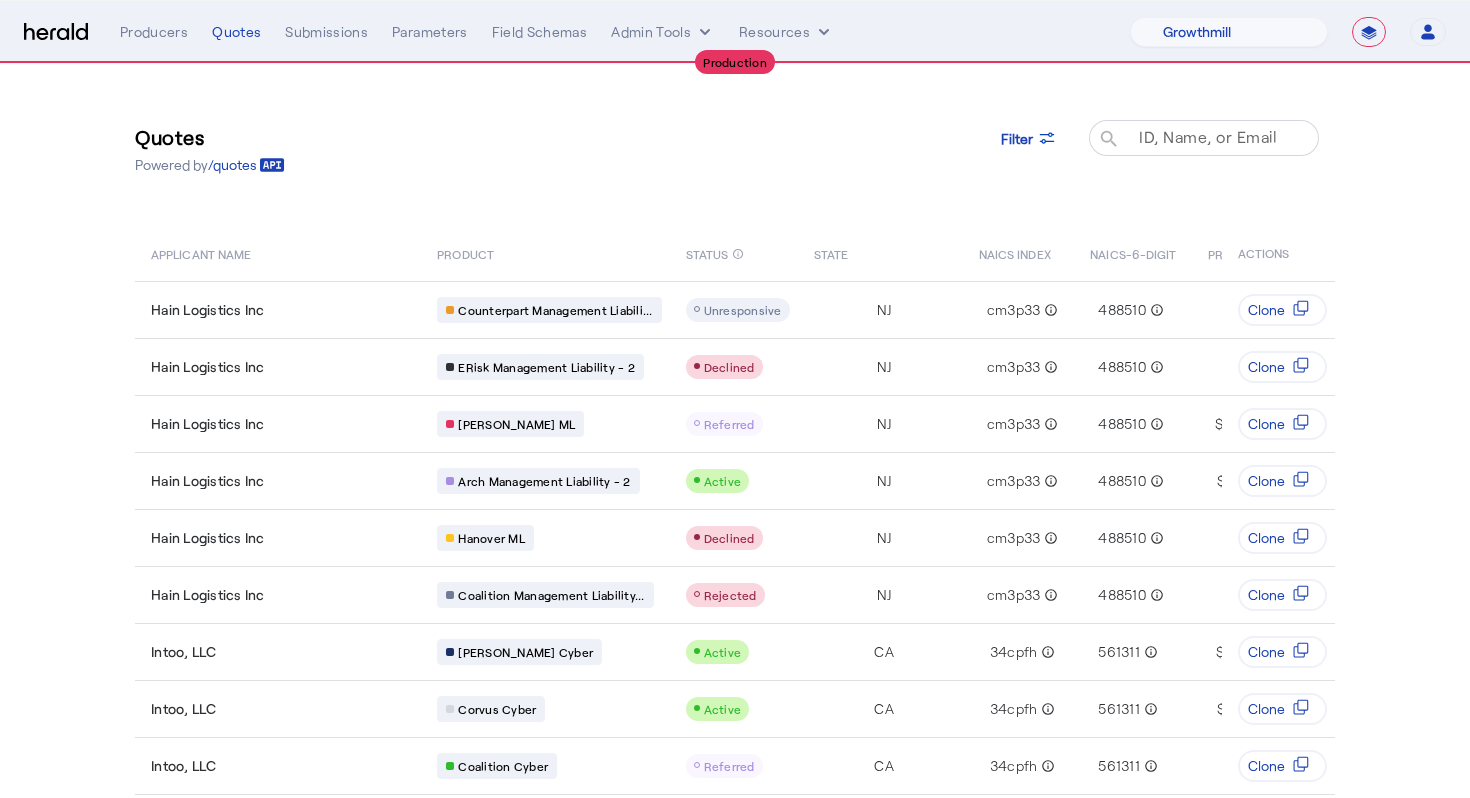 click on "ID, Name, or Email" at bounding box center [1208, 136] 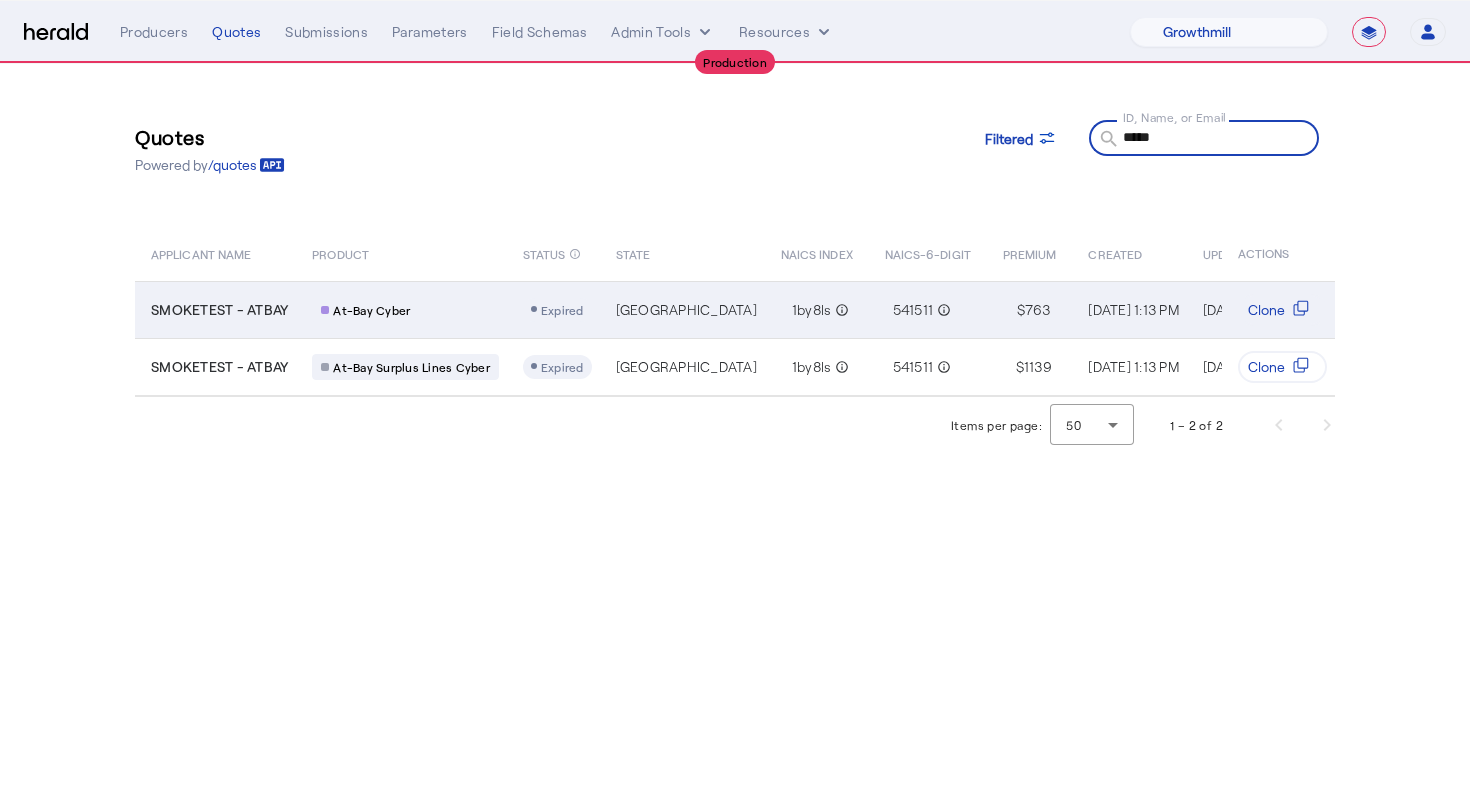 type on "*****" 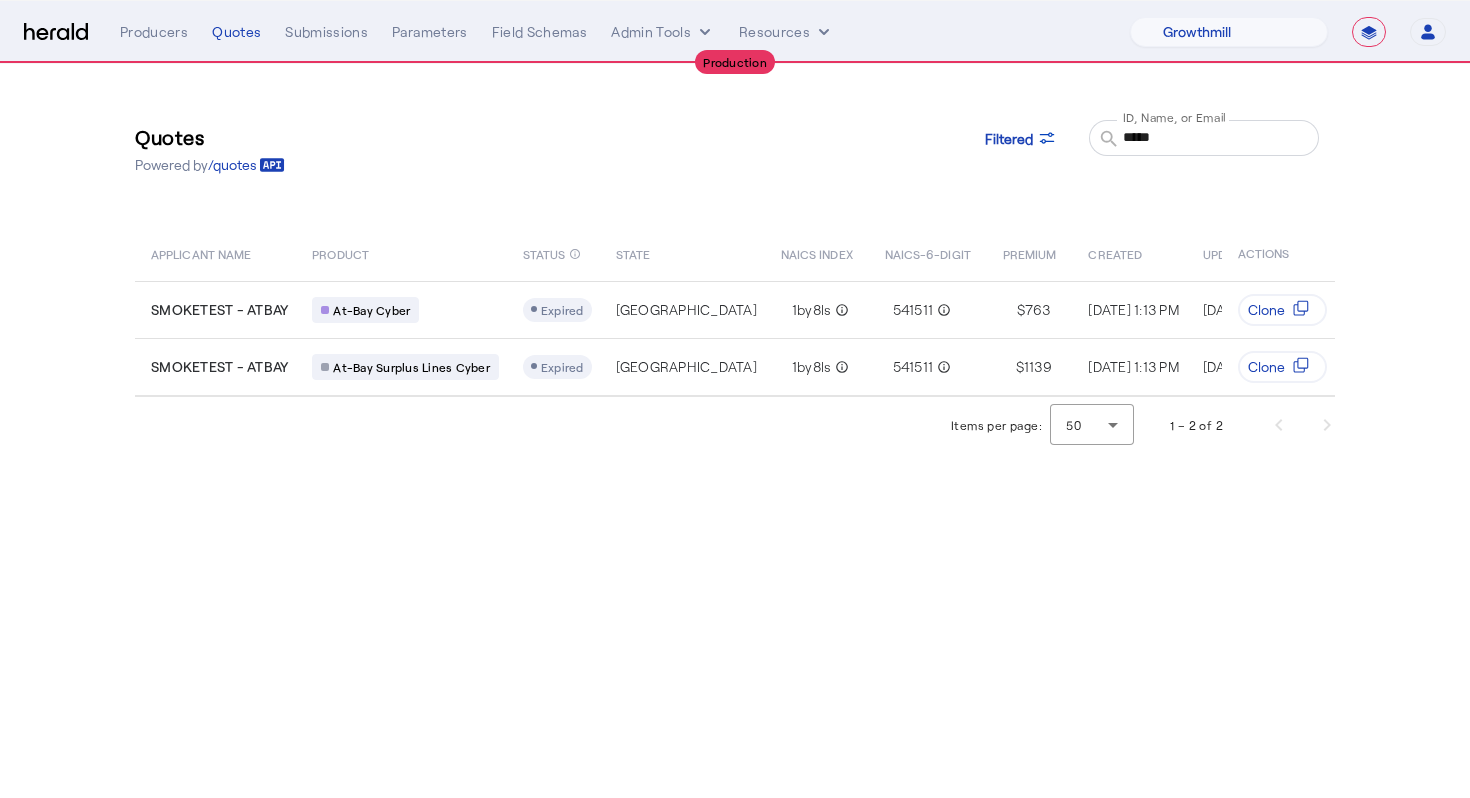 click on "*****" at bounding box center [1213, 137] 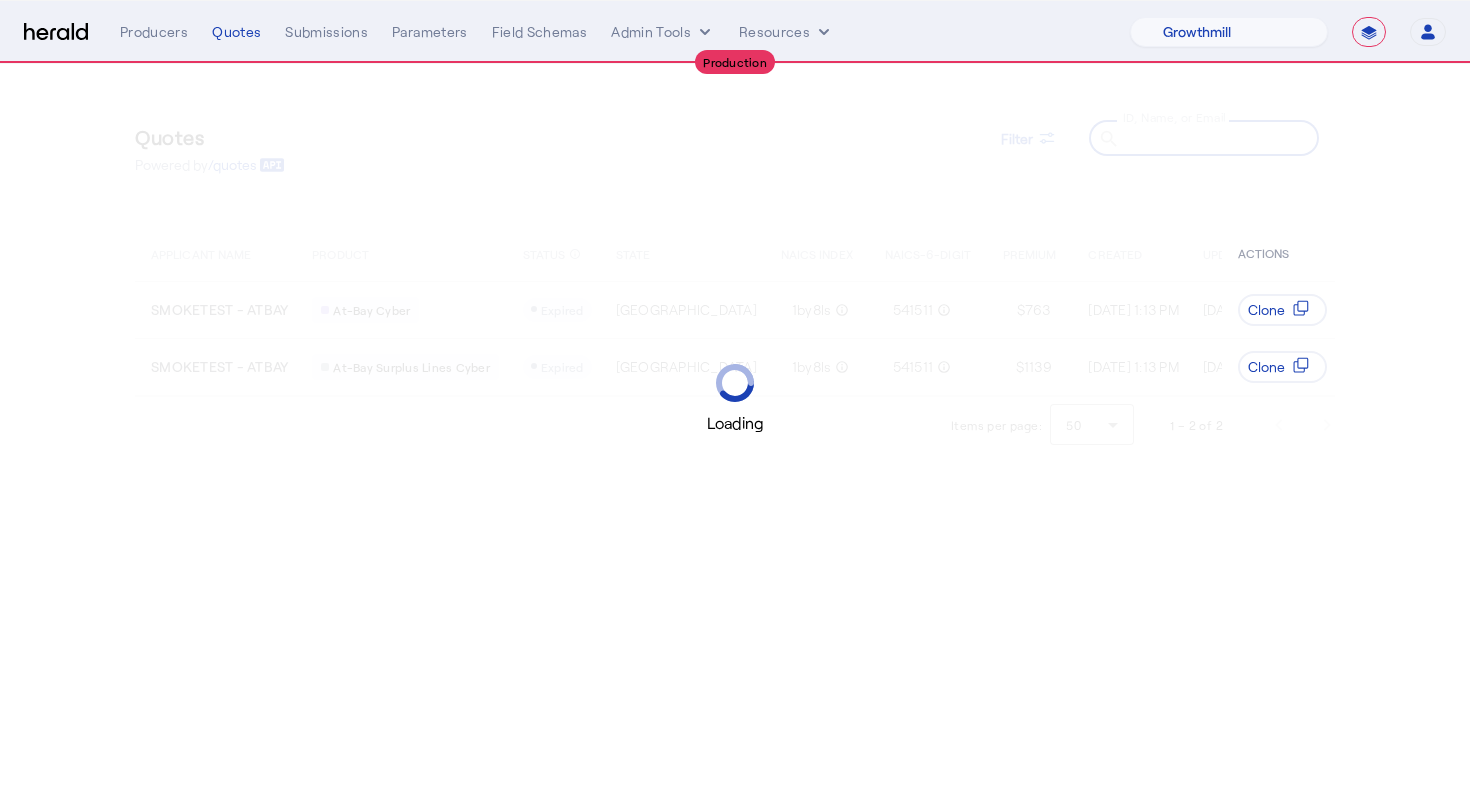 type 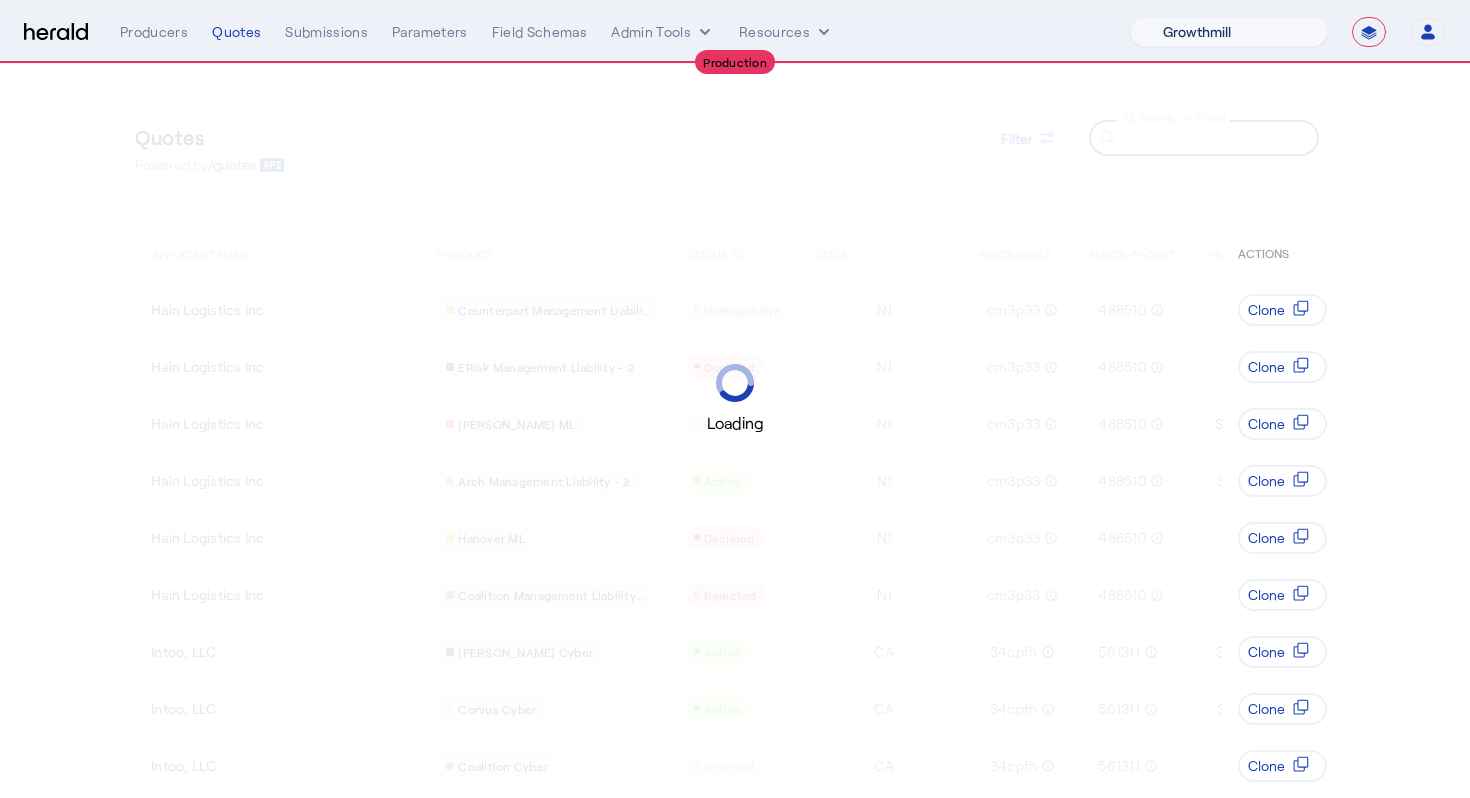 click on "1Fort   [PERSON_NAME]   [PERSON_NAME]   CRC   Campus Coverage   Citadel   Fifthwall   Flow Specialty (Capitola)   Founder Shield   Growthmill   HIB Marketplace   HeraldAPI   Layr   Limit   [PERSON_NAME]   QuoteWell   Sayata Labs   Semsee   Stere   USI   Vouch   Zywave" at bounding box center [1229, 32] 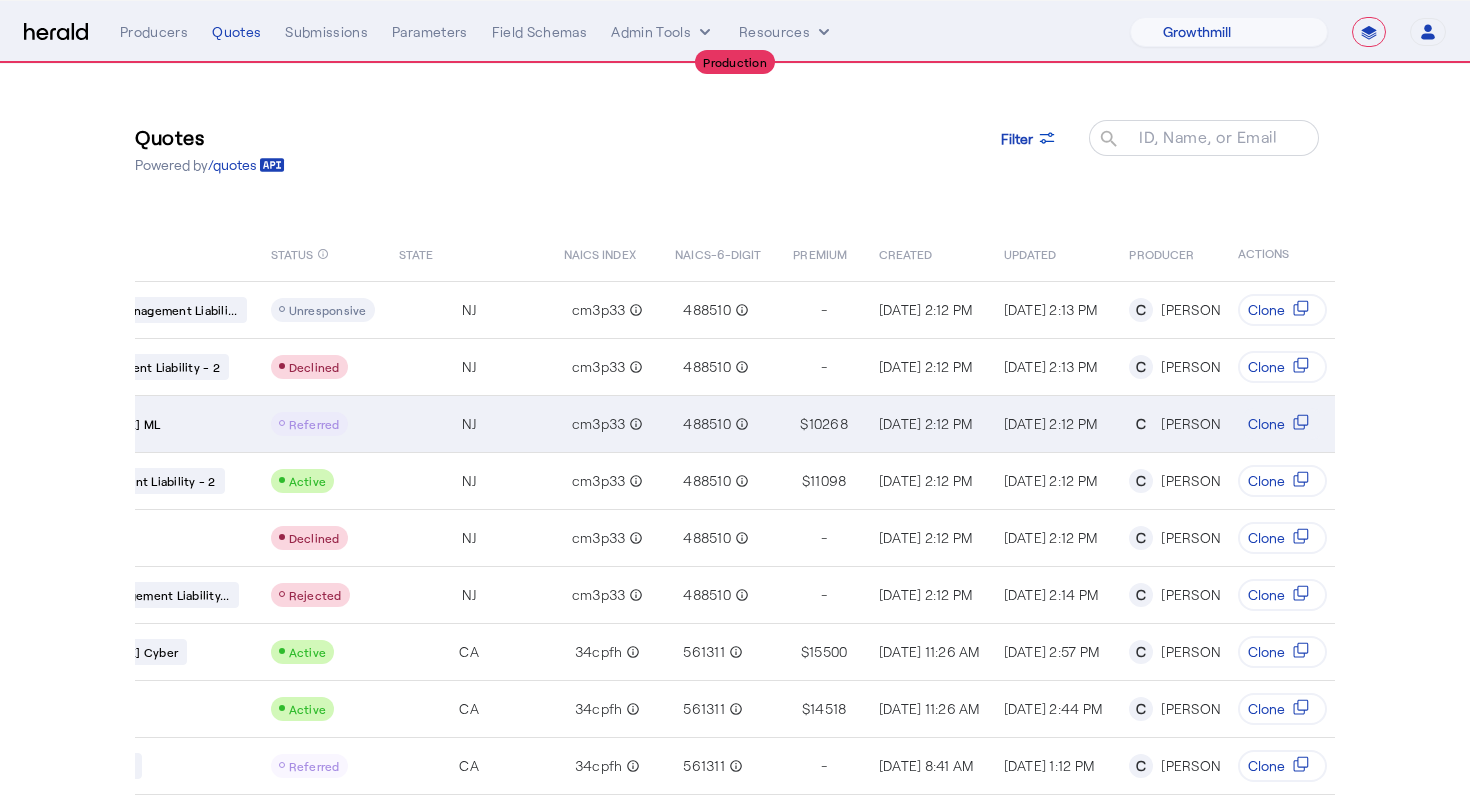 scroll, scrollTop: 0, scrollLeft: 0, axis: both 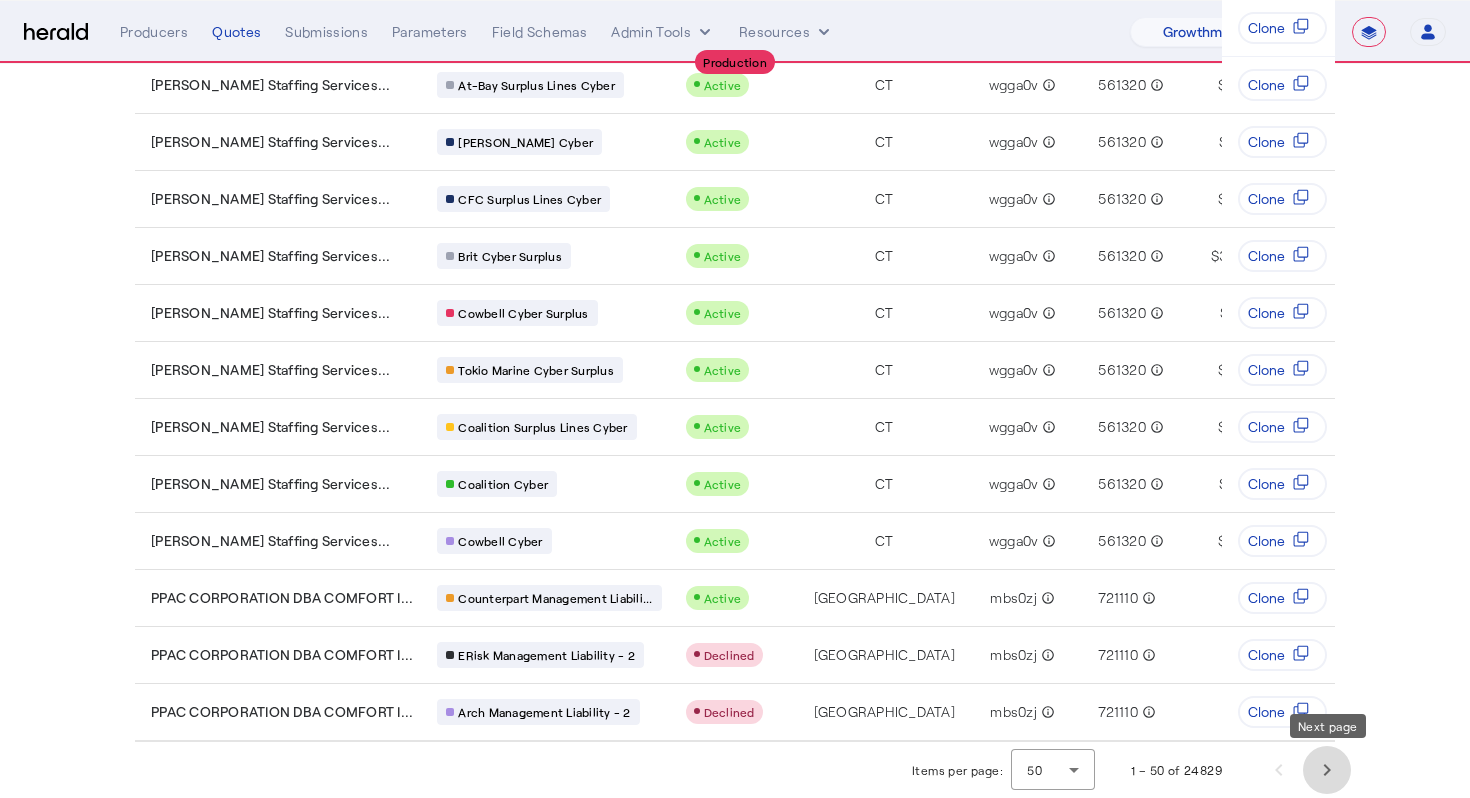 click 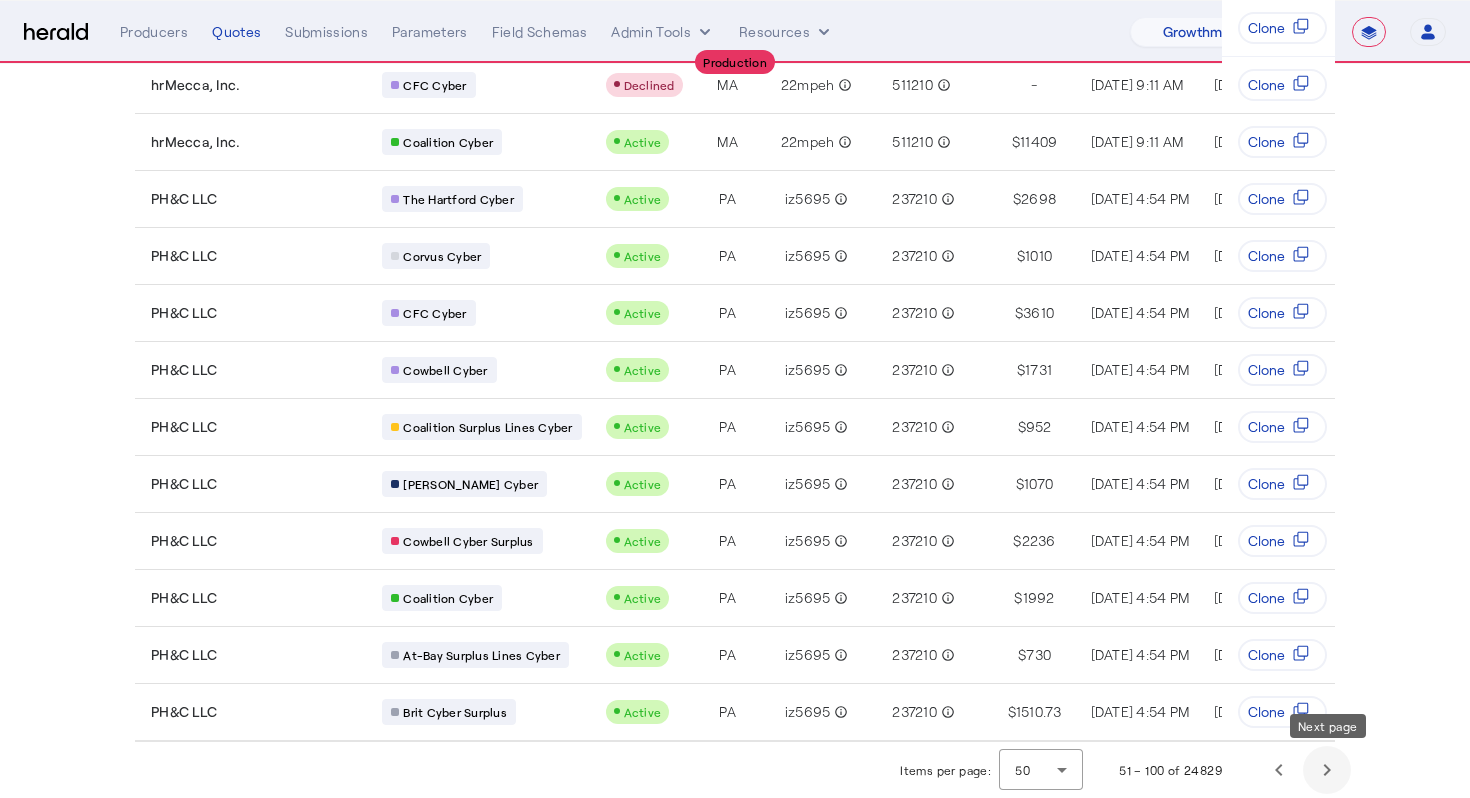 click 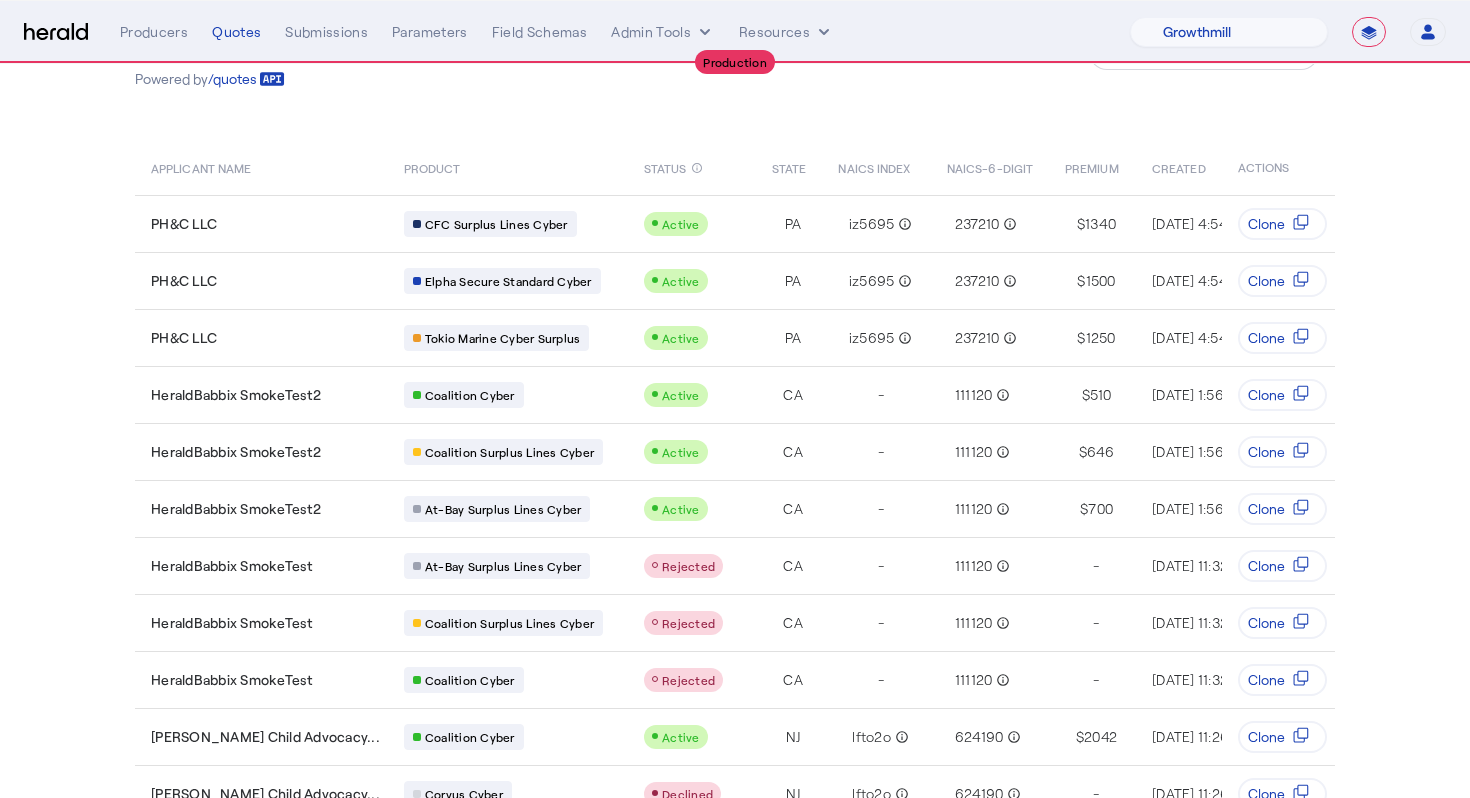 scroll, scrollTop: 0, scrollLeft: 0, axis: both 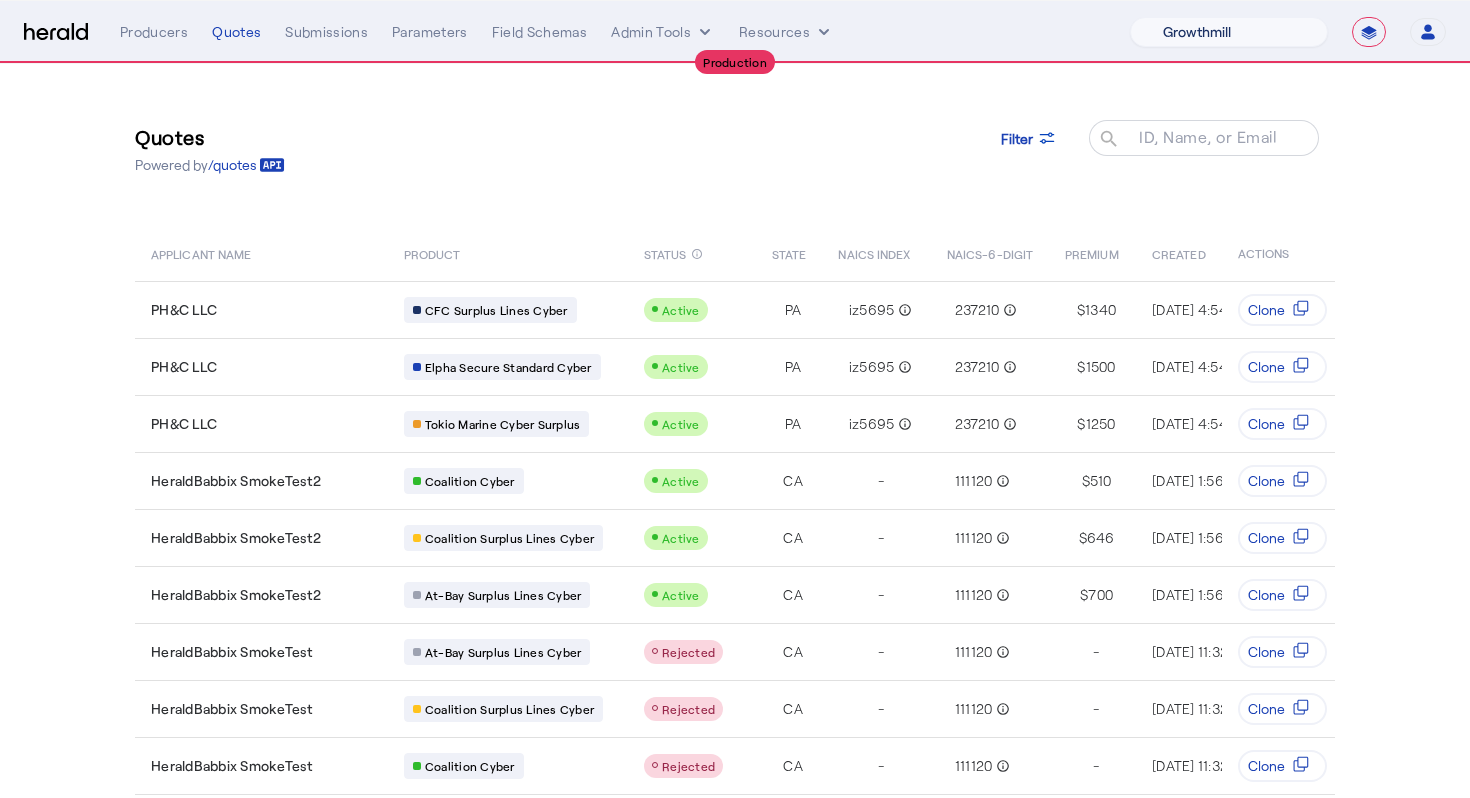 click on "1Fort   [PERSON_NAME]   [PERSON_NAME]   CRC   Campus Coverage   Citadel   Fifthwall   Flow Specialty (Capitola)   Founder Shield   Growthmill   HIB Marketplace   HeraldAPI   Layr   Limit   [PERSON_NAME]   QuoteWell   Sayata Labs   Semsee   Stere   USI   Vouch   Zywave" at bounding box center (1229, 32) 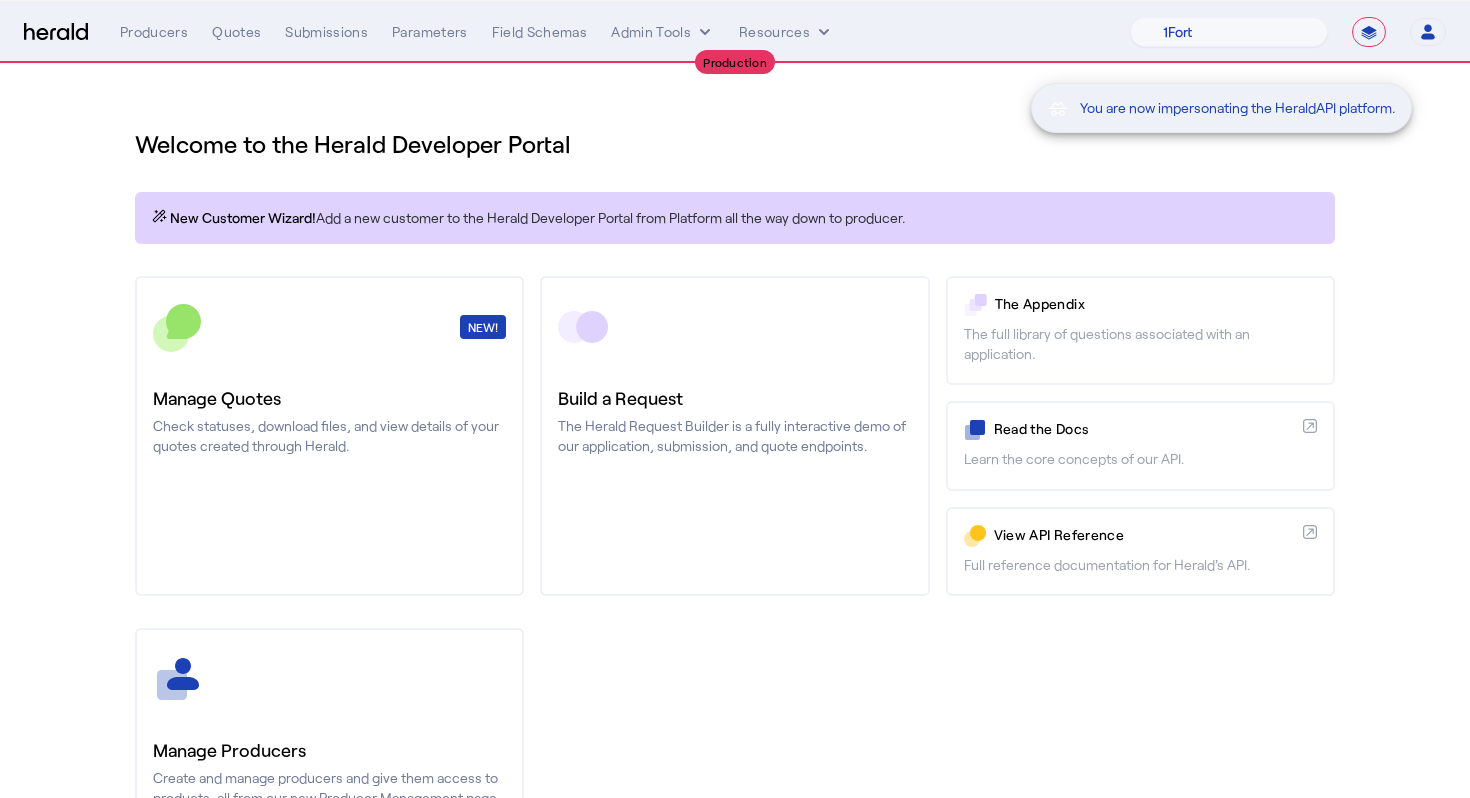 click on "You are now impersonating the HeraldAPI platform." at bounding box center [735, 399] 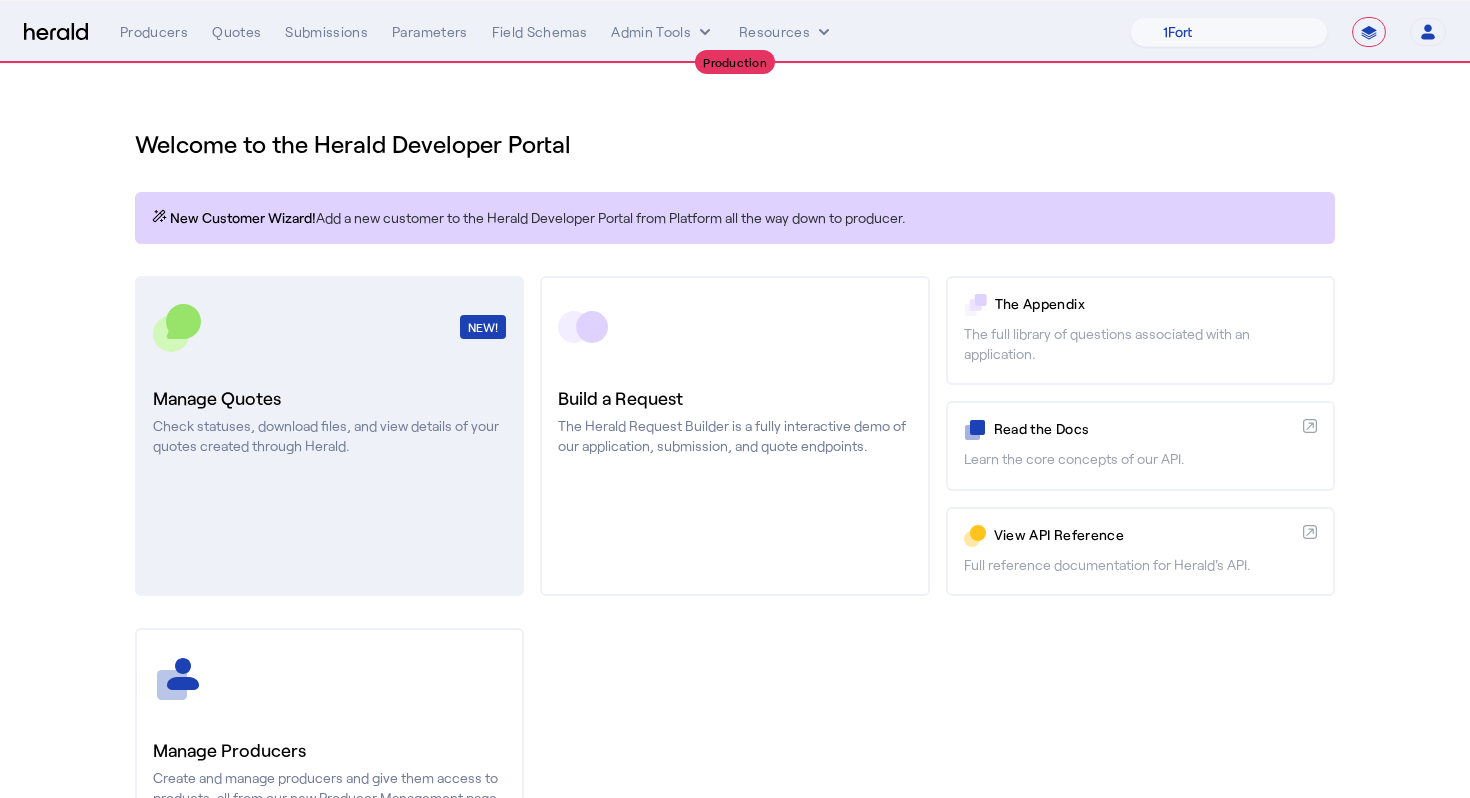 click on "NEW!  Manage Quotes  Check statuses, download files, and view details of your quotes created through Herald." 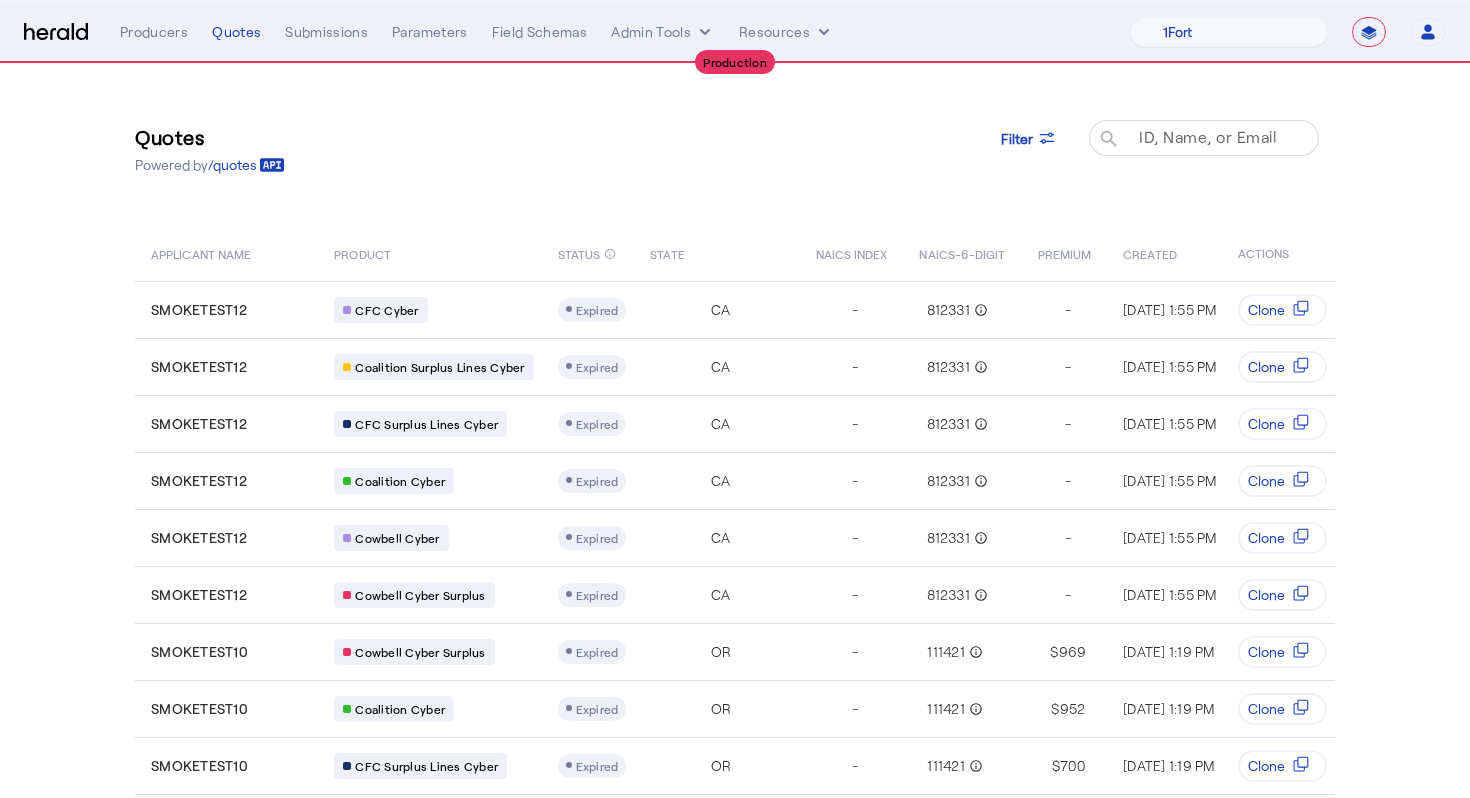 click on "ID, Name, or Email" at bounding box center (1208, 136) 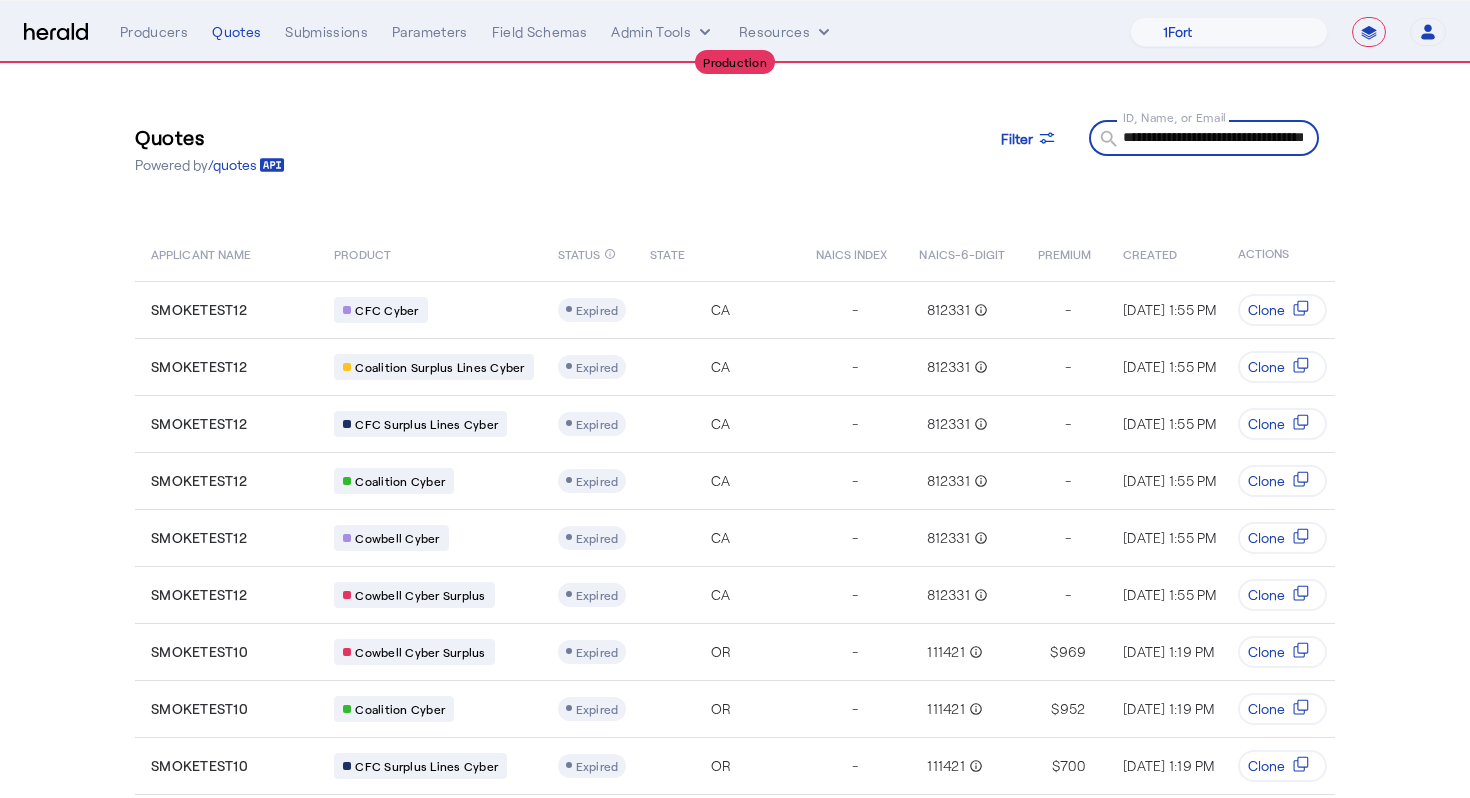 scroll, scrollTop: 0, scrollLeft: 114, axis: horizontal 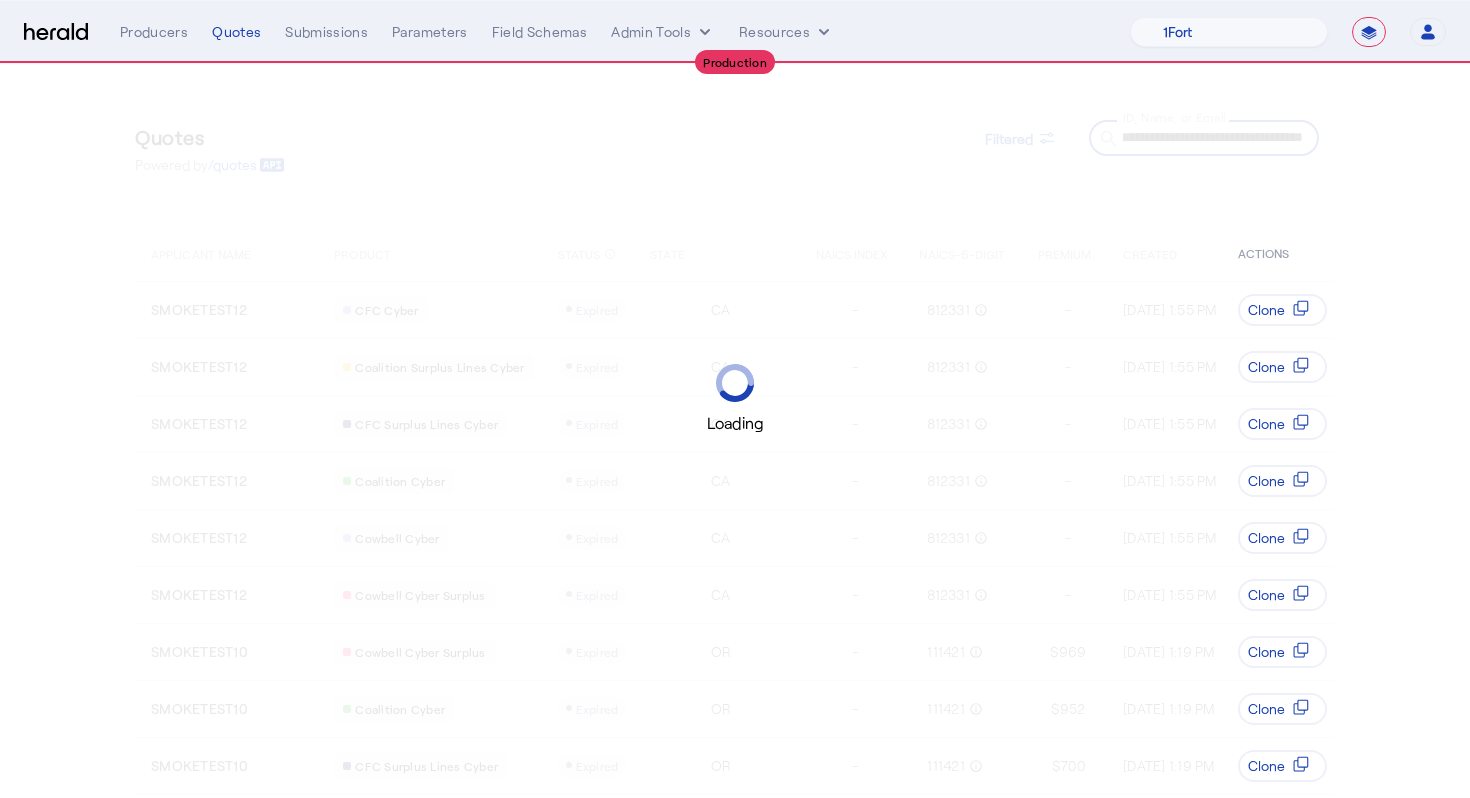 type on "**********" 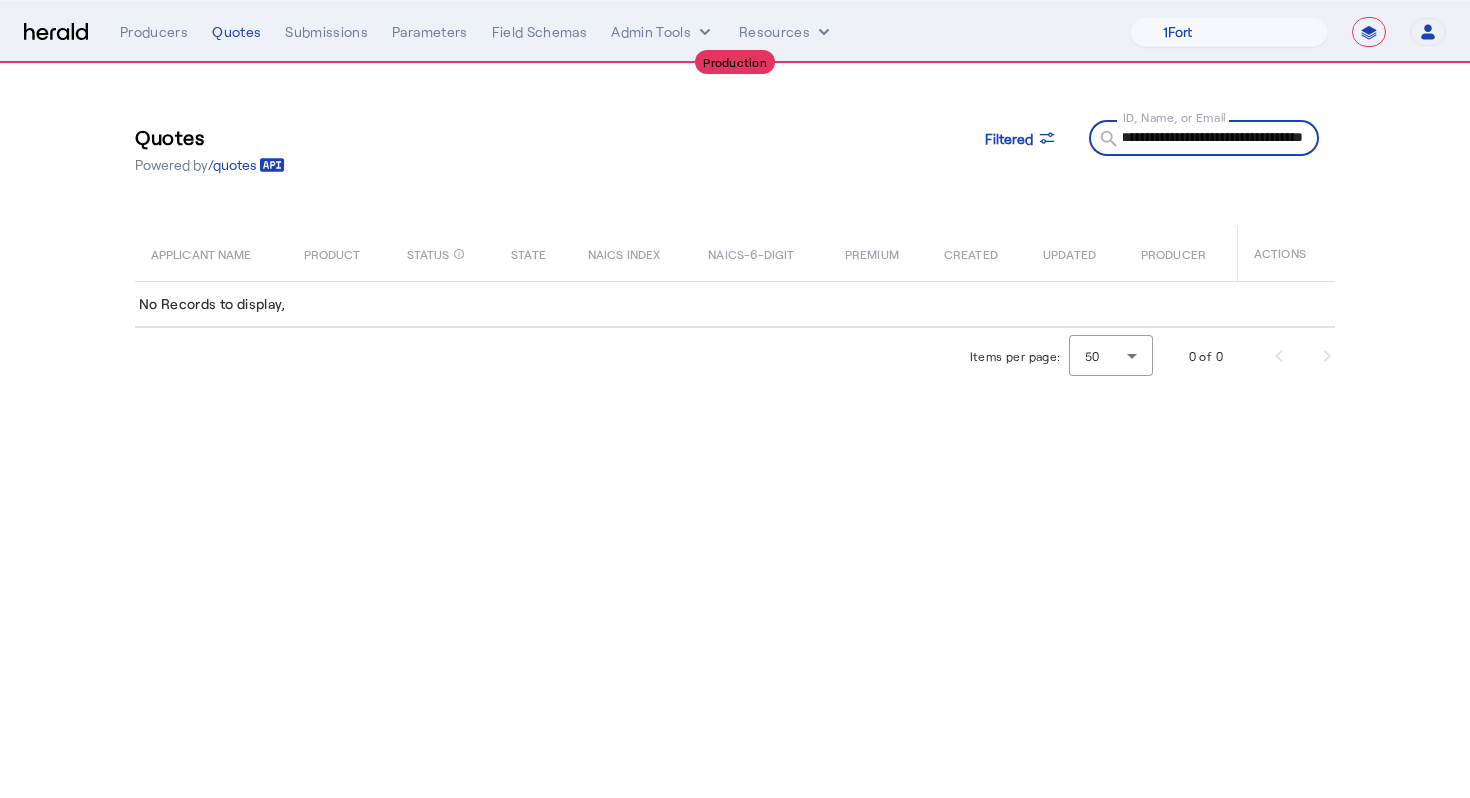scroll, scrollTop: 0, scrollLeft: 0, axis: both 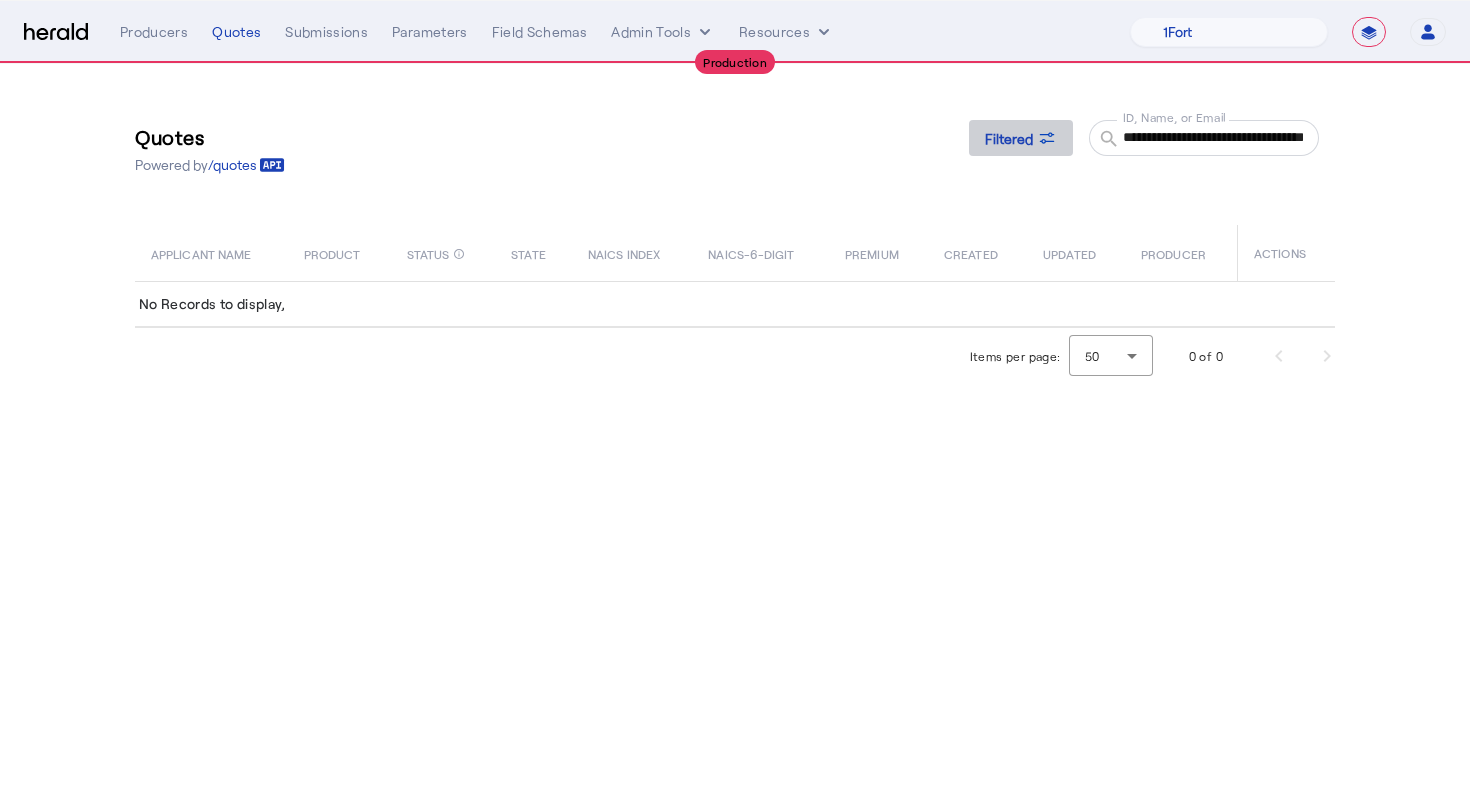 click on "Filtered" at bounding box center [1009, 138] 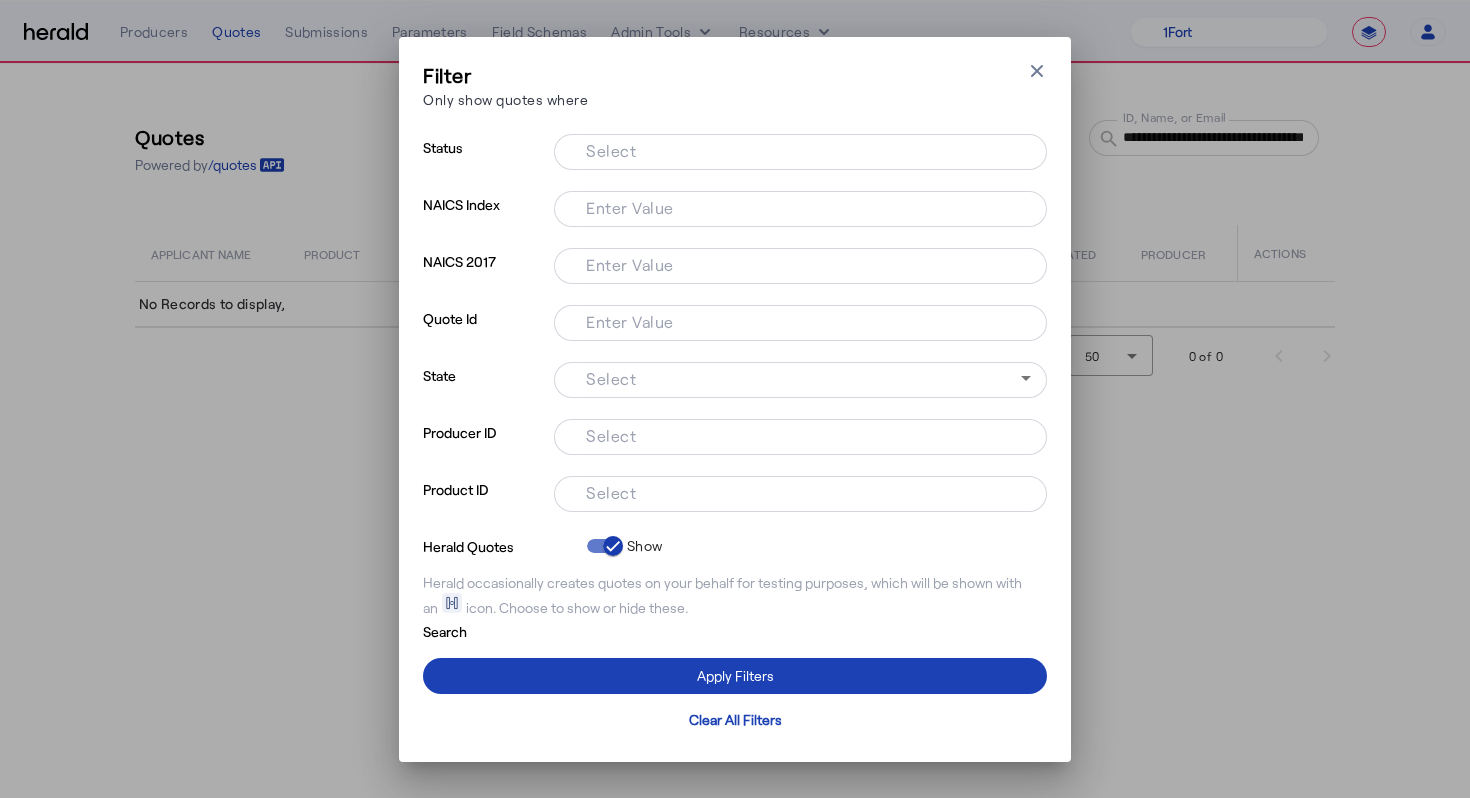 click at bounding box center [800, 351] 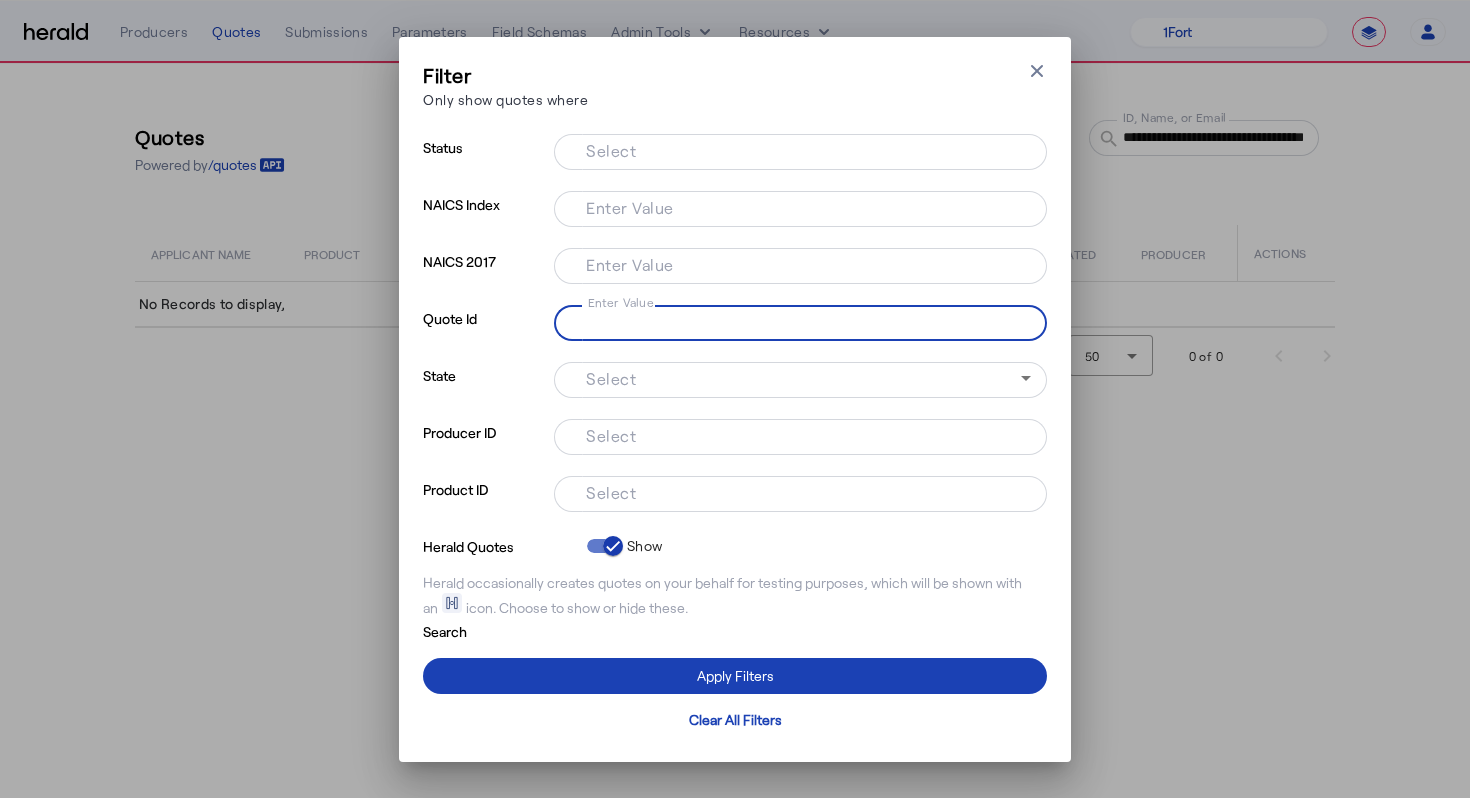 click on "Enter Value" at bounding box center [796, 321] 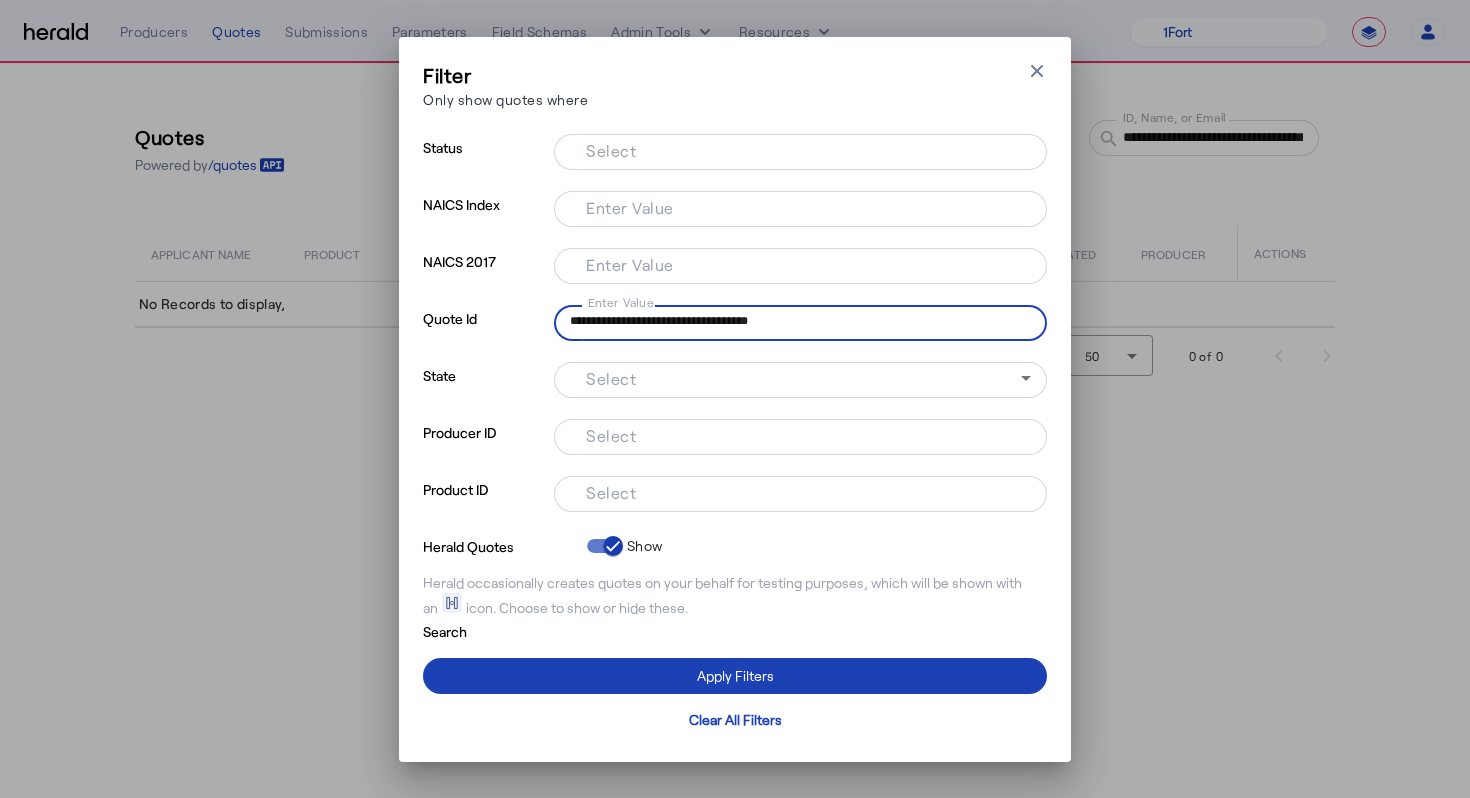 type 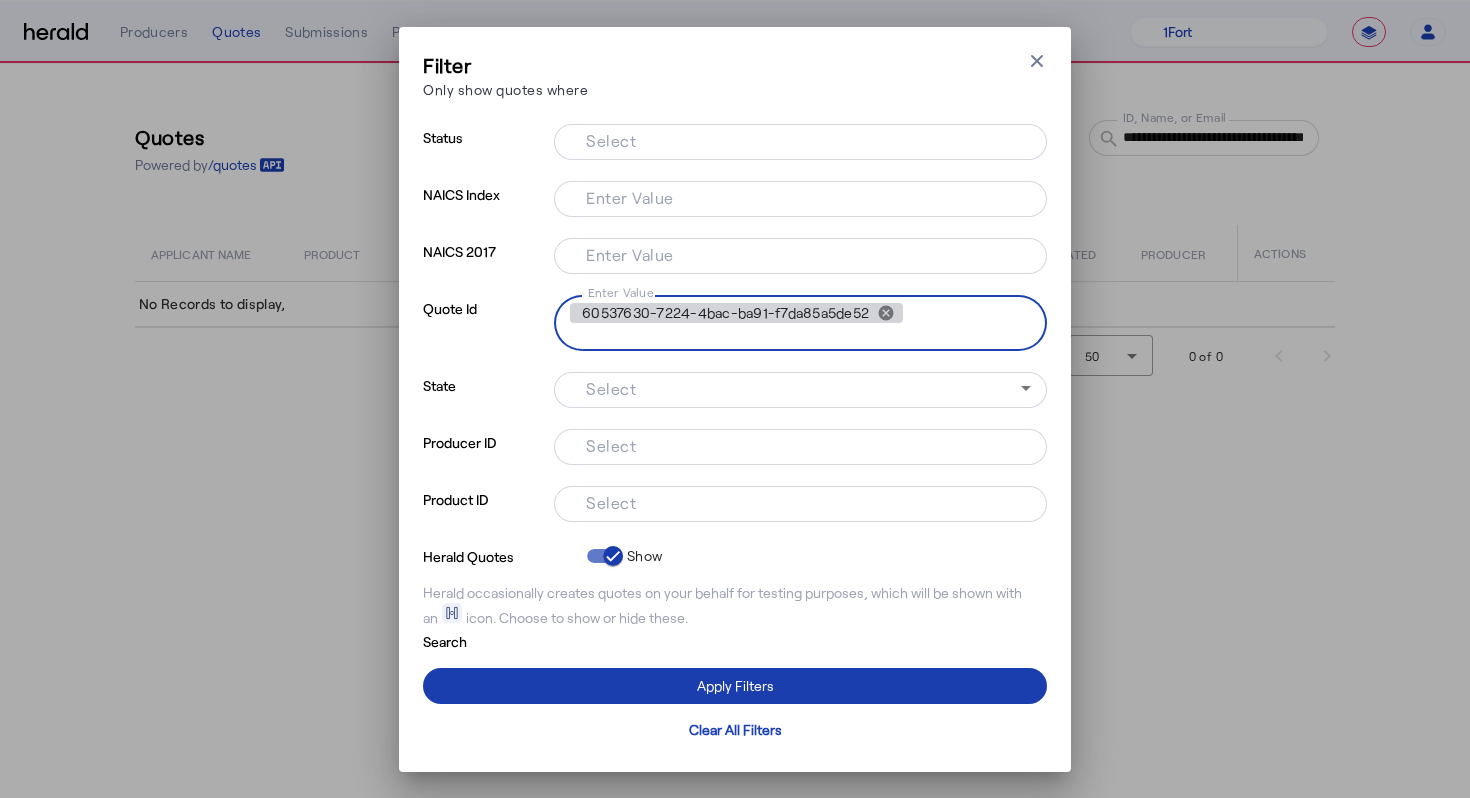 click at bounding box center [735, 686] 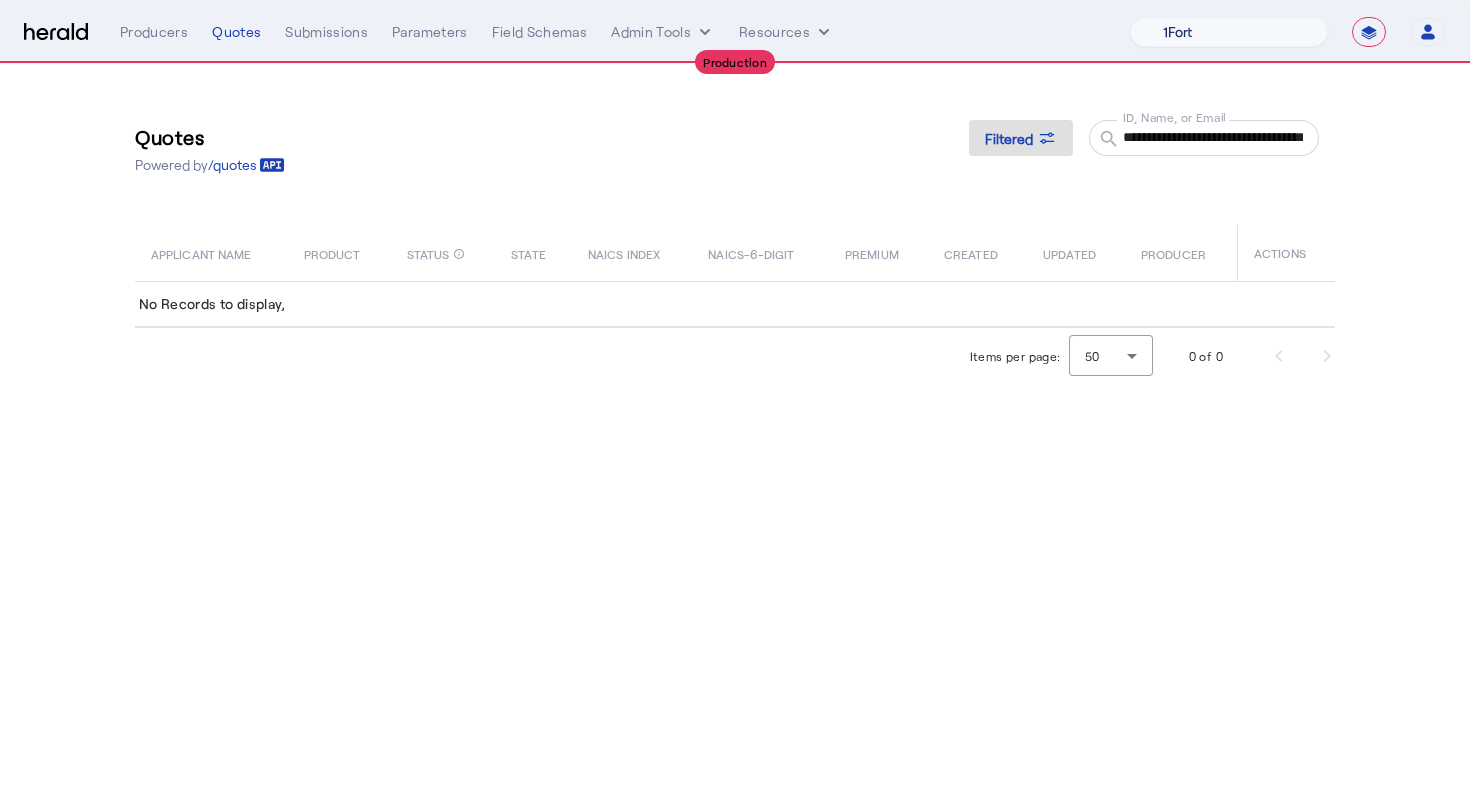 click on "1Fort   [PERSON_NAME]   [PERSON_NAME]   CRC   Campus Coverage   Citadel   Fifthwall   Flow Specialty (Capitola)   Founder Shield   Growthmill   HIB Marketplace   HeraldAPI   Layr   Limit   [PERSON_NAME]   QuoteWell   Sayata Labs   Semsee   Stere   USI   Vouch   Zywave" at bounding box center (1229, 32) 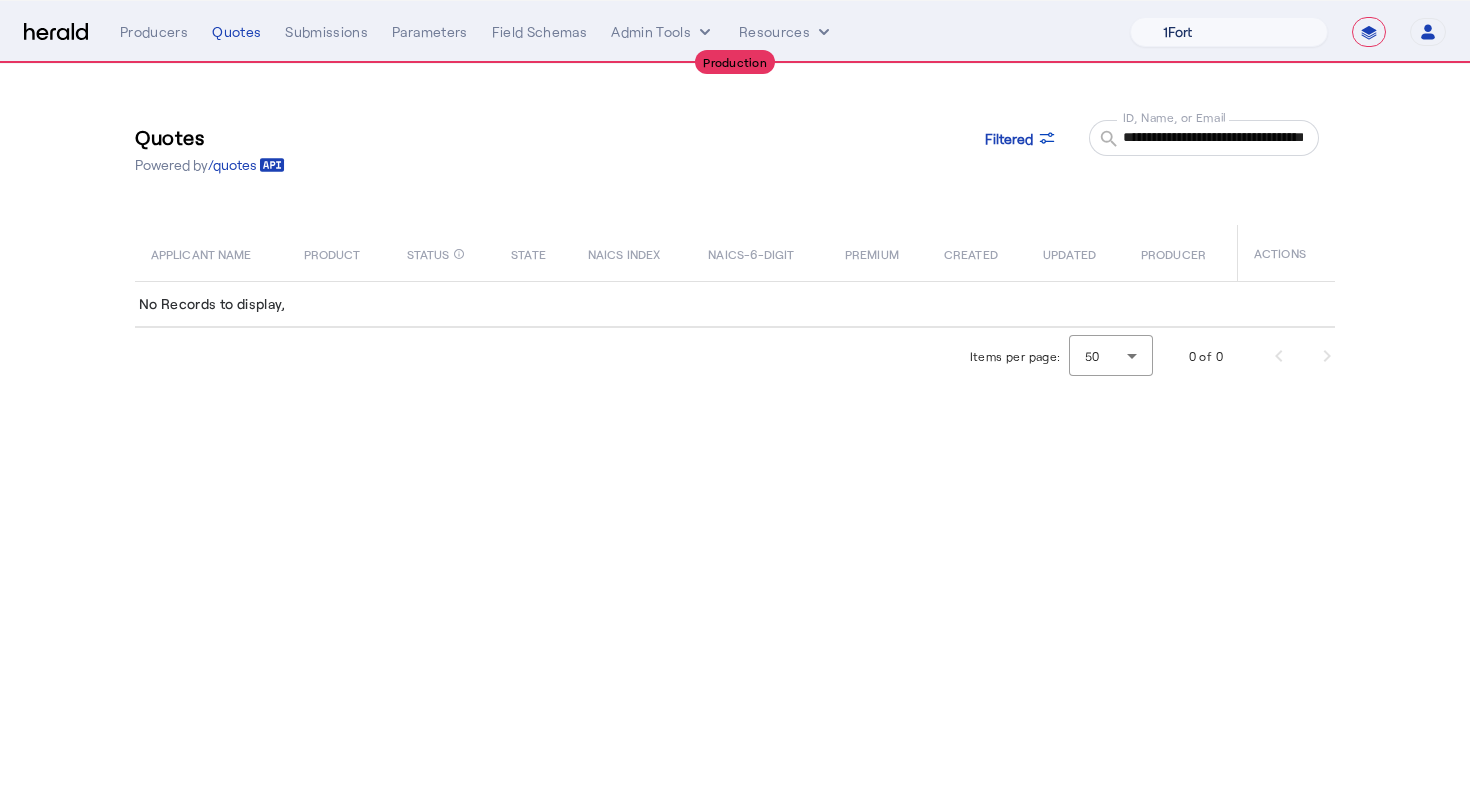 select on "pfm_z9k1_growthmill" 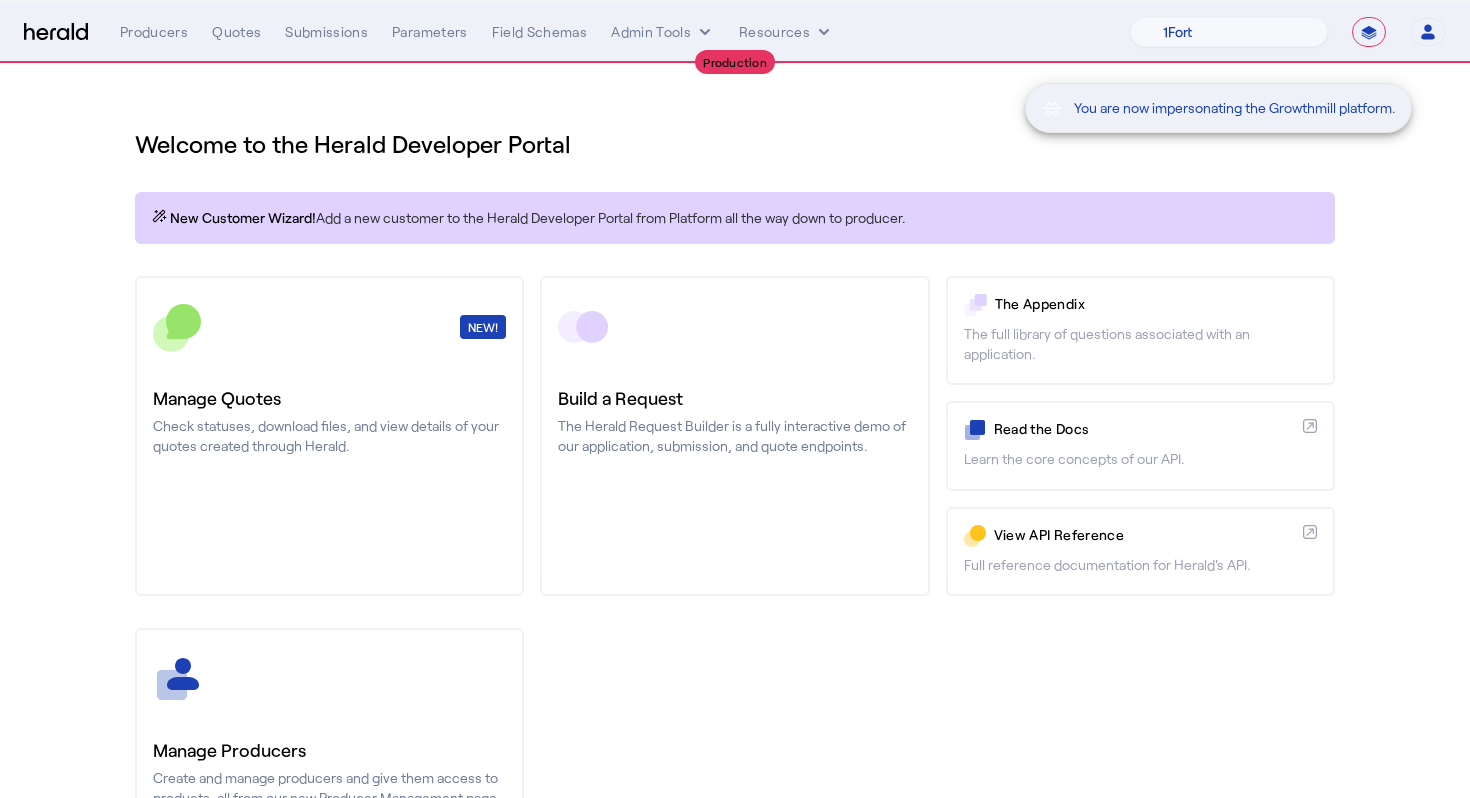 click on "You are now impersonating the Growthmill platform." at bounding box center (735, 399) 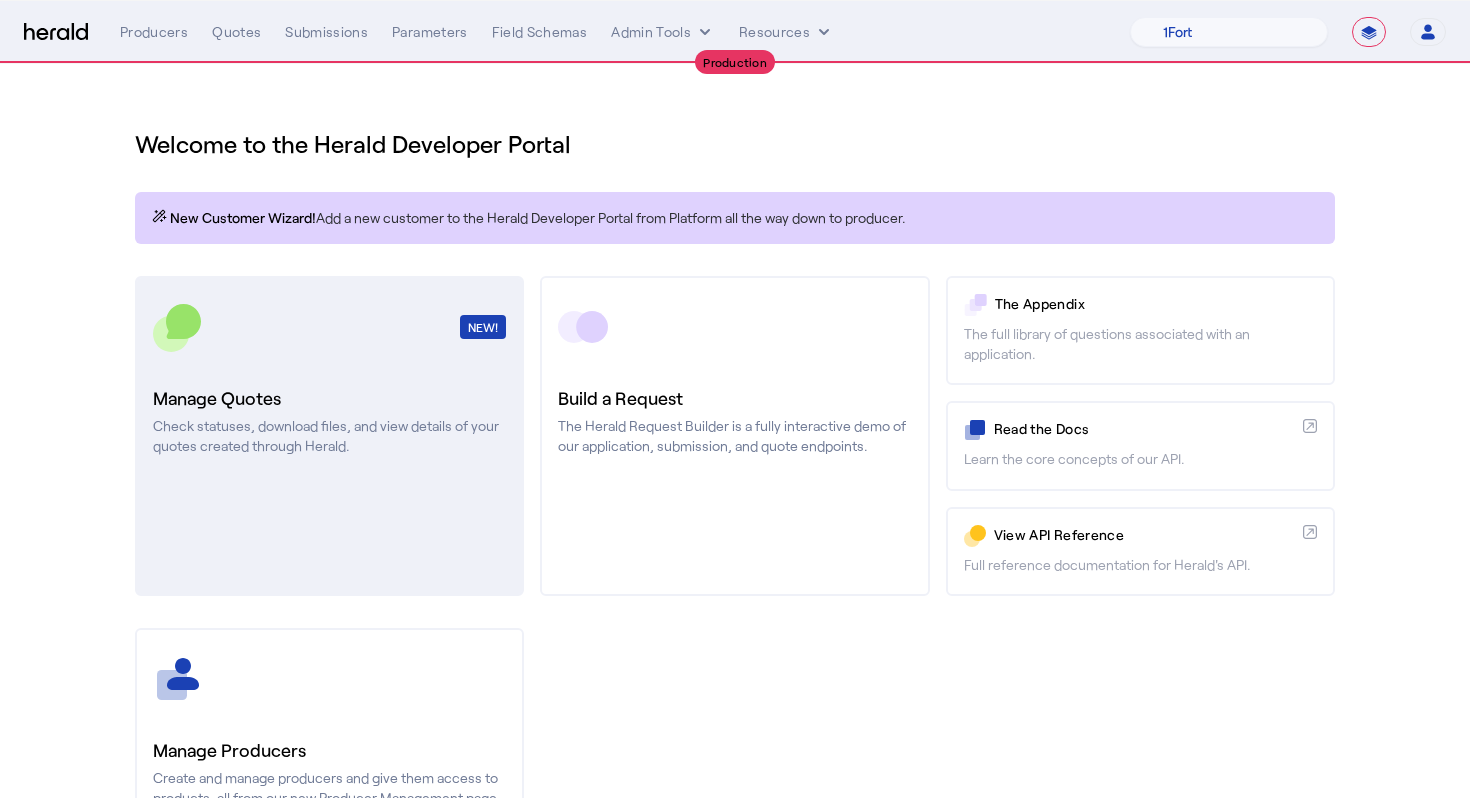 click on "Manage Quotes" 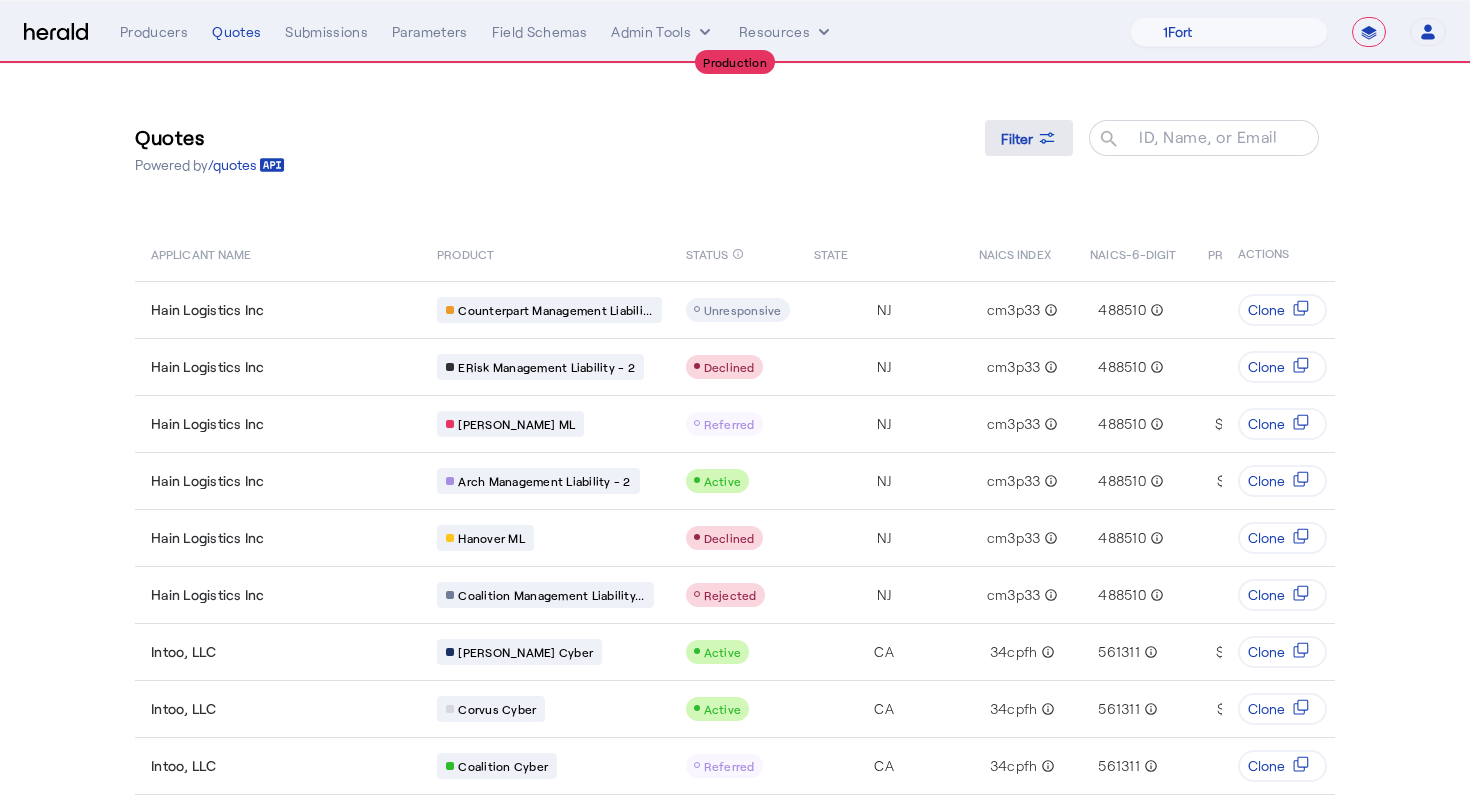 click at bounding box center (1029, 138) 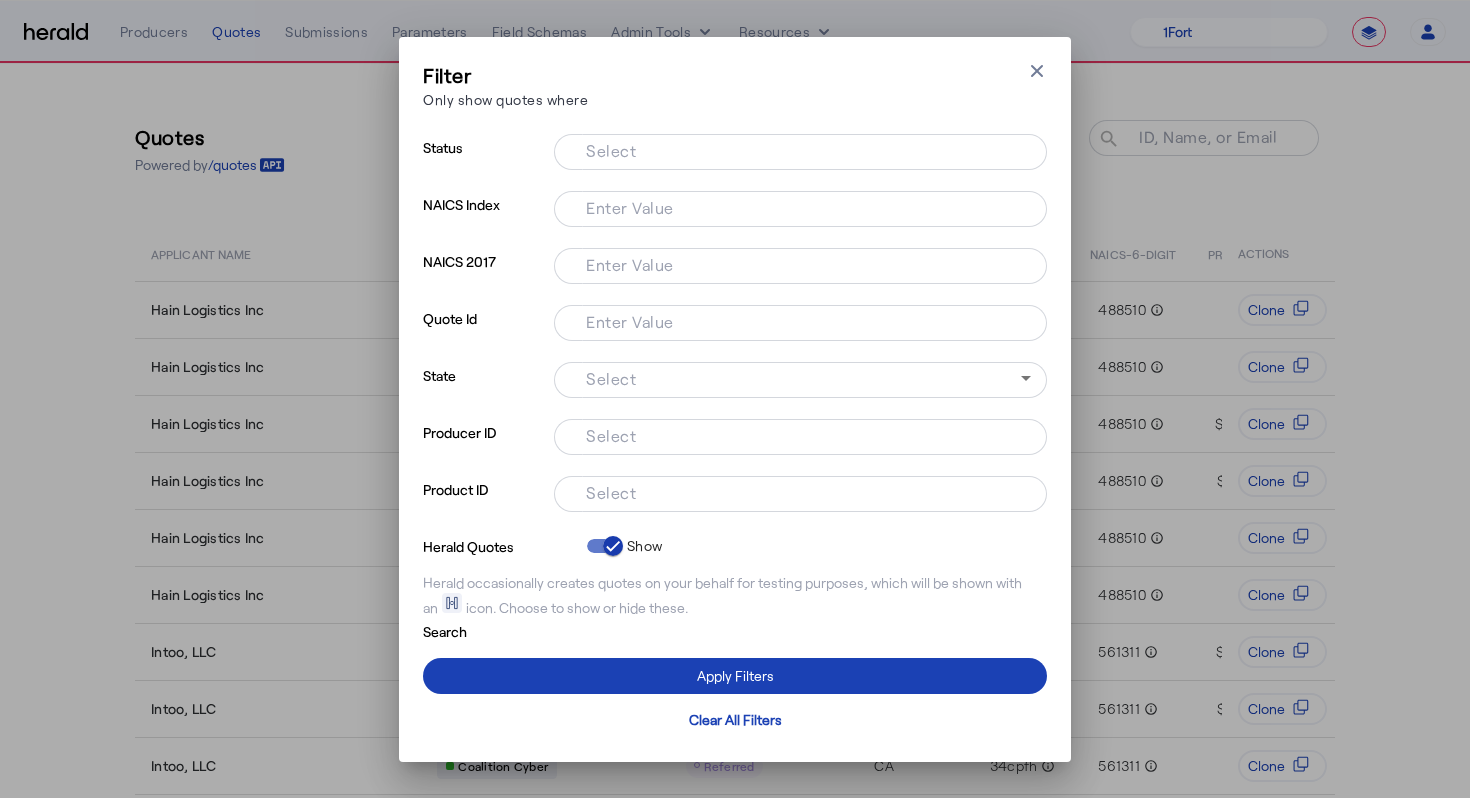 click on "Enter Value" at bounding box center (796, 321) 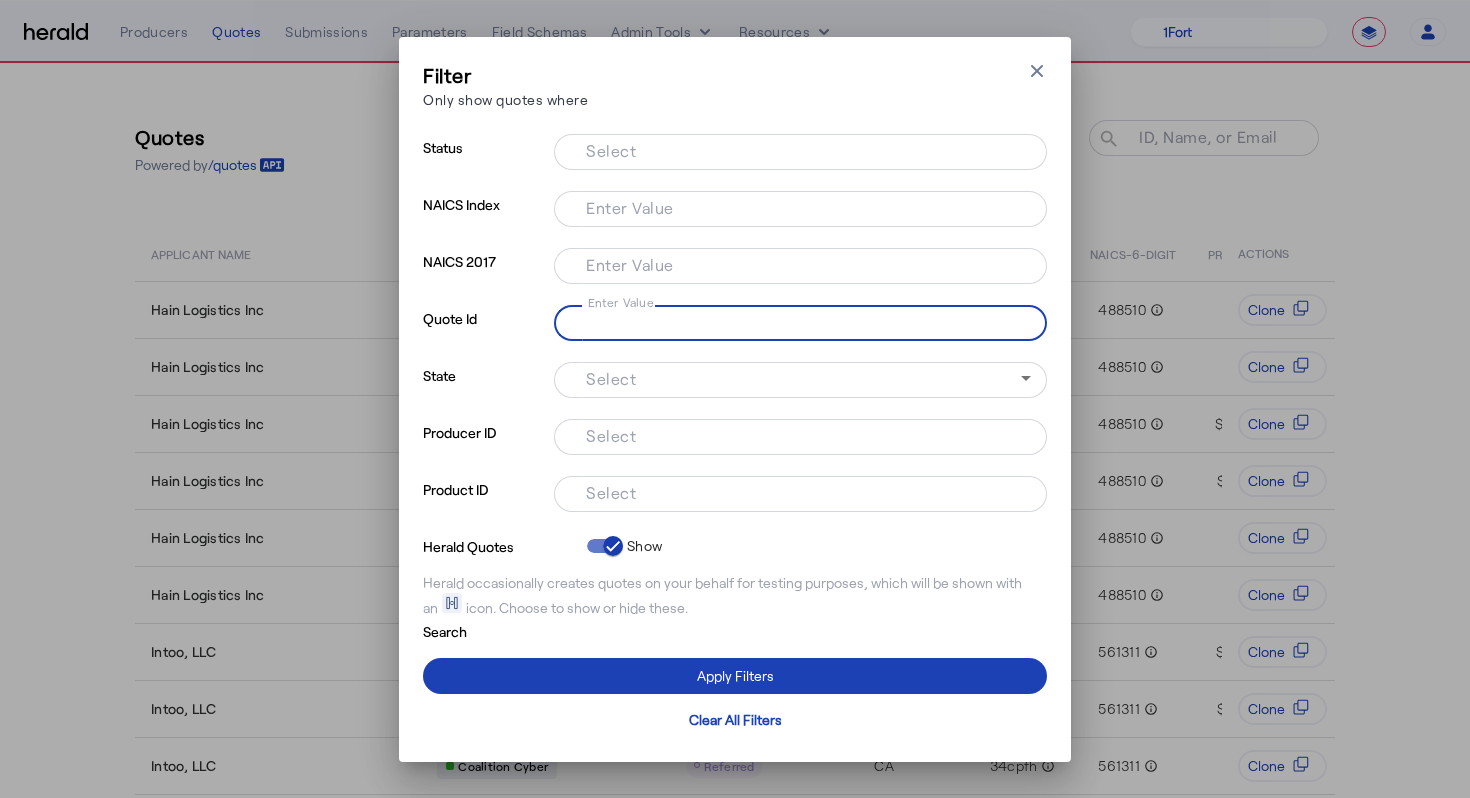 paste on "**********" 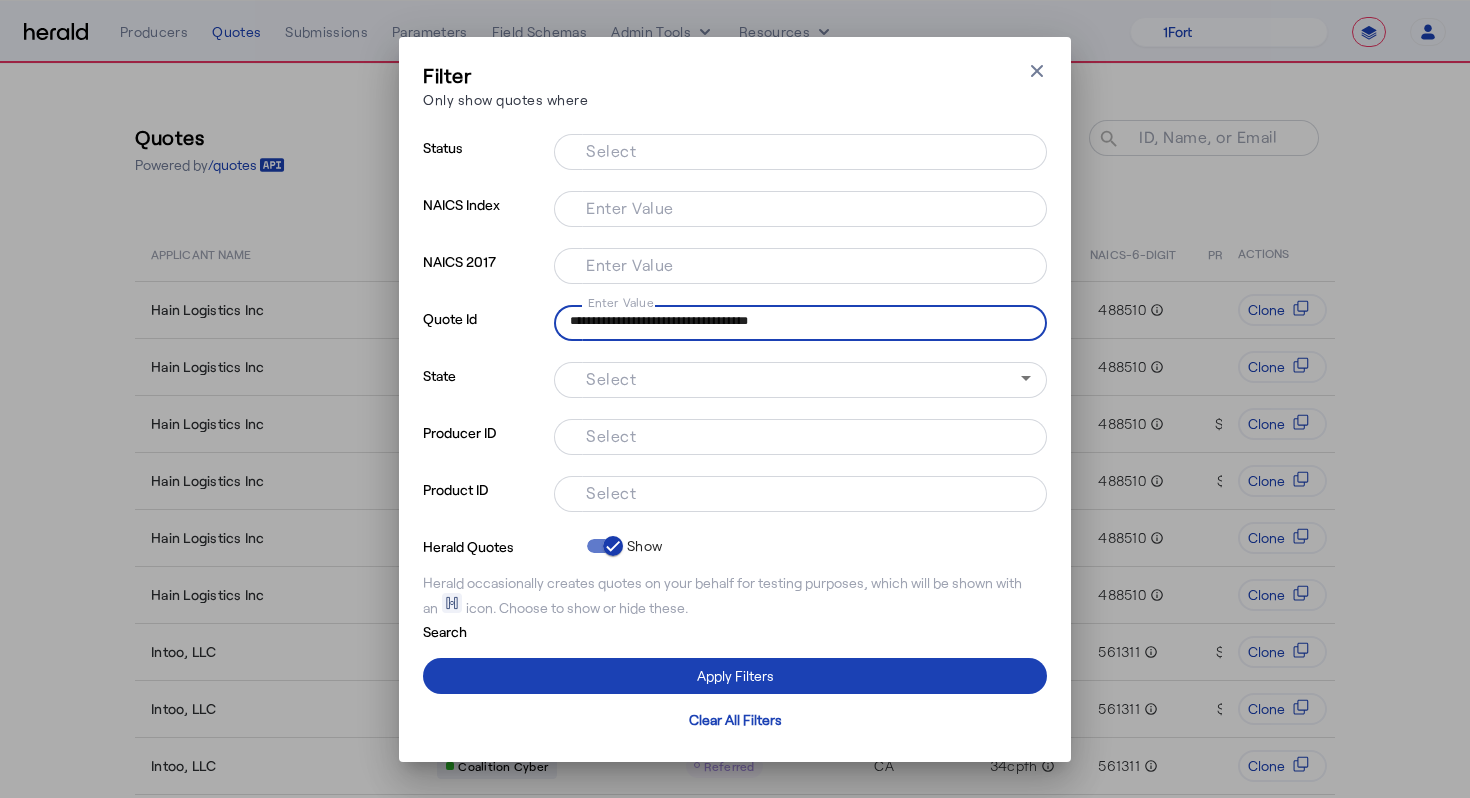 type 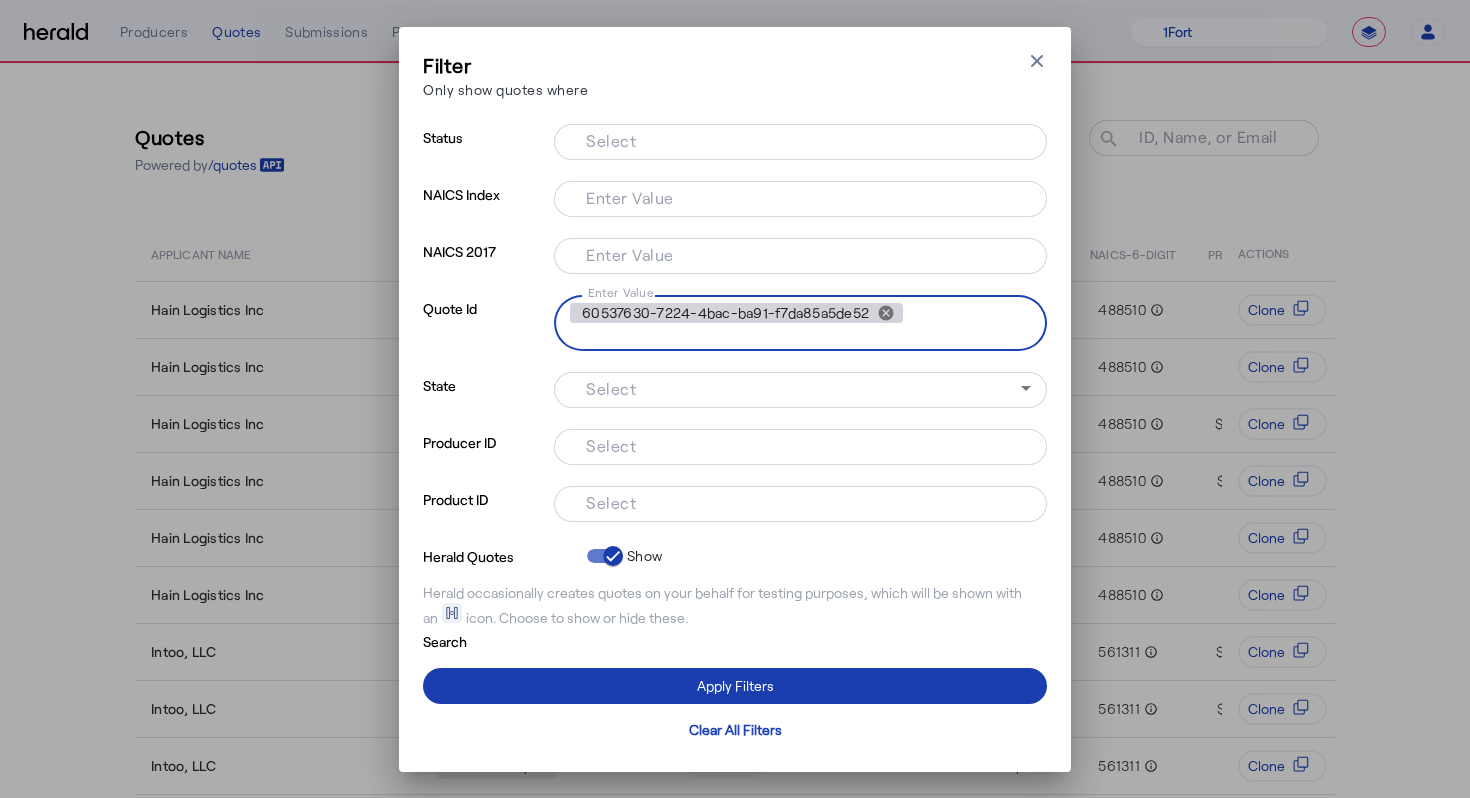 click at bounding box center [735, 686] 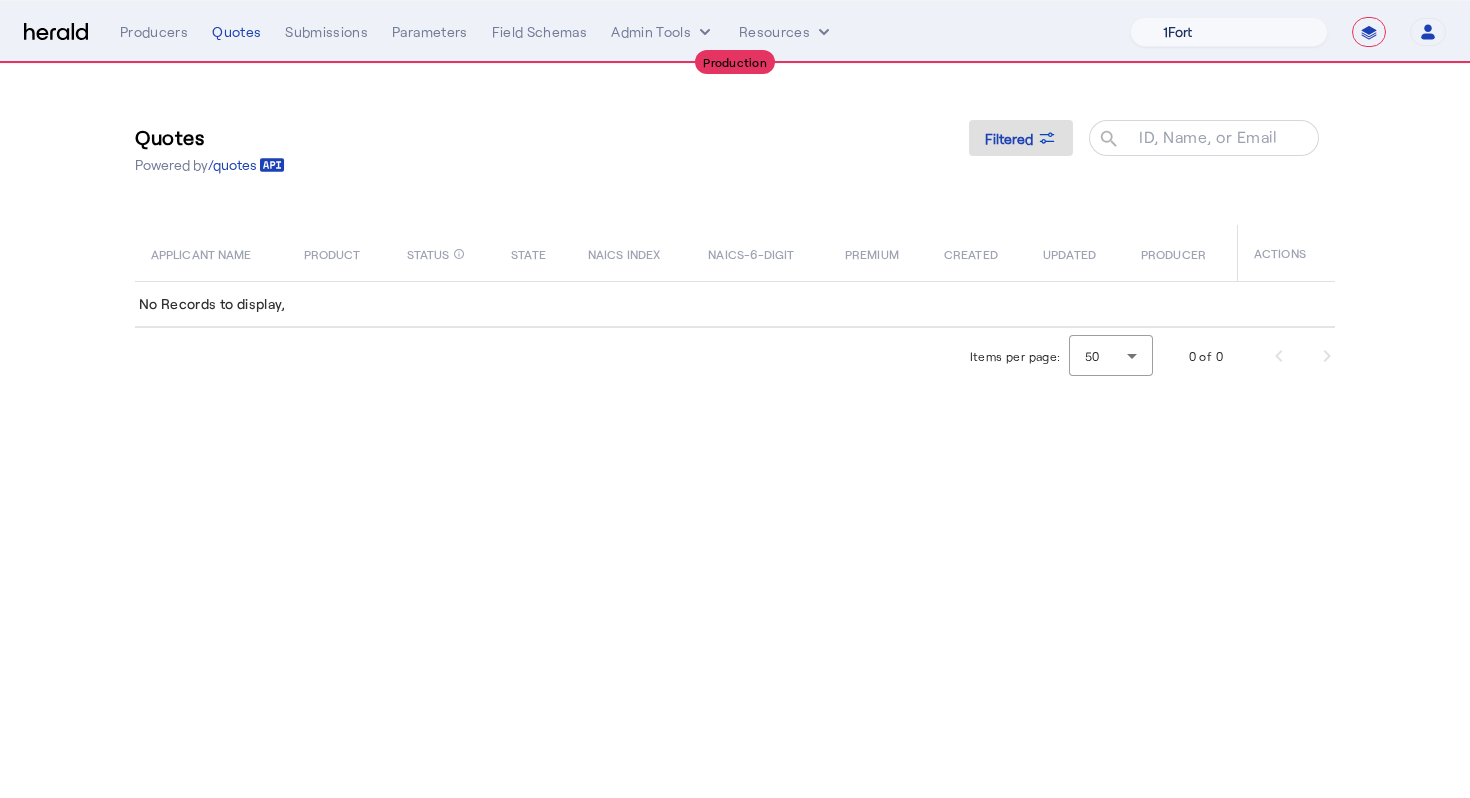 click on "1Fort   [PERSON_NAME]   [PERSON_NAME]   CRC   Campus Coverage   Citadel   Fifthwall   Flow Specialty (Capitola)   Founder Shield   Growthmill   HIB Marketplace   HeraldAPI   Layr   Limit   [PERSON_NAME]   QuoteWell   Sayata Labs   Semsee   Stere   USI   Vouch   Zywave" at bounding box center (1229, 32) 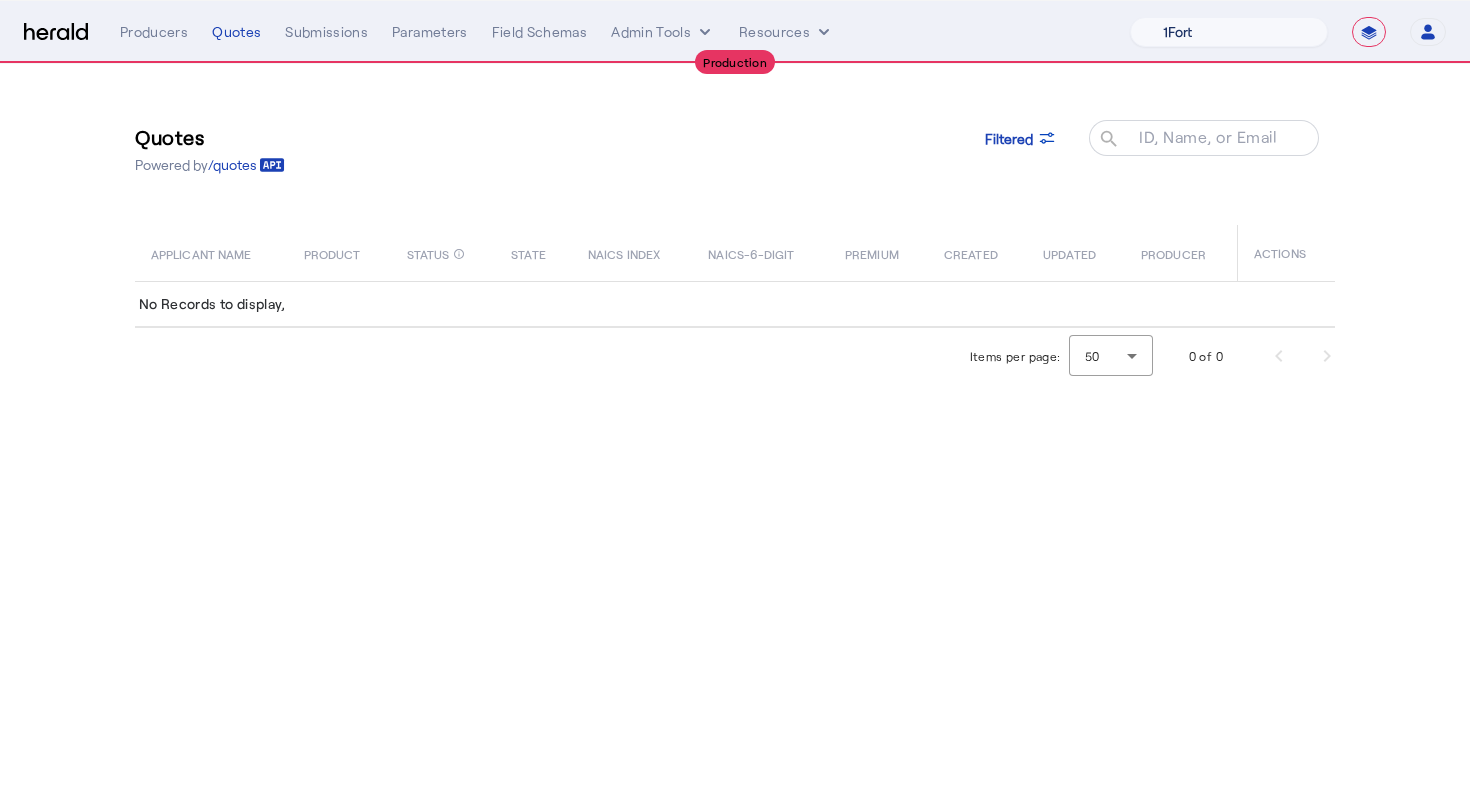 select on "pfm_2v8p_herald_api" 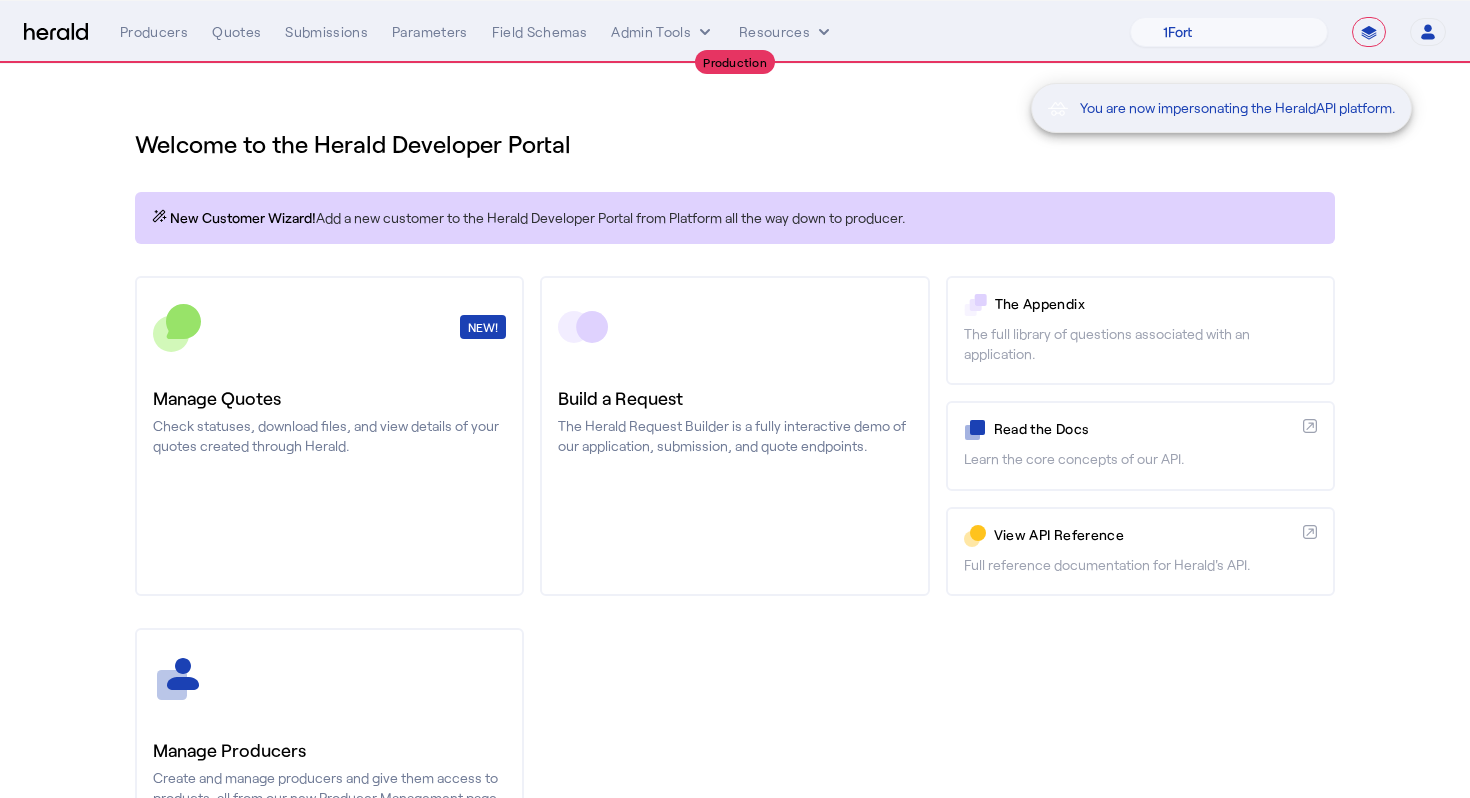 click on "You are now impersonating the HeraldAPI platform." at bounding box center [735, 399] 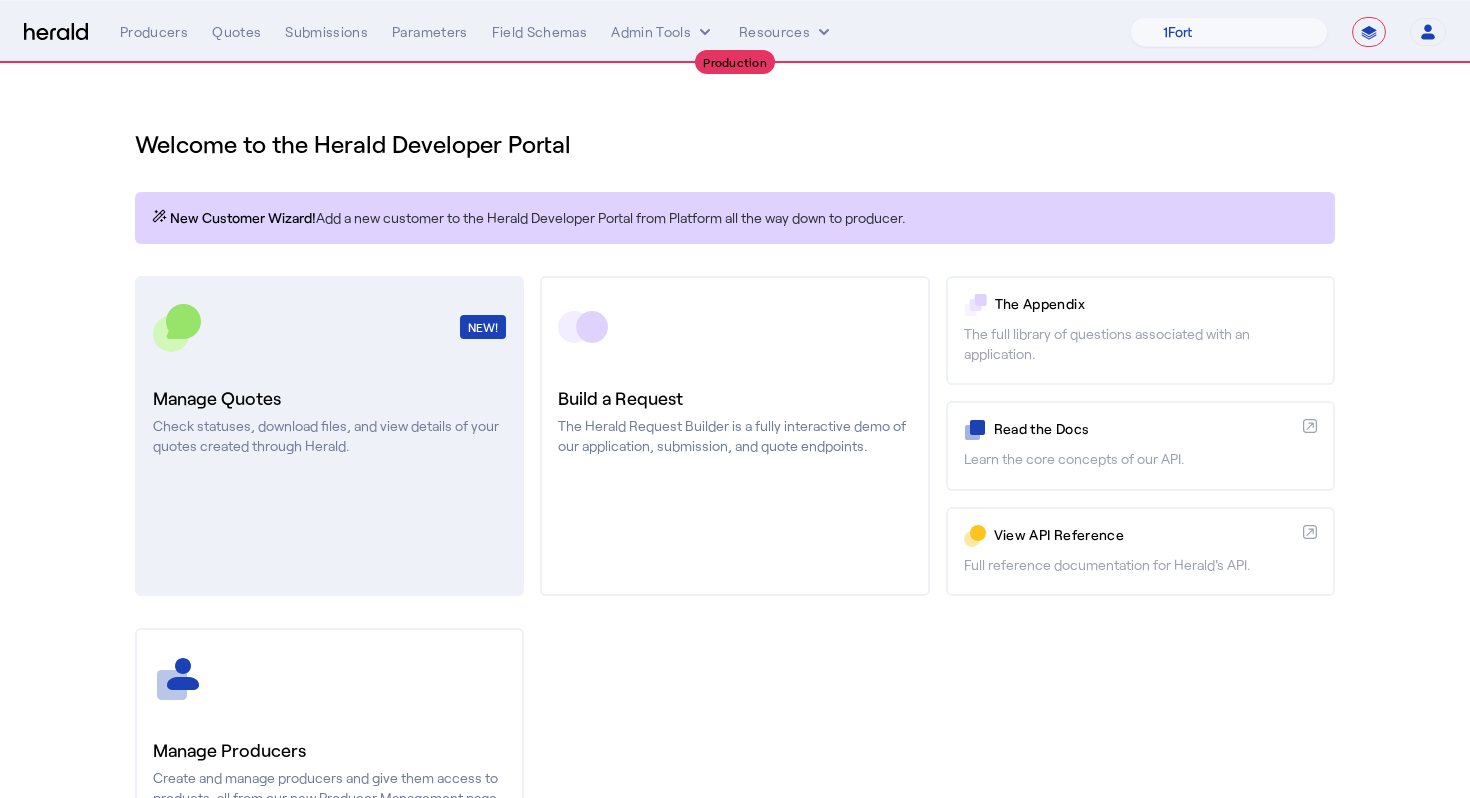 click on "NEW!  Manage Quotes  Check statuses, download files, and view details of your quotes created through Herald." 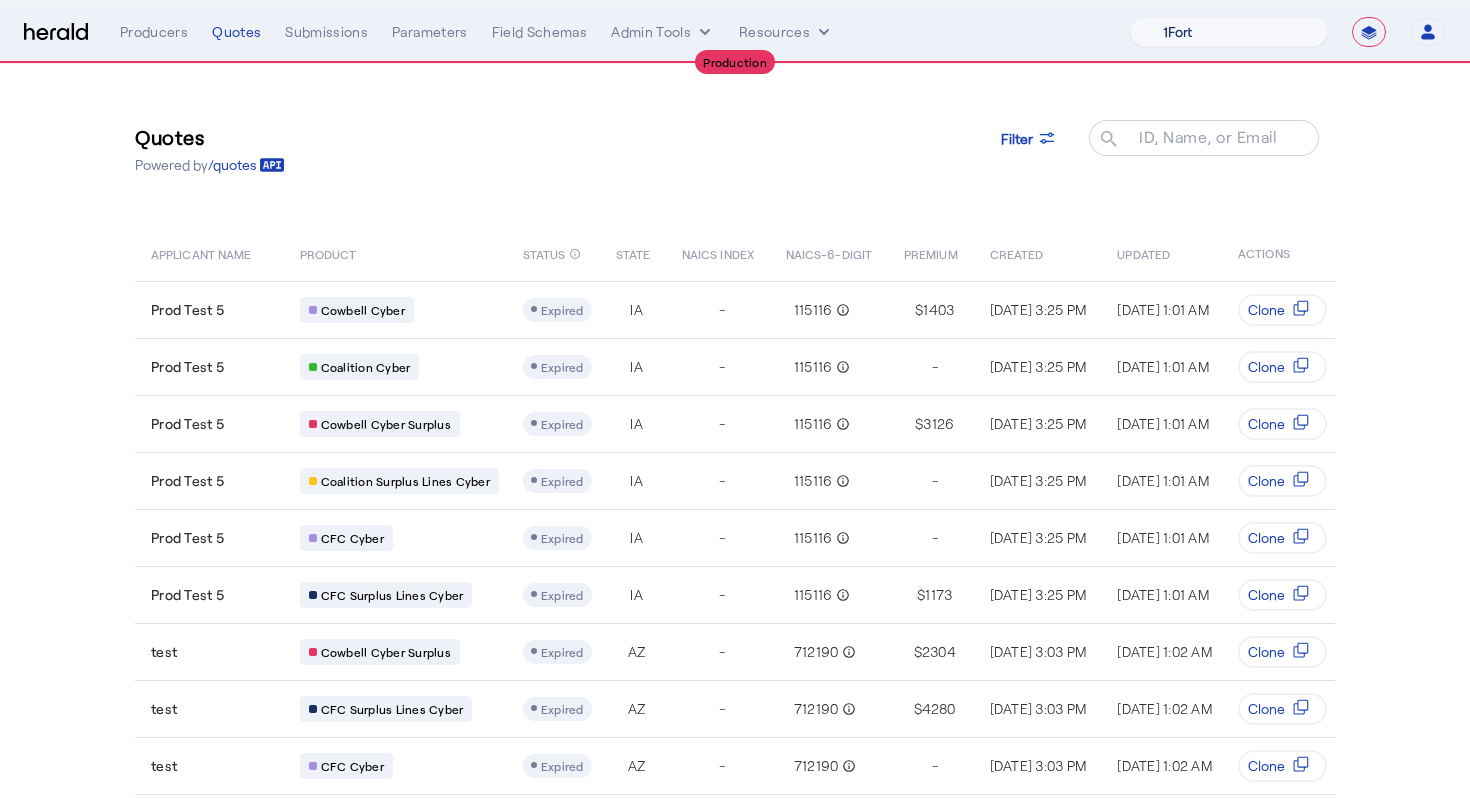 click on "1Fort   [PERSON_NAME]   [PERSON_NAME]   CRC   Campus Coverage   Citadel   Fifthwall   Flow Specialty (Capitola)   Founder Shield   Growthmill   HIB Marketplace   HeraldAPI   Layr   Limit   [PERSON_NAME]   QuoteWell   Sayata Labs   Semsee   Stere   USI   Vouch   Zywave" at bounding box center [1229, 32] 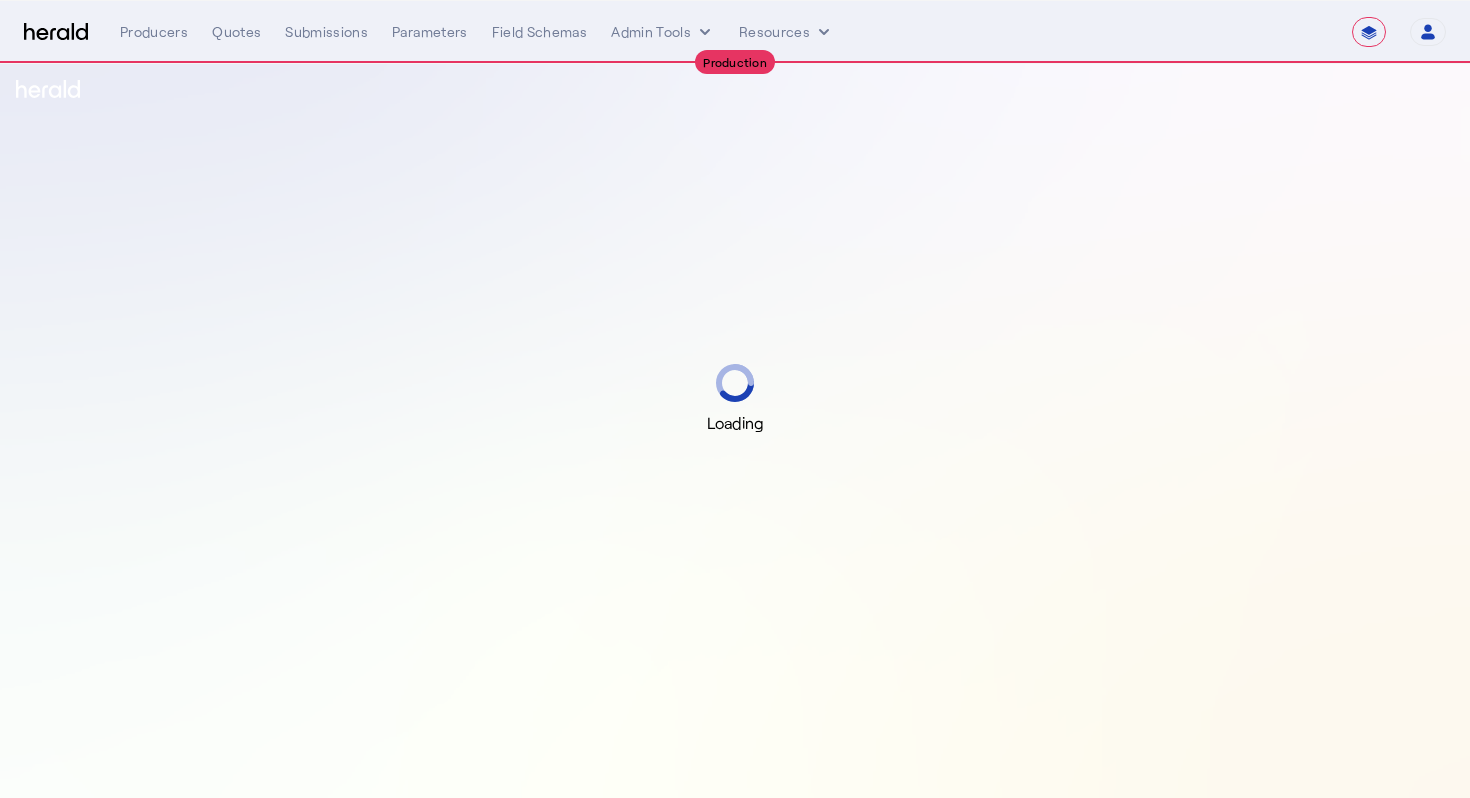 select on "**********" 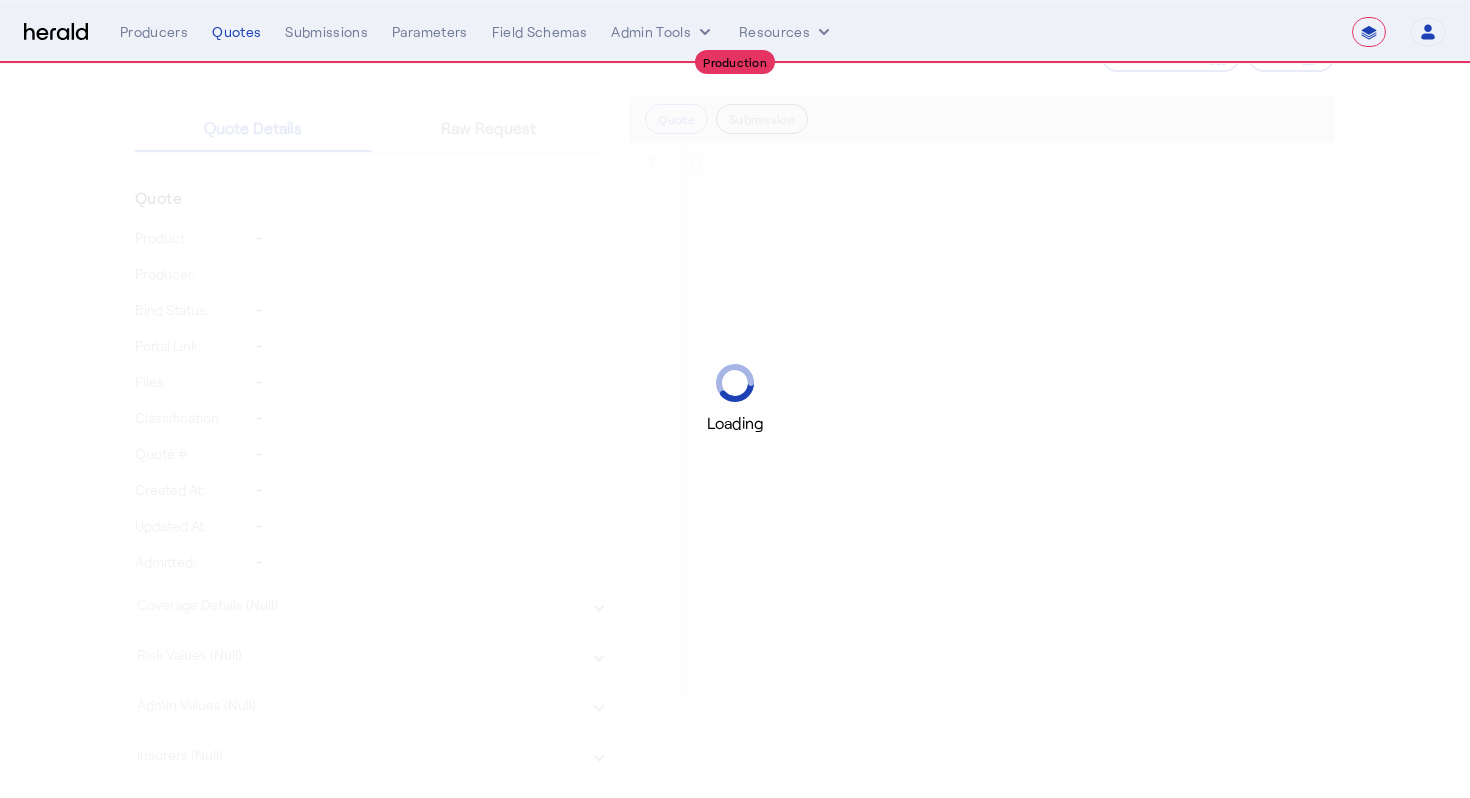 scroll, scrollTop: 0, scrollLeft: 0, axis: both 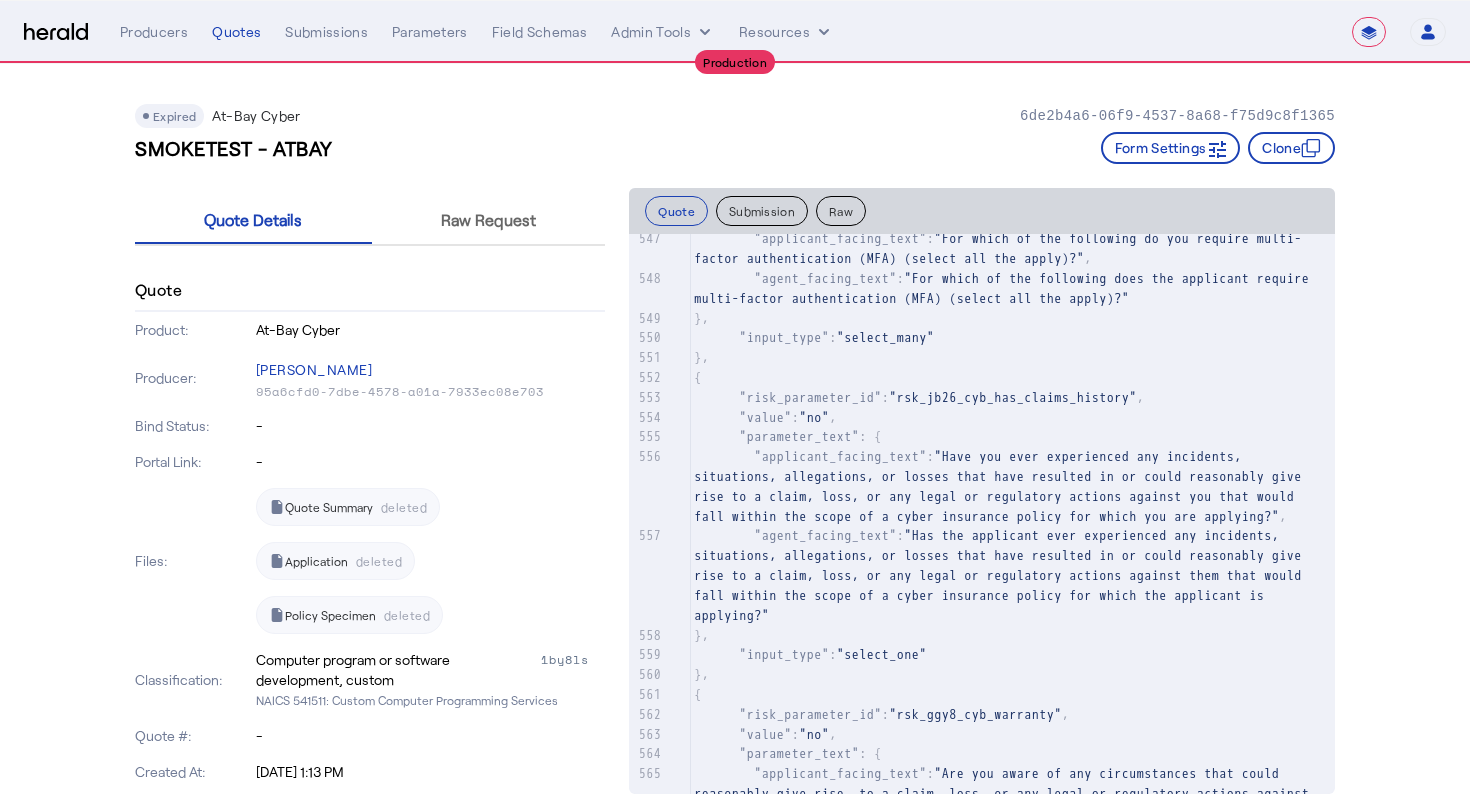 click on "Raw" 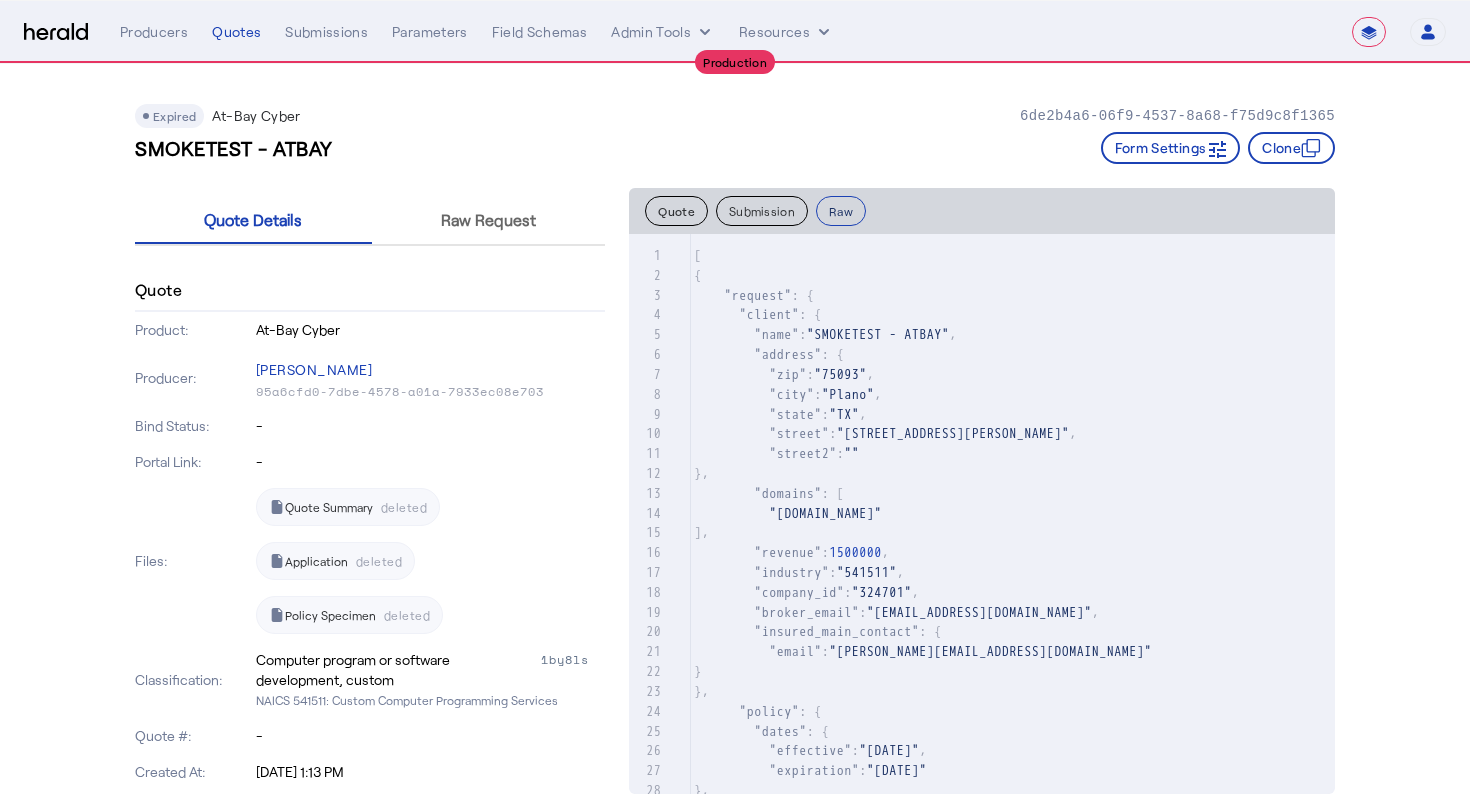 type 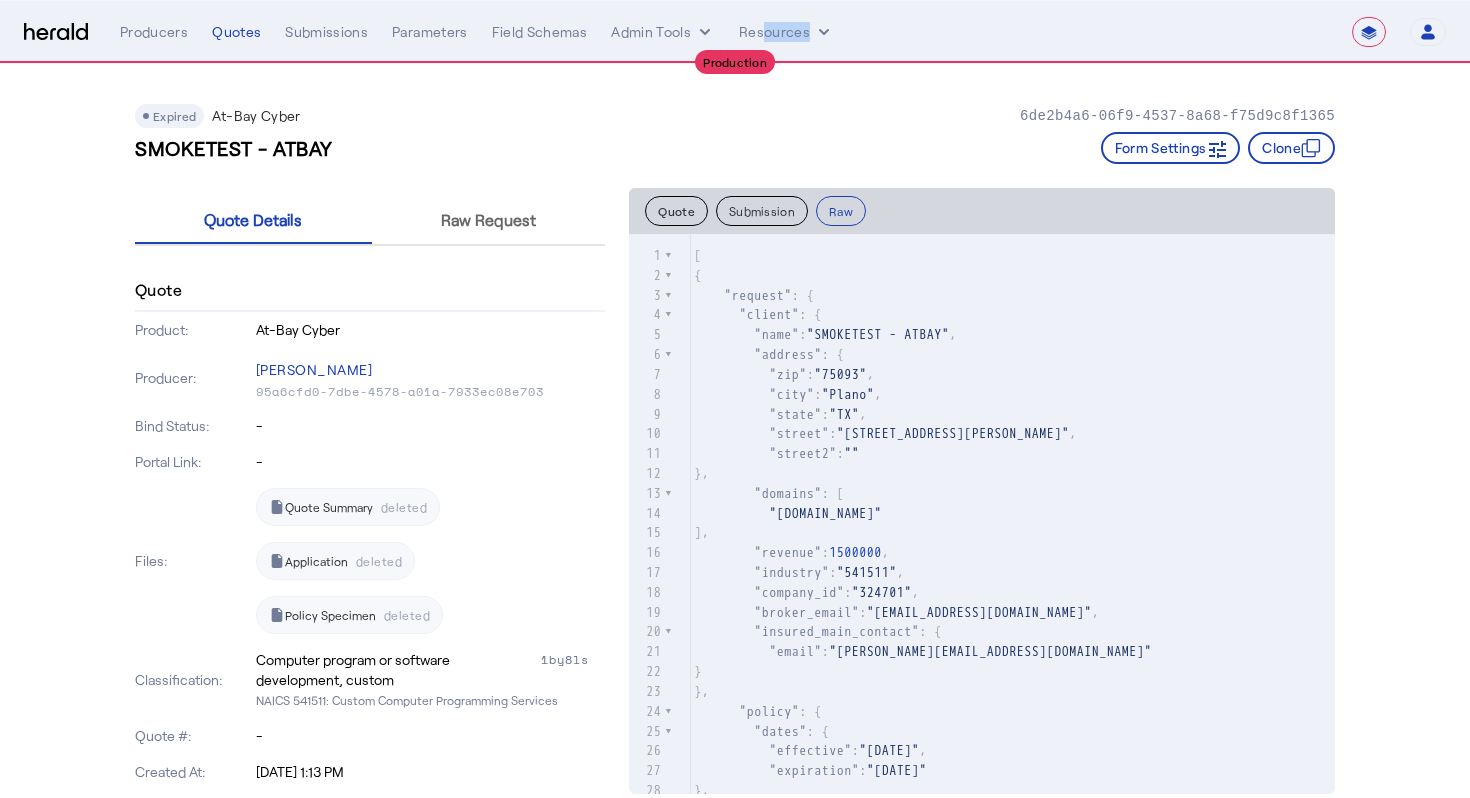 click on "Quote" 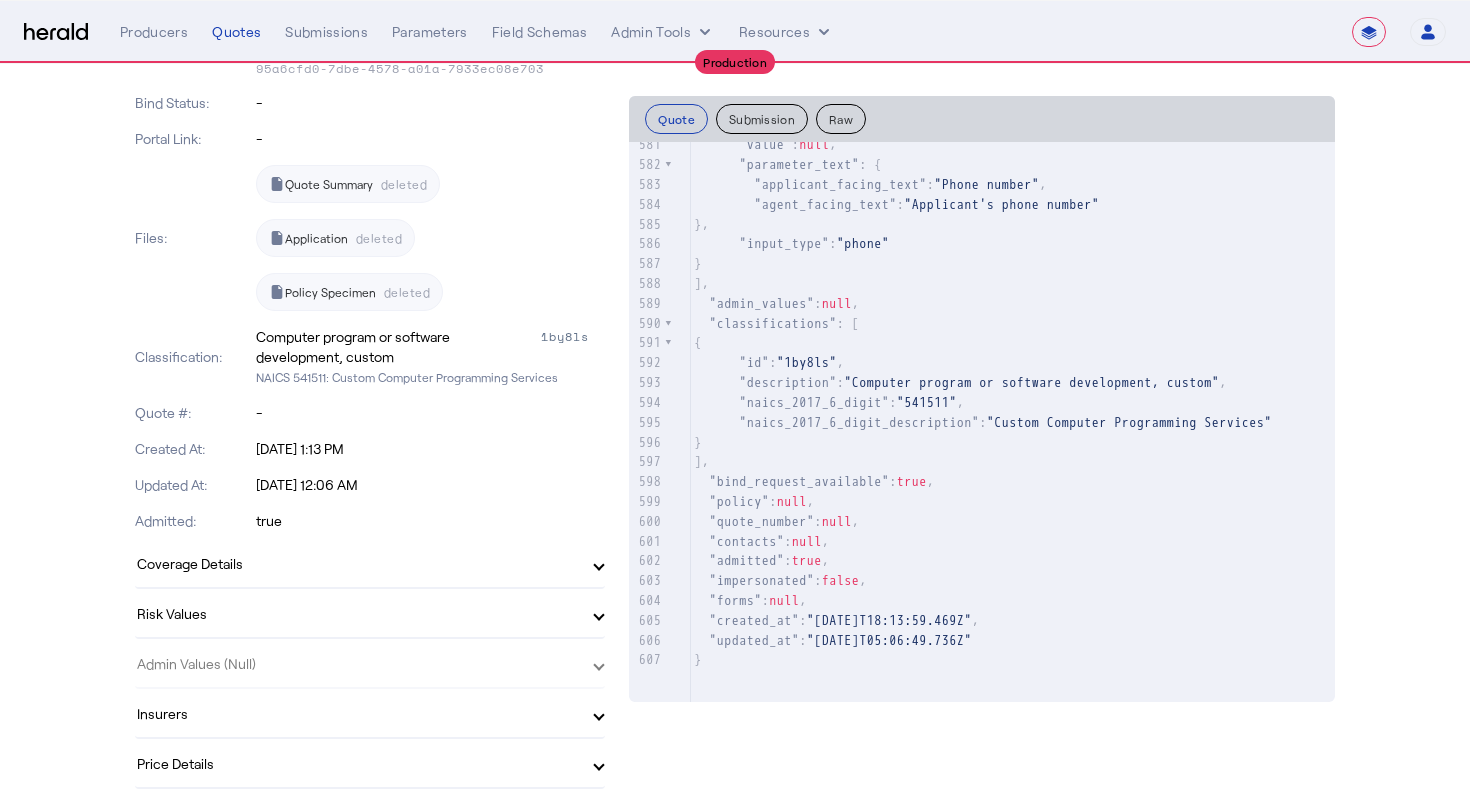 click on "Quote Summary  deleted    Application  deleted    Policy Specimen  deleted" 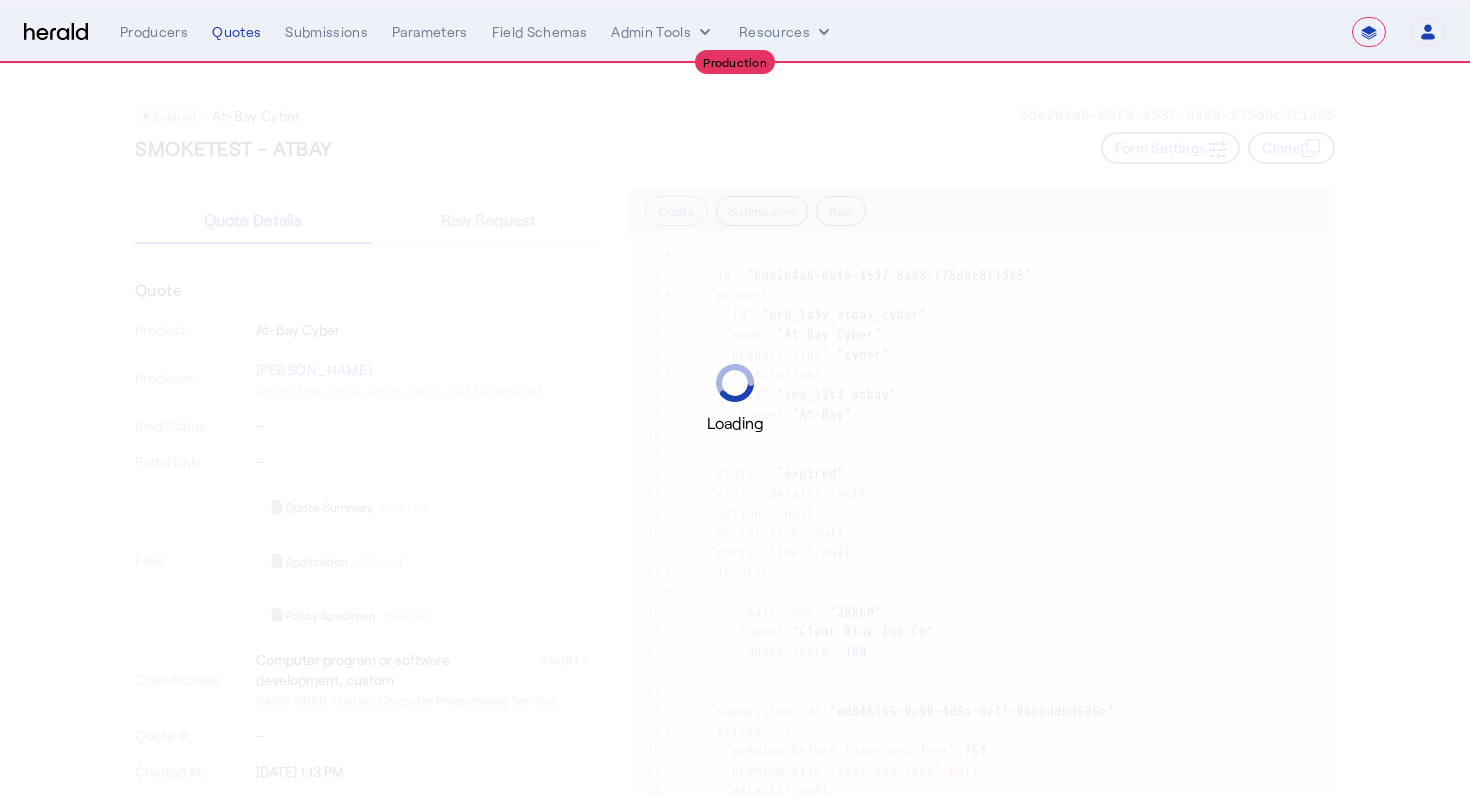 click on "Loading" at bounding box center (735, 423) 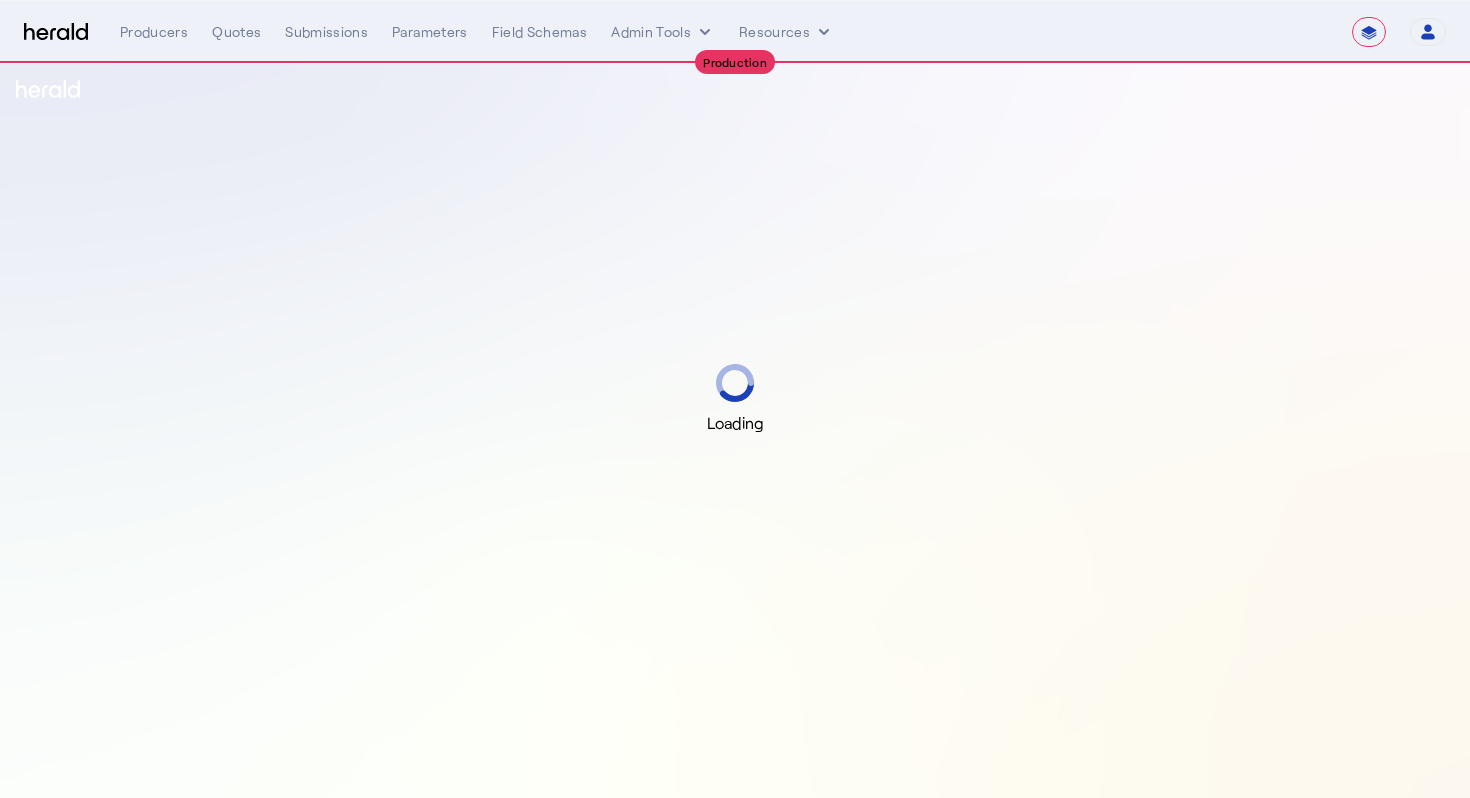 select on "**********" 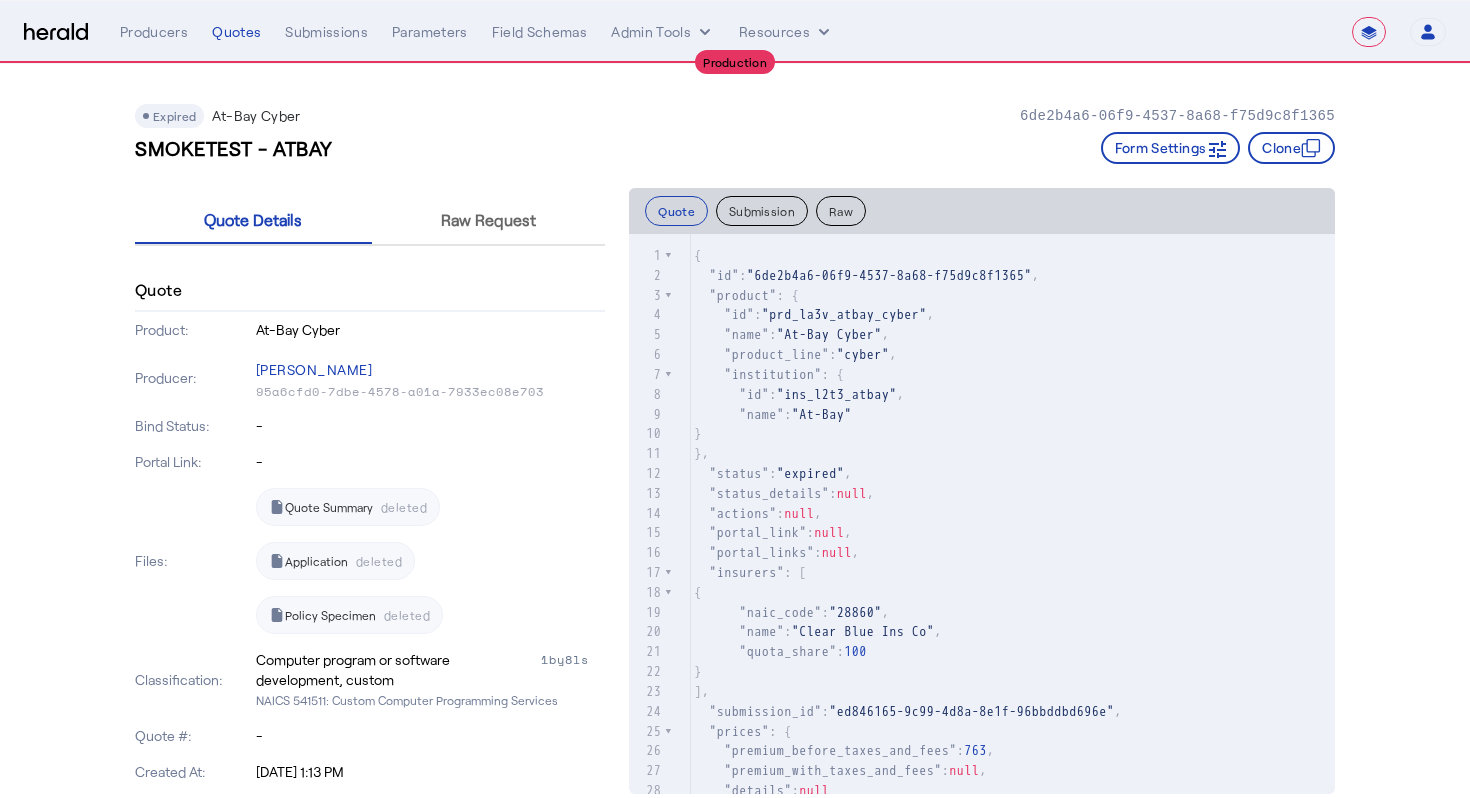 scroll, scrollTop: 54, scrollLeft: 0, axis: vertical 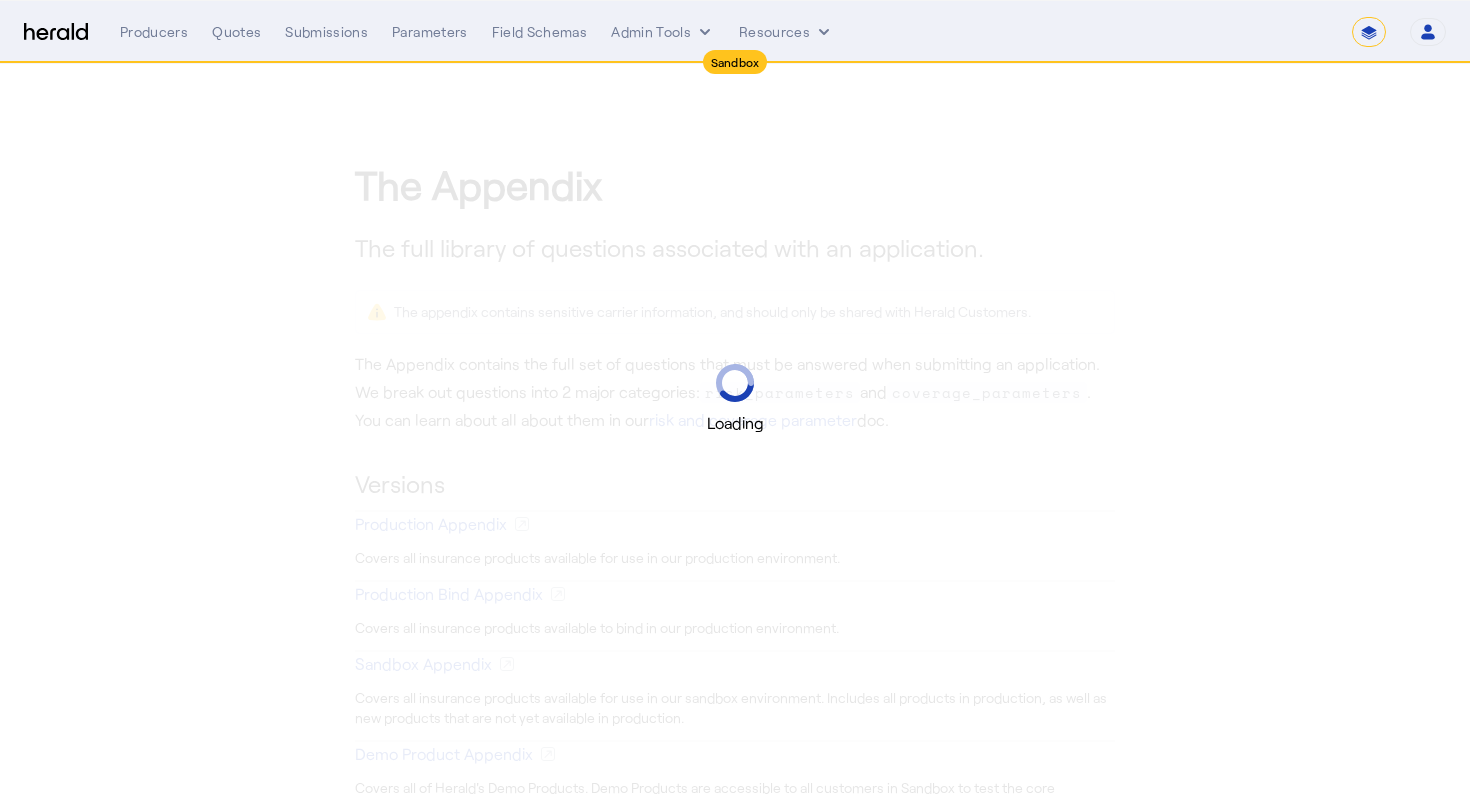 select on "*******" 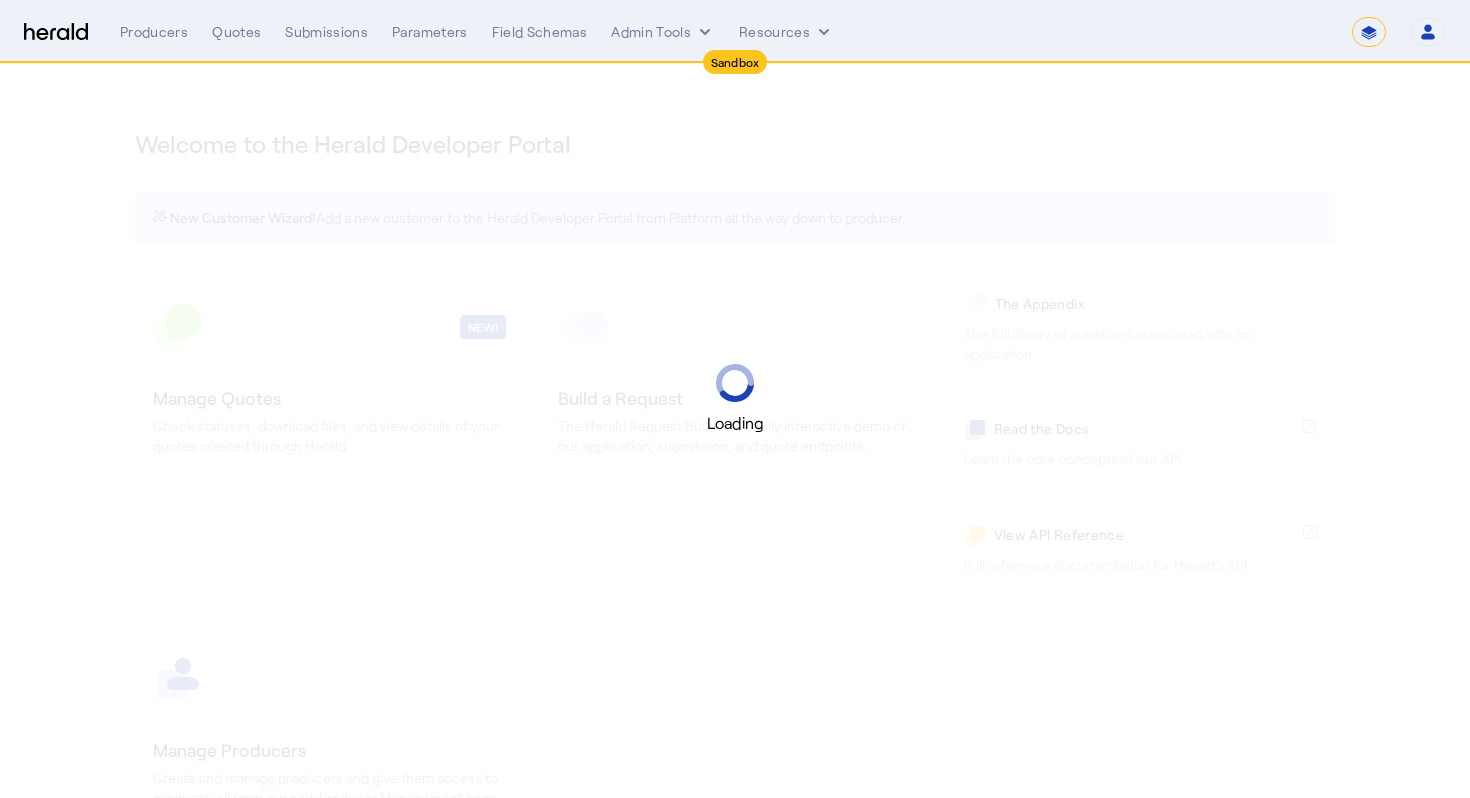 select on "*******" 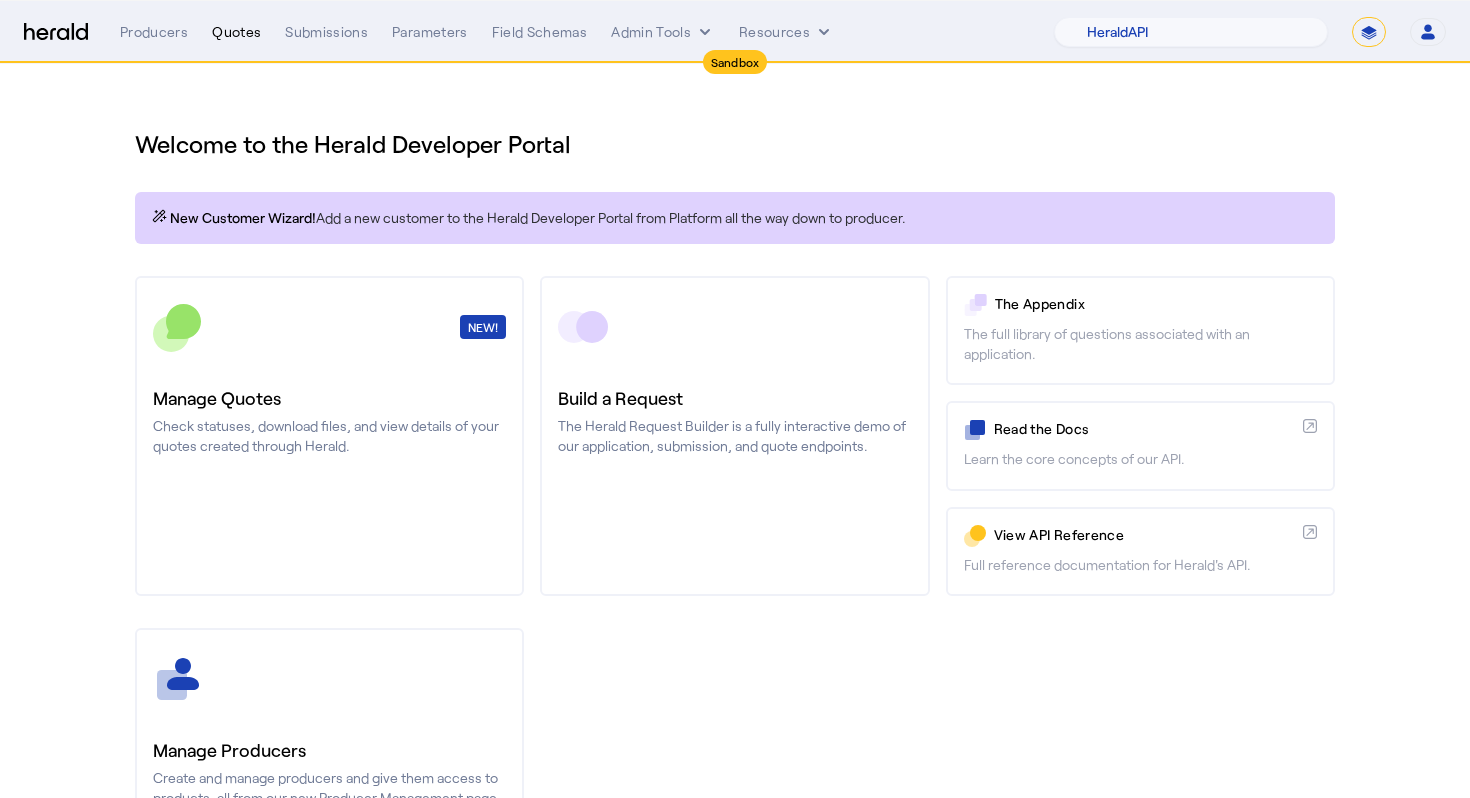 click on "Quotes" at bounding box center [236, 32] 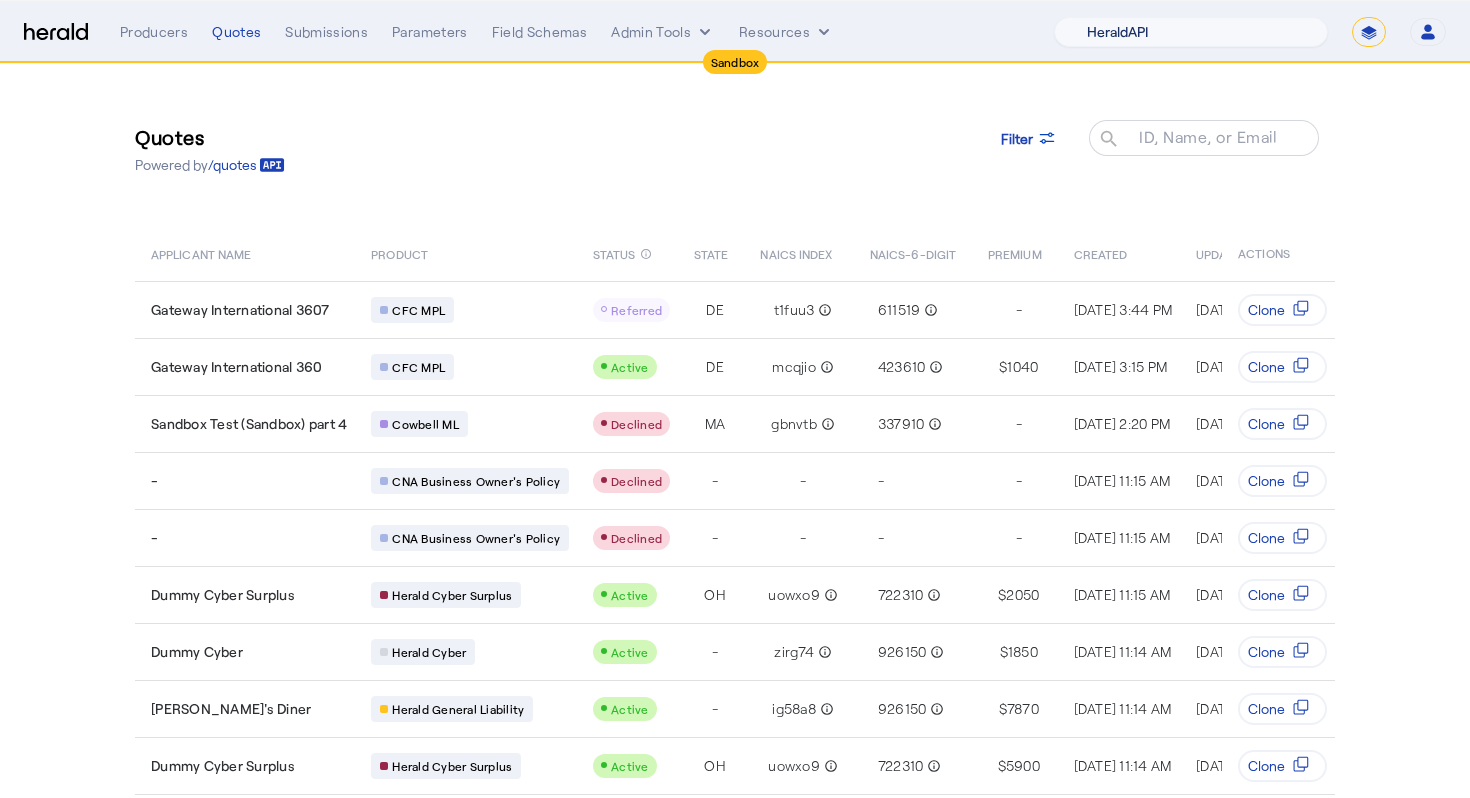 click on "1Fort   Acrisure   Acturis   Affinity Advisors   Affinity Risk   Agentero   AmWins   Anzen   Aon   Appulate   Arch   Assurely   BTIS   Babbix   Berxi   [PERSON_NAME]   BindHQ   Bold Penguin    Bolt   Bond   Boxx   Brightway   Brit Demo Sandbox   Broker Buddha   [PERSON_NAME]   Burns [PERSON_NAME]   CNA Test   CRC   CS onboarding test account   Chubb Test   Citadel   Coalition   Coast   Coterie Test   Counterpart    CoverForce   CoverWallet   Coverdash   Coverhound   Cowbell   Cyber Example Platform   CyberPassport   Defy Insurance   Draftrs   ESpecialty   Embroker   Equal Parts   Exavalu   Ezyagent   Federacy Platform   FifthWall   Flow Speciality (Capitola)   Foundation   Founder Shield   Gaya   Gerent   GloveBox   Glow   Growthmill   [PERSON_NAME]   Hartford Steam Boiler   Hawksoft   [PERSON_NAME] Insurance Brokers   Herald Envoy Testing   HeraldAPI   Hypergato   Inchanted   [URL]   Infinity   [DOMAIN_NAME]   Insuremo   Insuritas   Irys   Jencap   [PERSON_NAME]   LTI Mindtree   Layr   Limit   [PERSON_NAME] Test   [PERSON_NAME]   Novidea" at bounding box center (1191, 32) 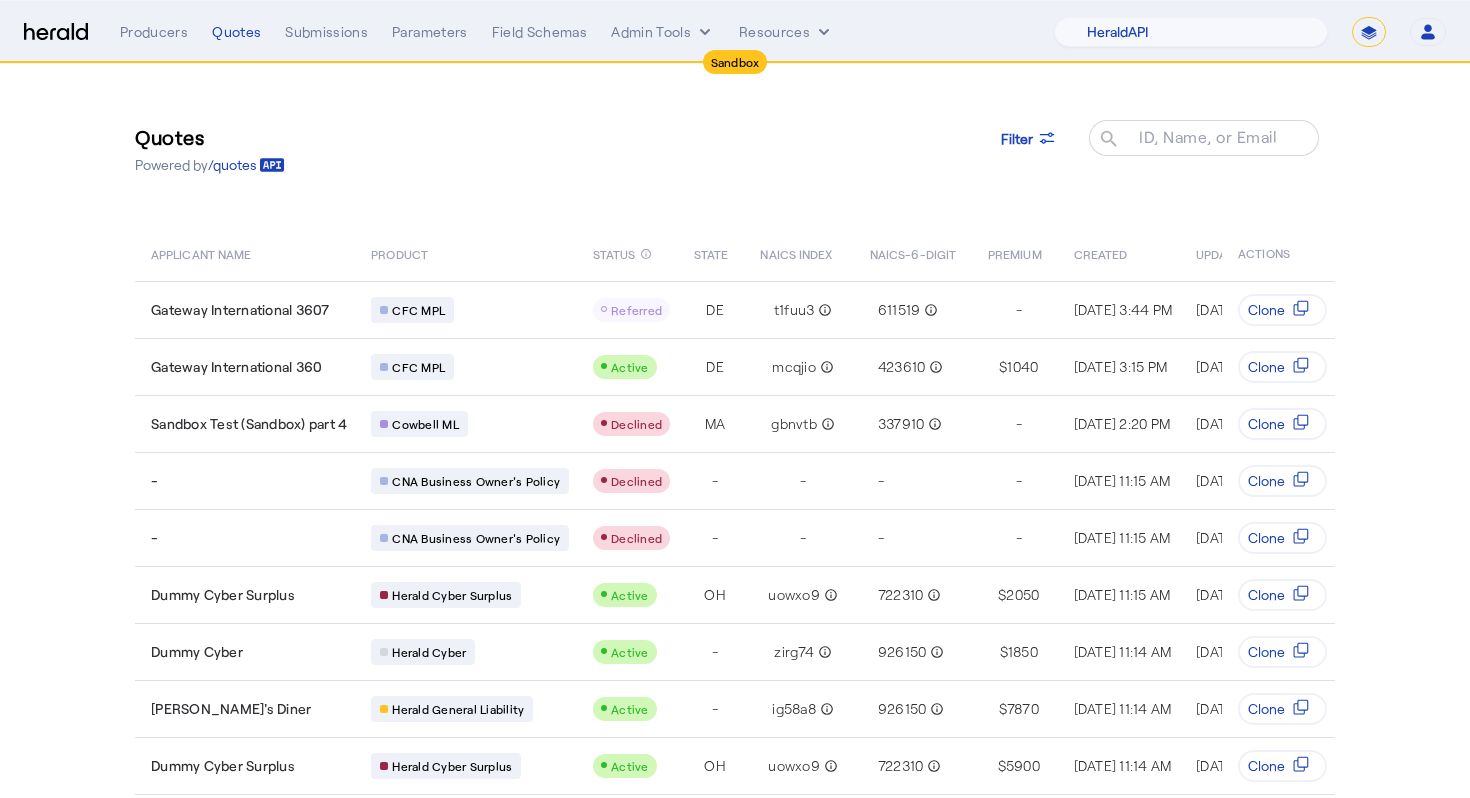 click on "**********" at bounding box center [1369, 32] 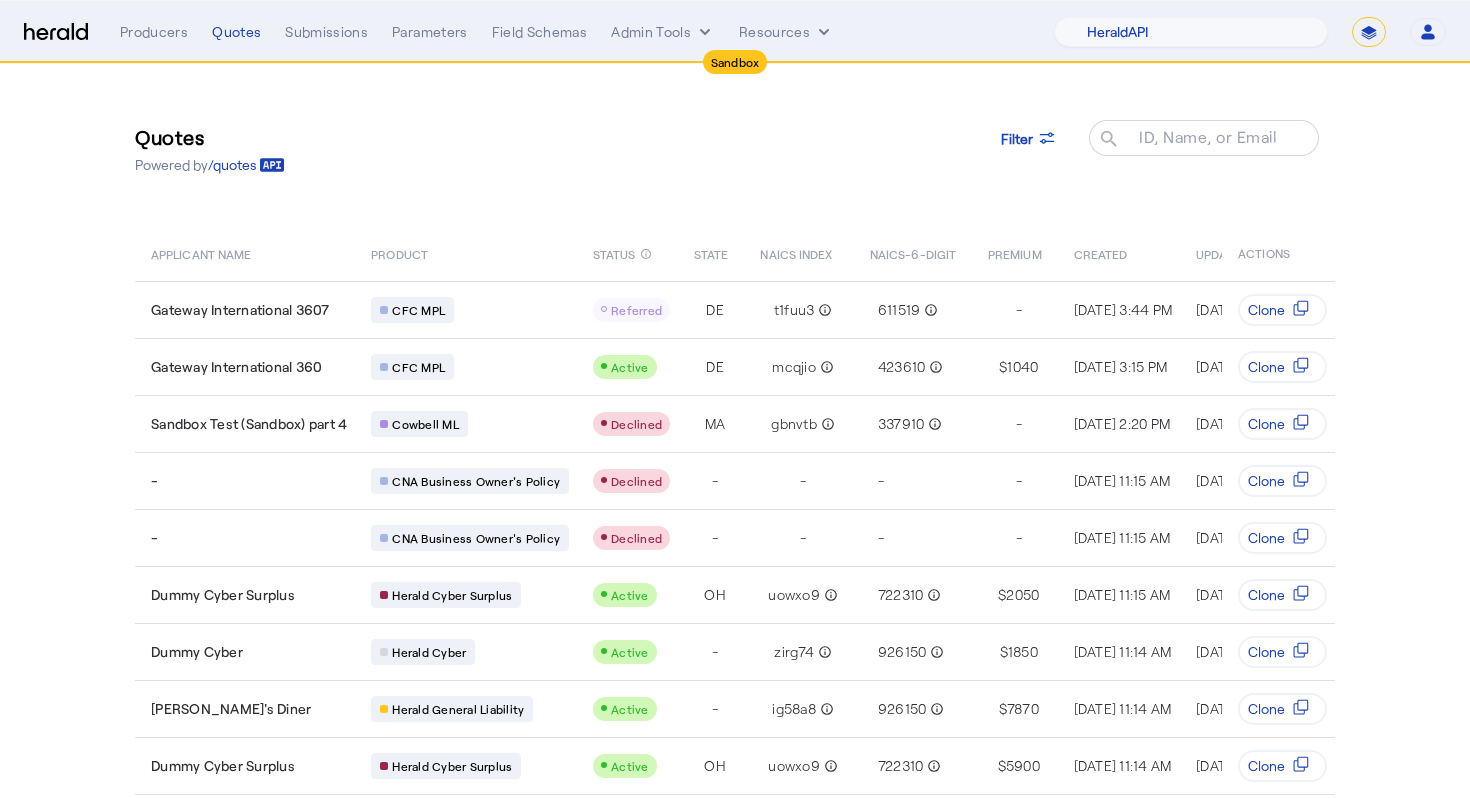 select on "**********" 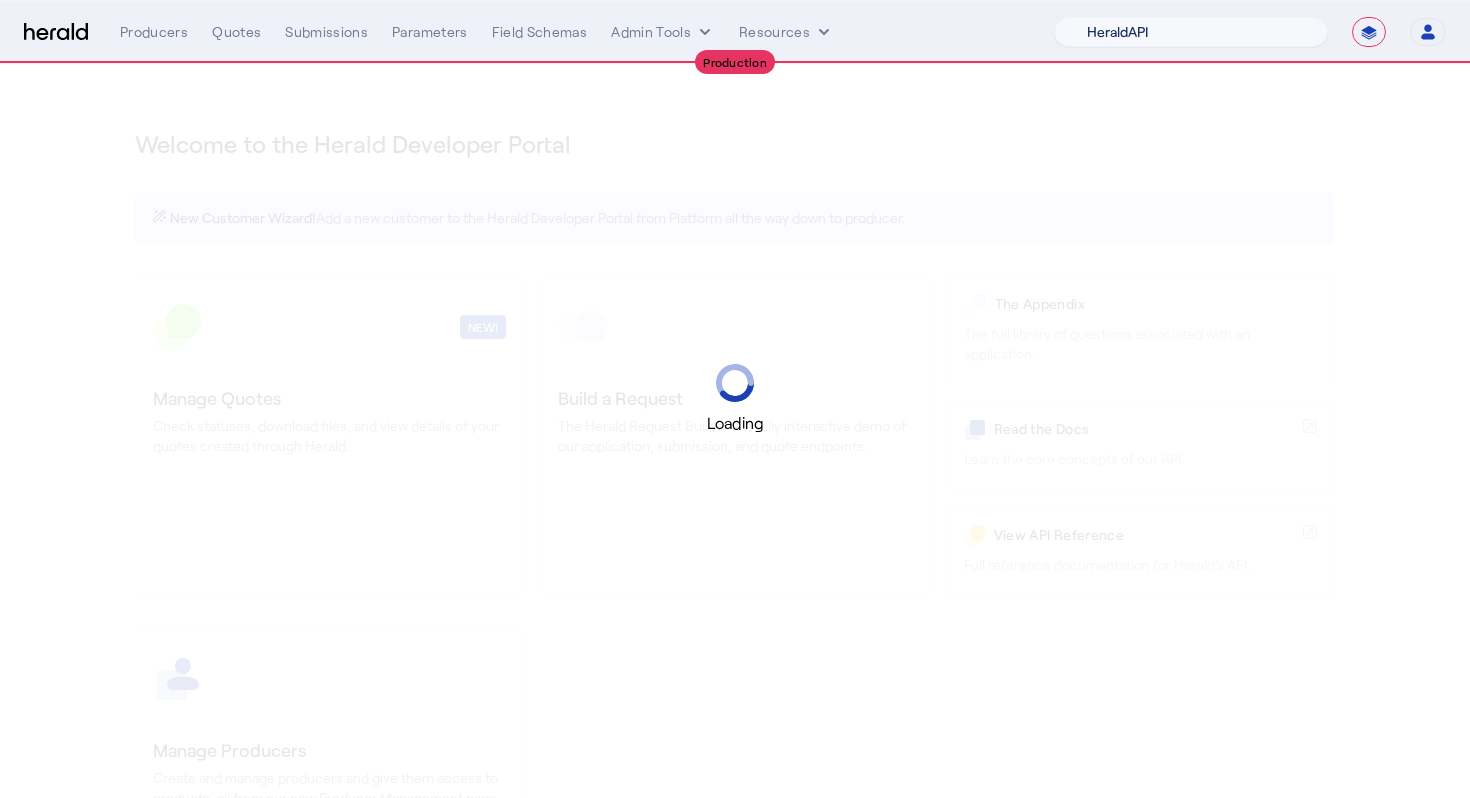 click on "1Fort   Acrisure   Acturis   Affinity Advisors   Affinity Risk   Agentero   AmWins   Anzen   Aon   Appulate   Arch   Assurely   BTIS   Babbix   Berxi   [PERSON_NAME]   BindHQ   Bold Penguin    Bolt   Bond   Boxx   Brightway   Brit Demo Sandbox   Broker Buddha   [PERSON_NAME]   Burns [PERSON_NAME]   CNA Test   CRC   CS onboarding test account   Chubb Test   Citadel   Coalition   Coast   Coterie Test   Counterpart    CoverForce   CoverWallet   Coverdash   Coverhound   Cowbell   Cyber Example Platform   CyberPassport   Defy Insurance   Draftrs   ESpecialty   Embroker   Equal Parts   Exavalu   Ezyagent   Federacy Platform   FifthWall   Flow Speciality (Capitola)   Foundation   Founder Shield   Gaya   Gerent   GloveBox   Glow   Growthmill   [PERSON_NAME]   Hartford Steam Boiler   Hawksoft   [PERSON_NAME] Insurance Brokers   Herald Envoy Testing   HeraldAPI   Hypergato   Inchanted   [URL]   Infinity   [DOMAIN_NAME]   Insuremo   Insuritas   Irys   Jencap   [PERSON_NAME]   LTI Mindtree   Layr   Limit   [PERSON_NAME] Test   [PERSON_NAME]   Novidea" at bounding box center [1191, 32] 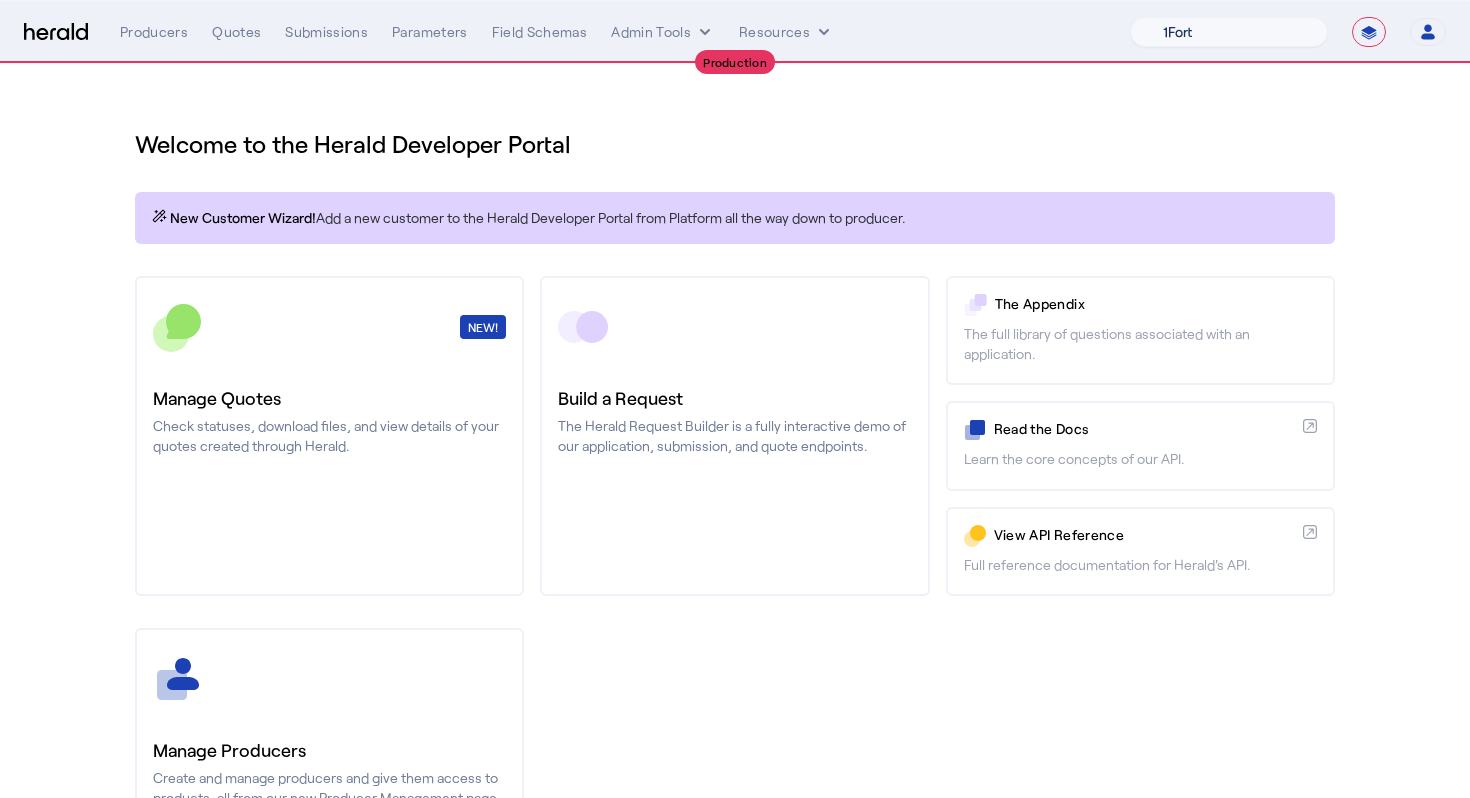 select on "pfm_j8lw_citadel" 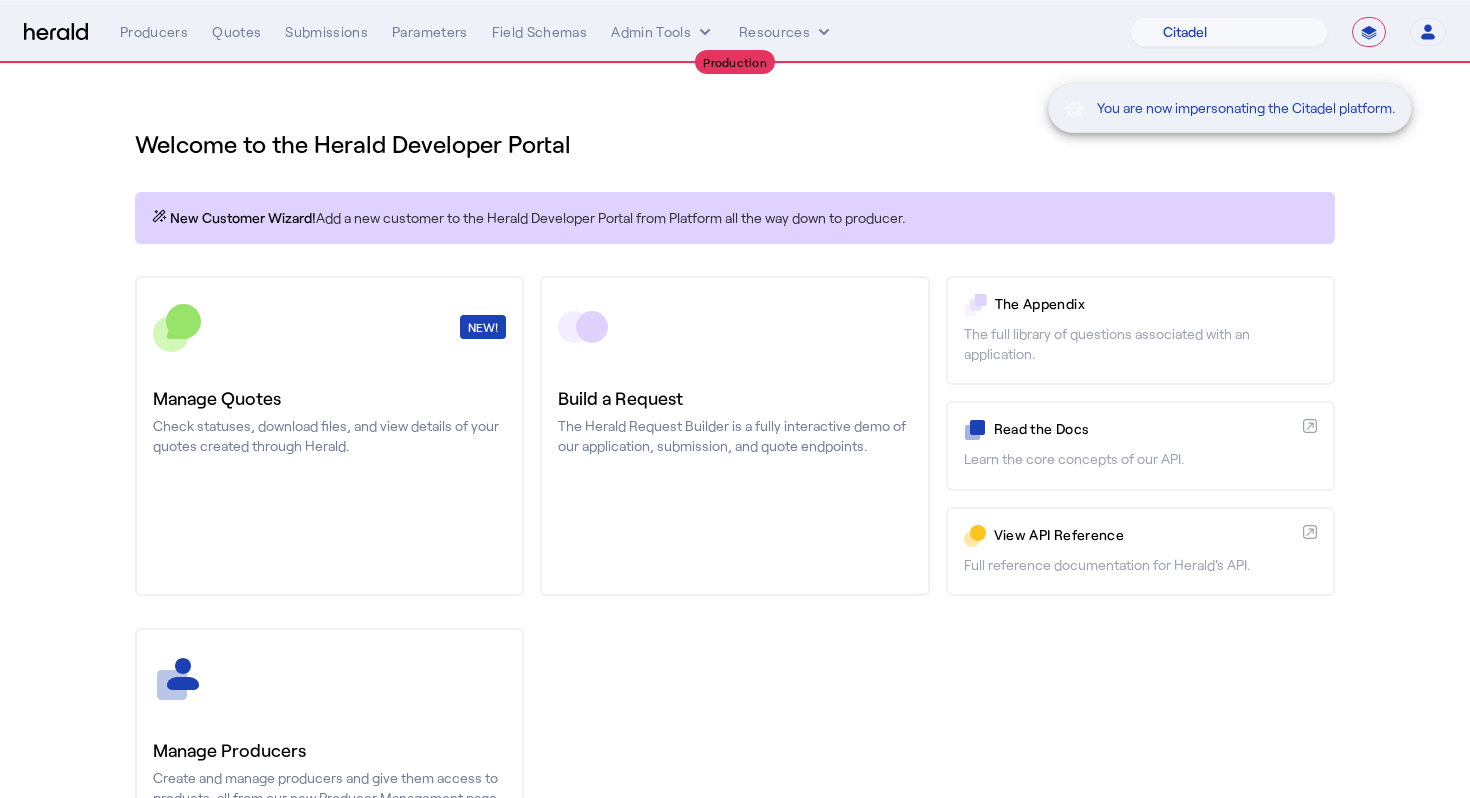 click on "You are now impersonating the Citadel platform." at bounding box center [735, 399] 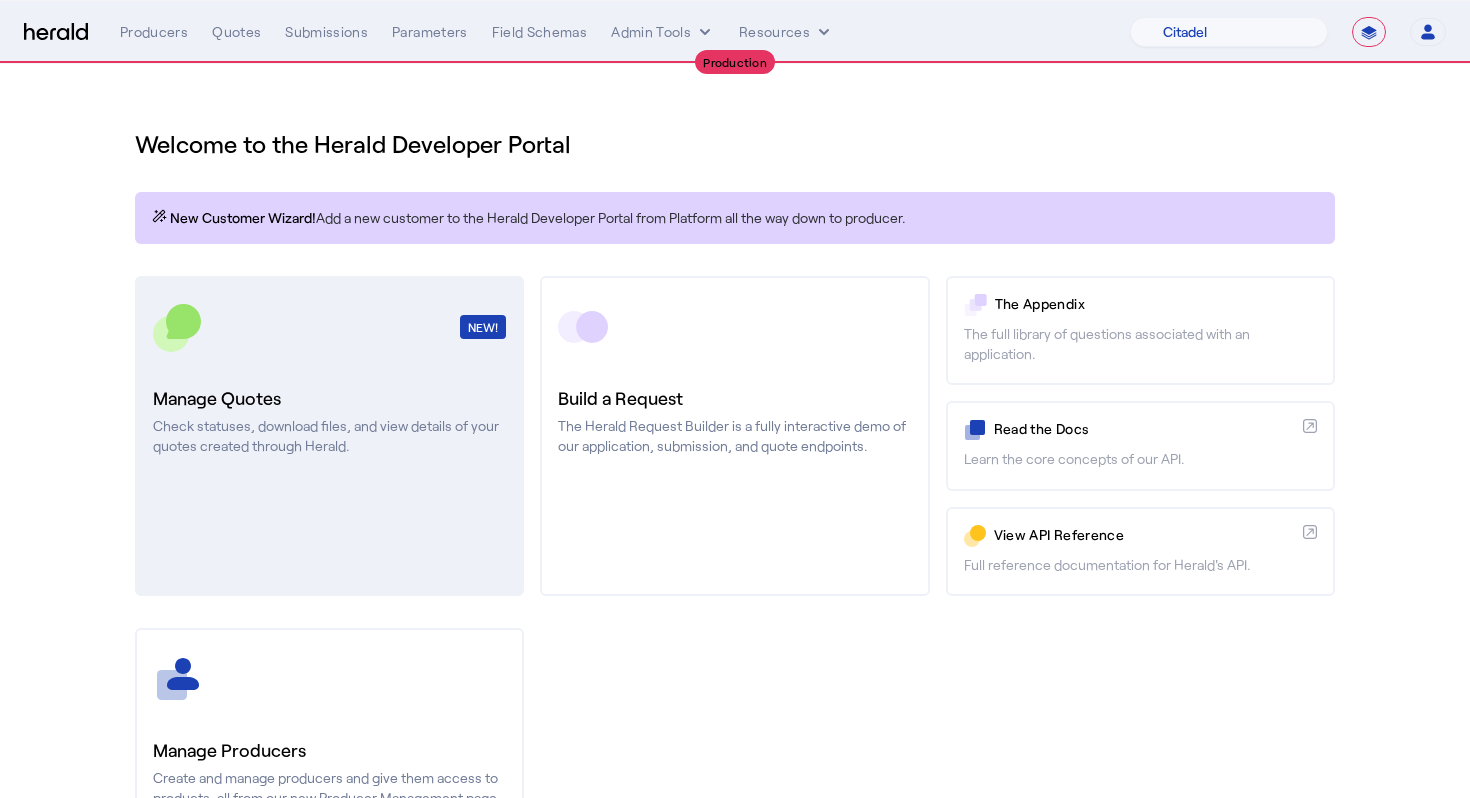 click on "NEW!" 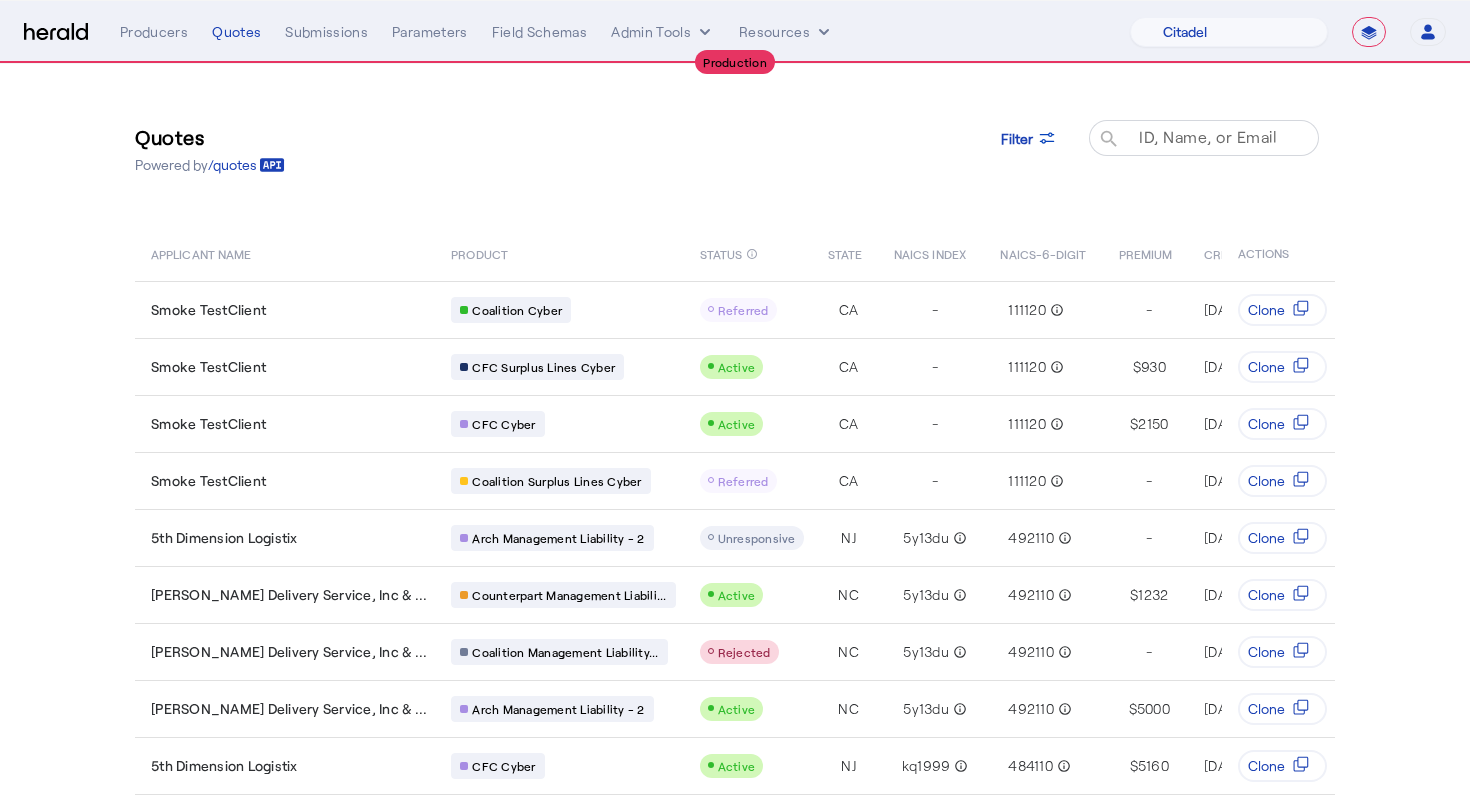 click on "ID, Name, or Email" at bounding box center (1208, 136) 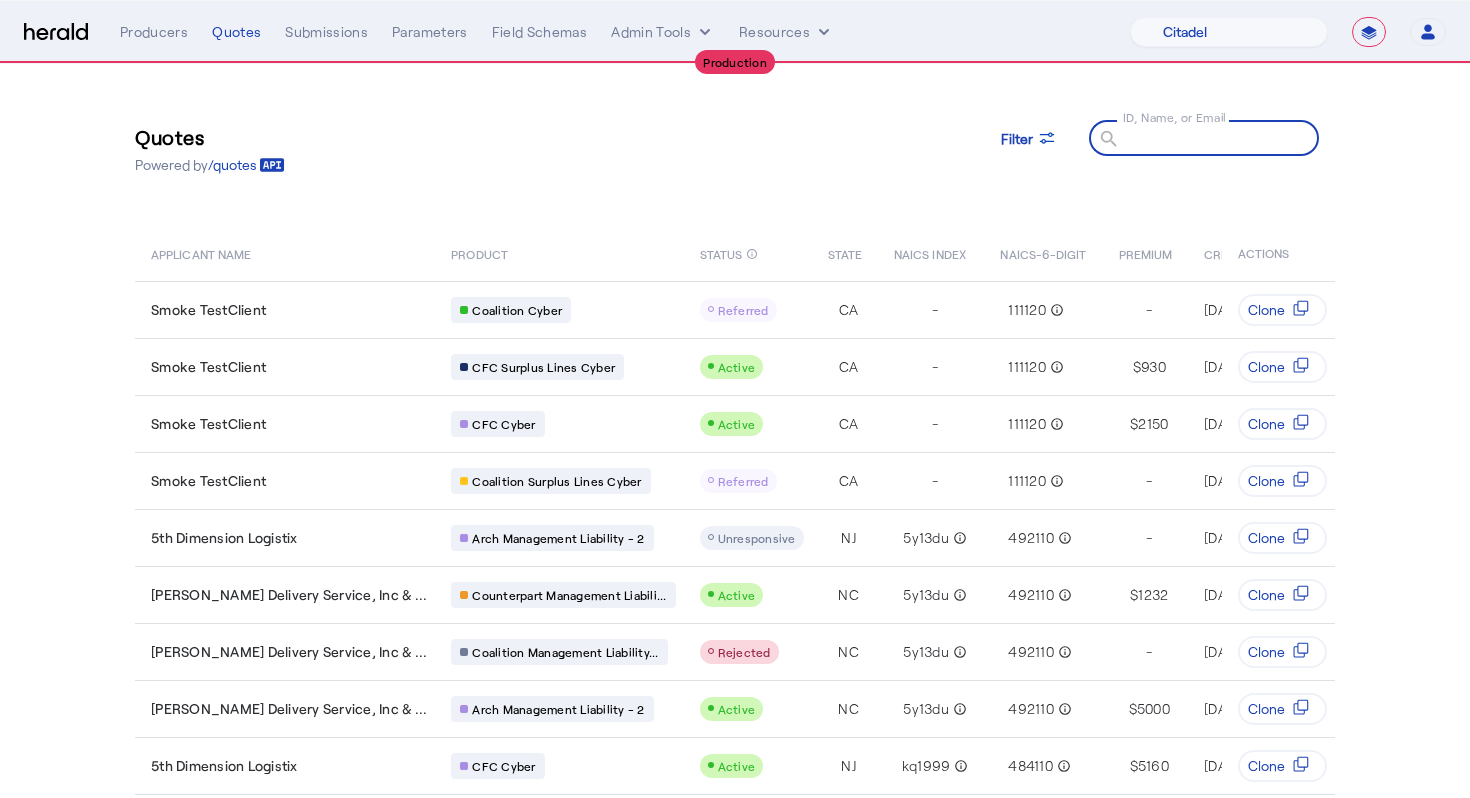 paste on "**********" 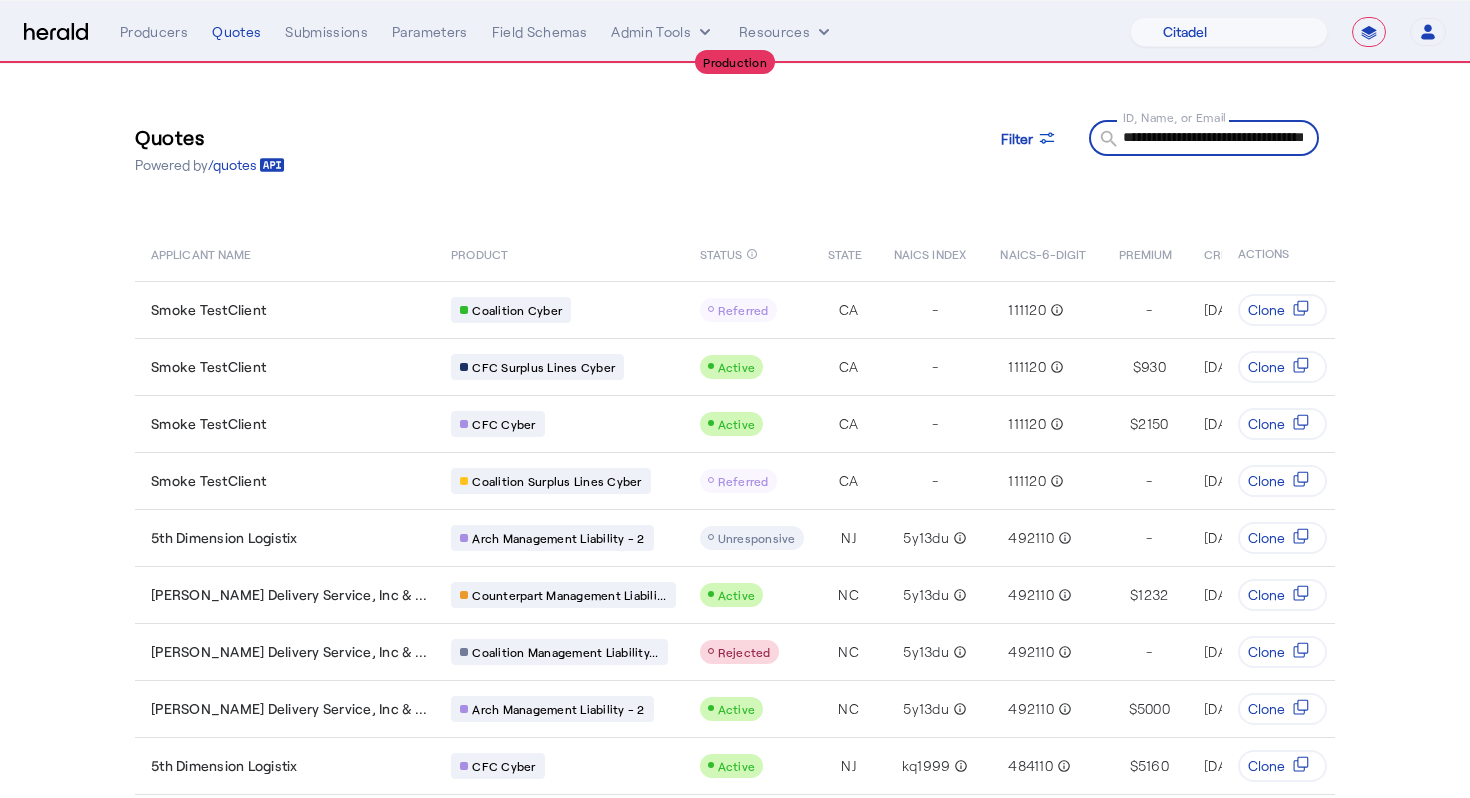 scroll, scrollTop: 0, scrollLeft: 114, axis: horizontal 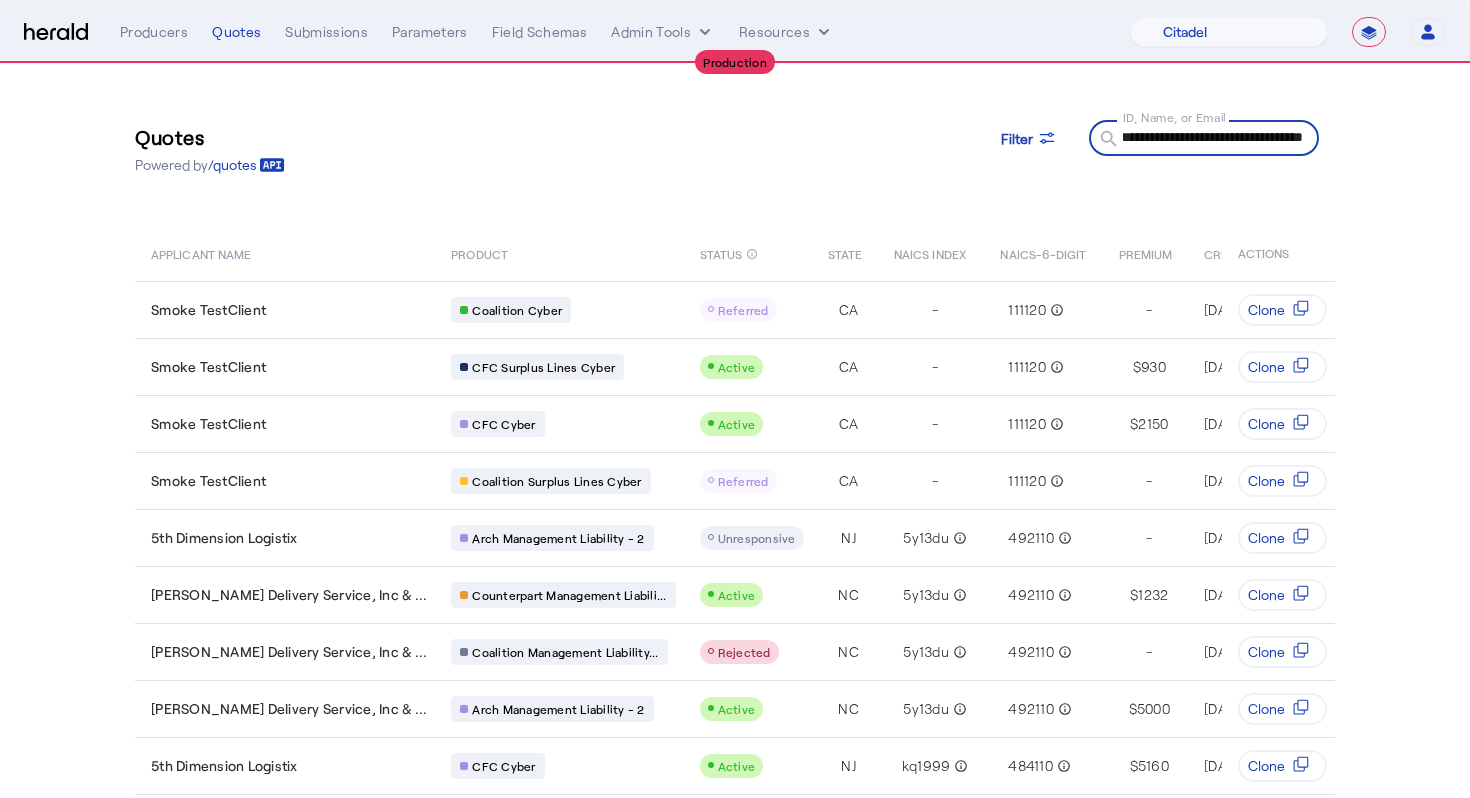 type on "**********" 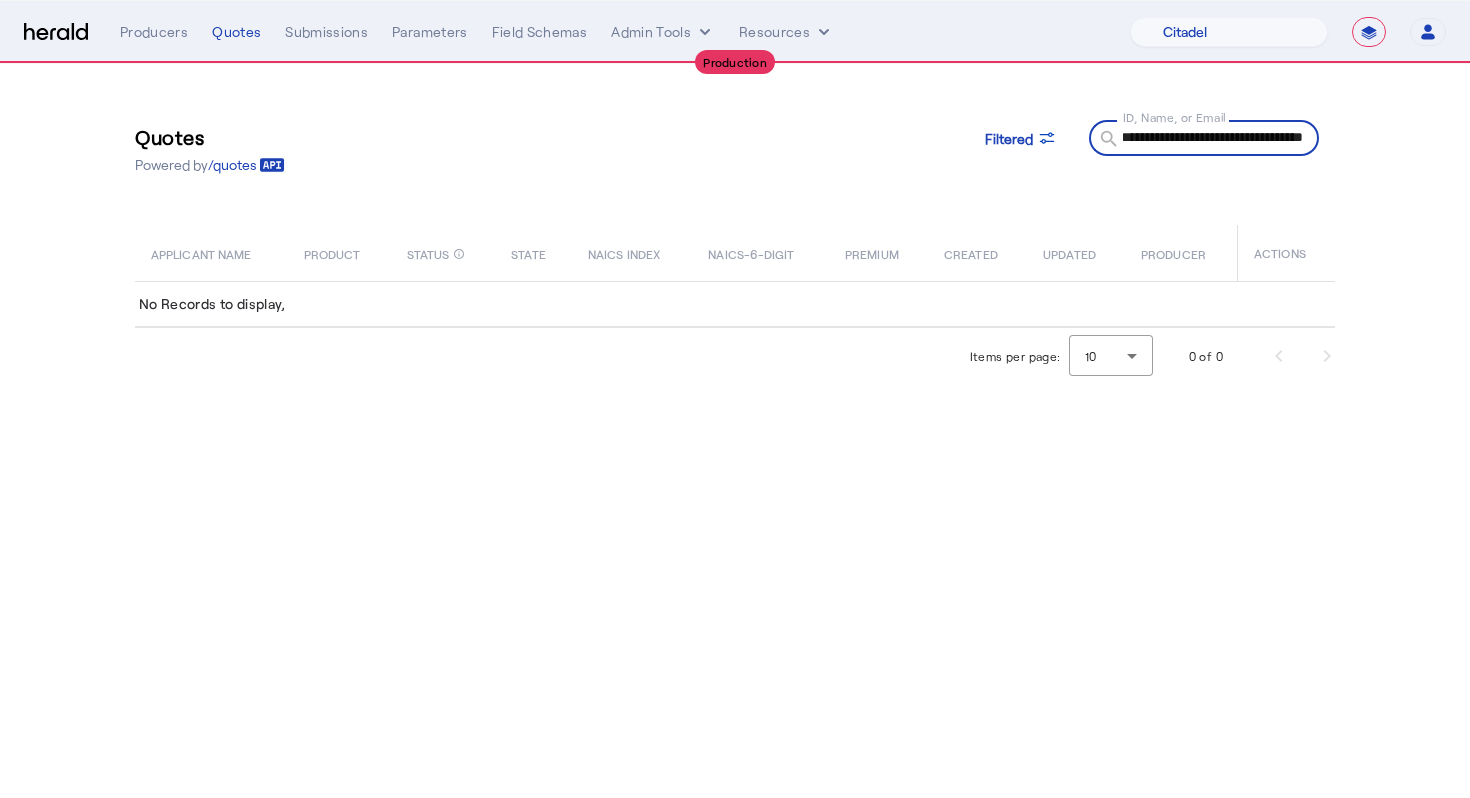 click on "**********" at bounding box center (1213, 137) 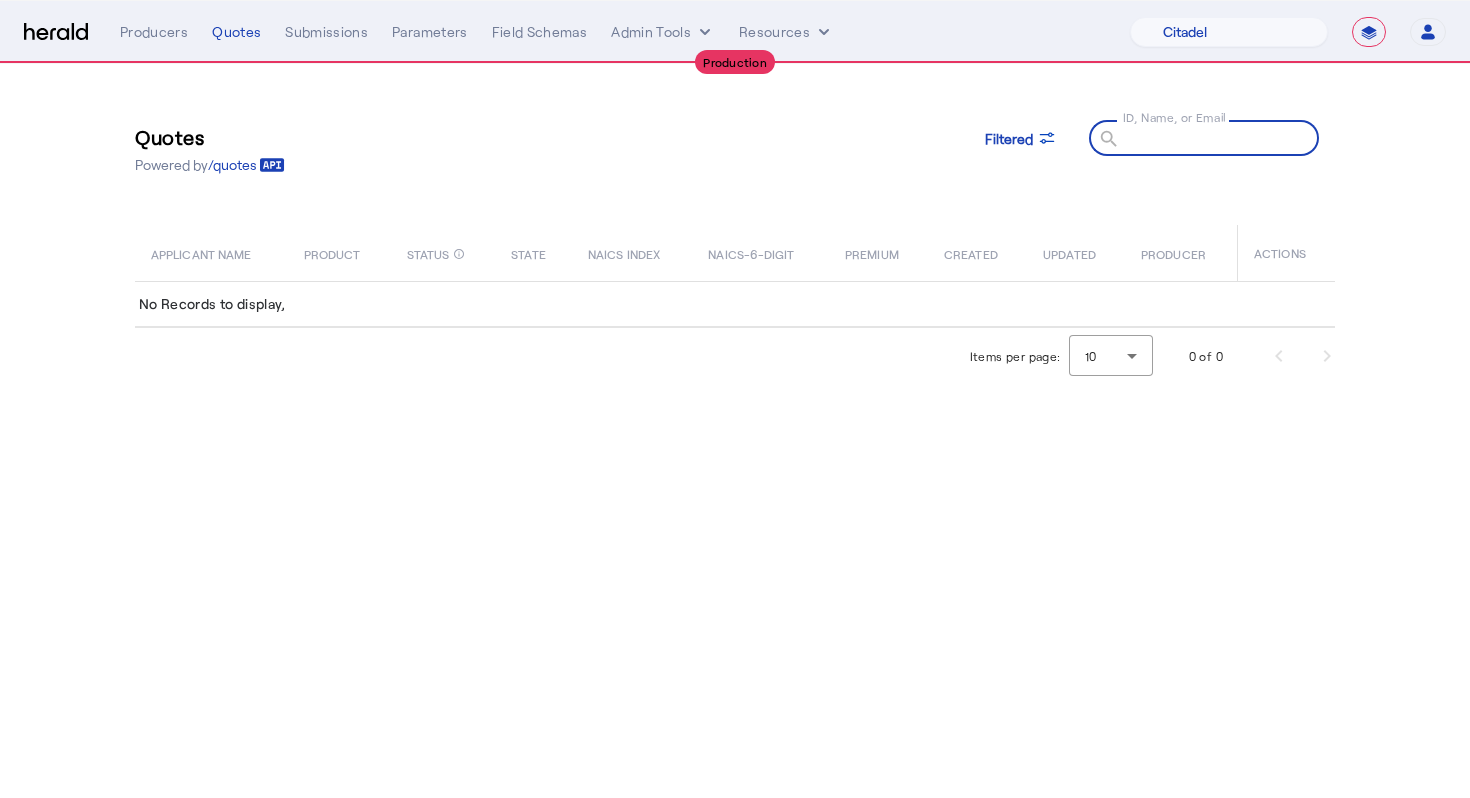 scroll, scrollTop: 0, scrollLeft: 0, axis: both 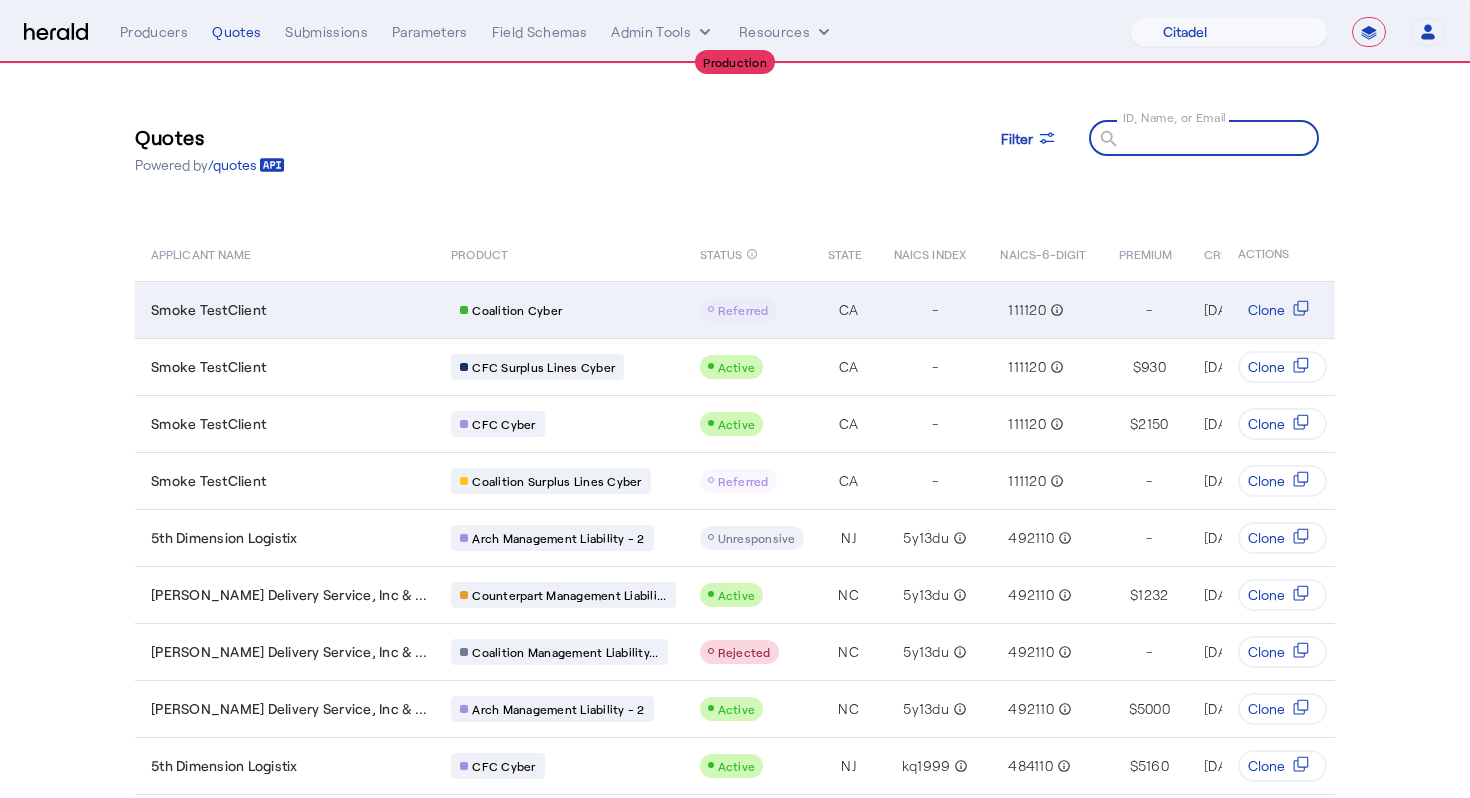 click on "Smoke TestClient" at bounding box center [208, 310] 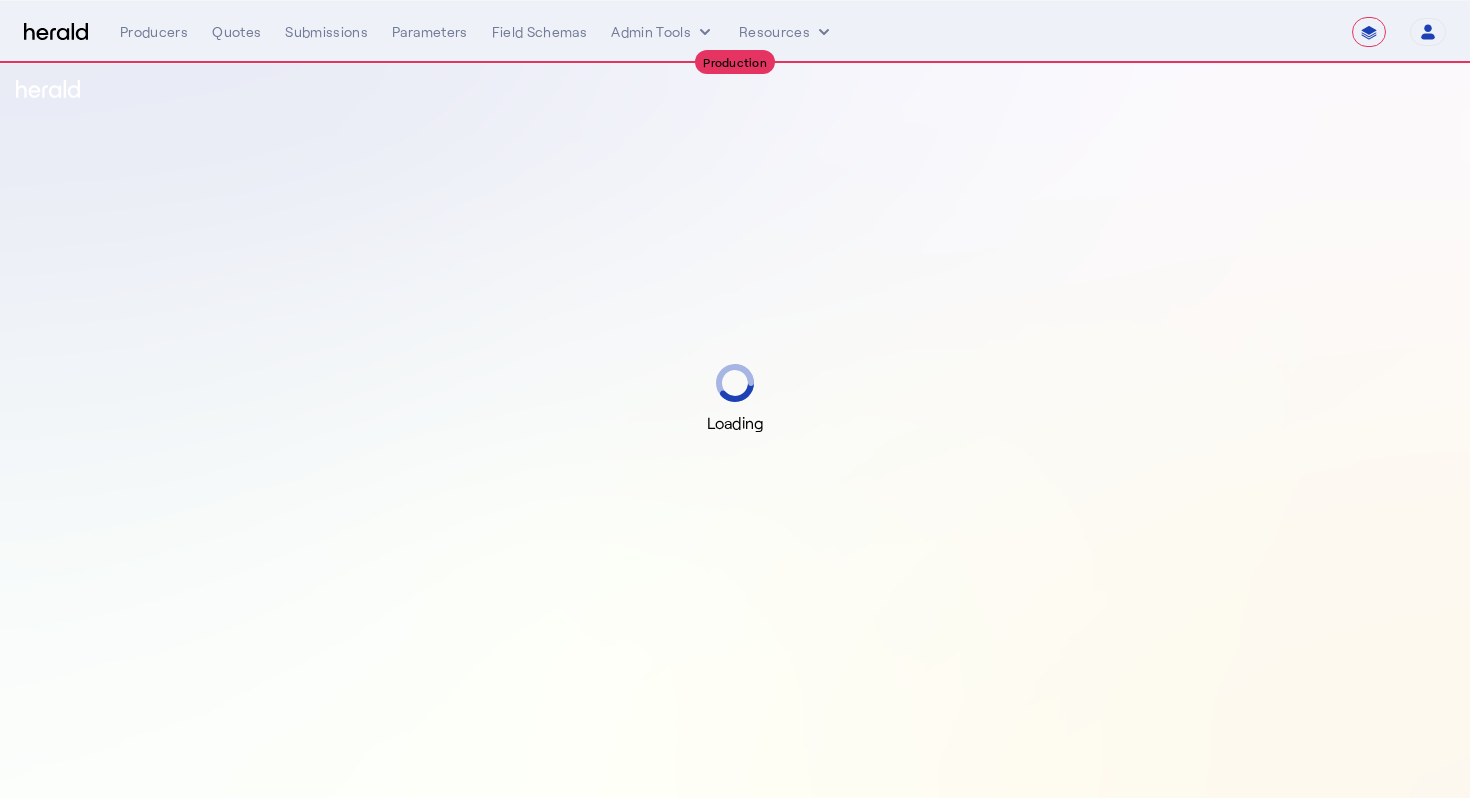 select on "**********" 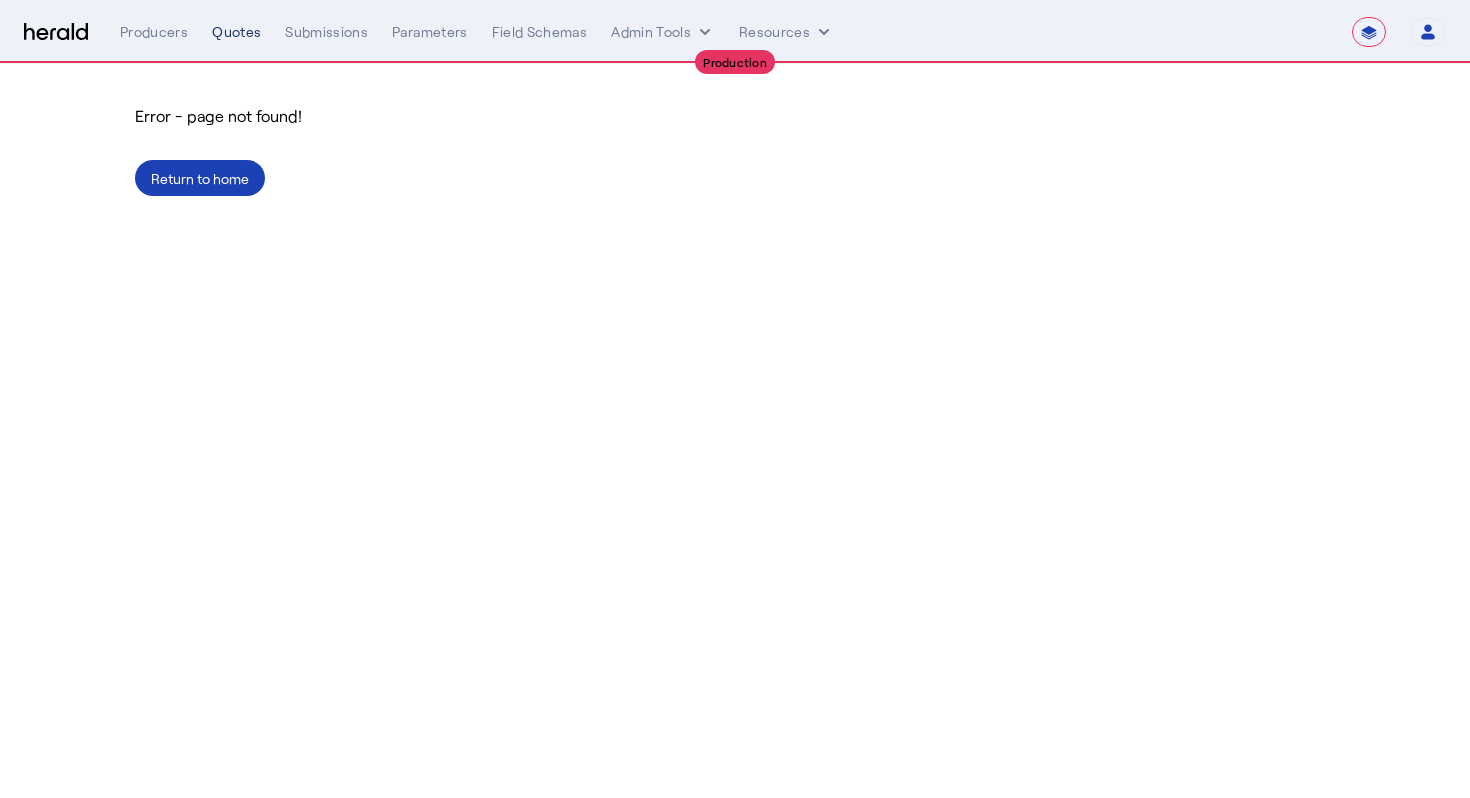 click on "Quotes" at bounding box center (236, 32) 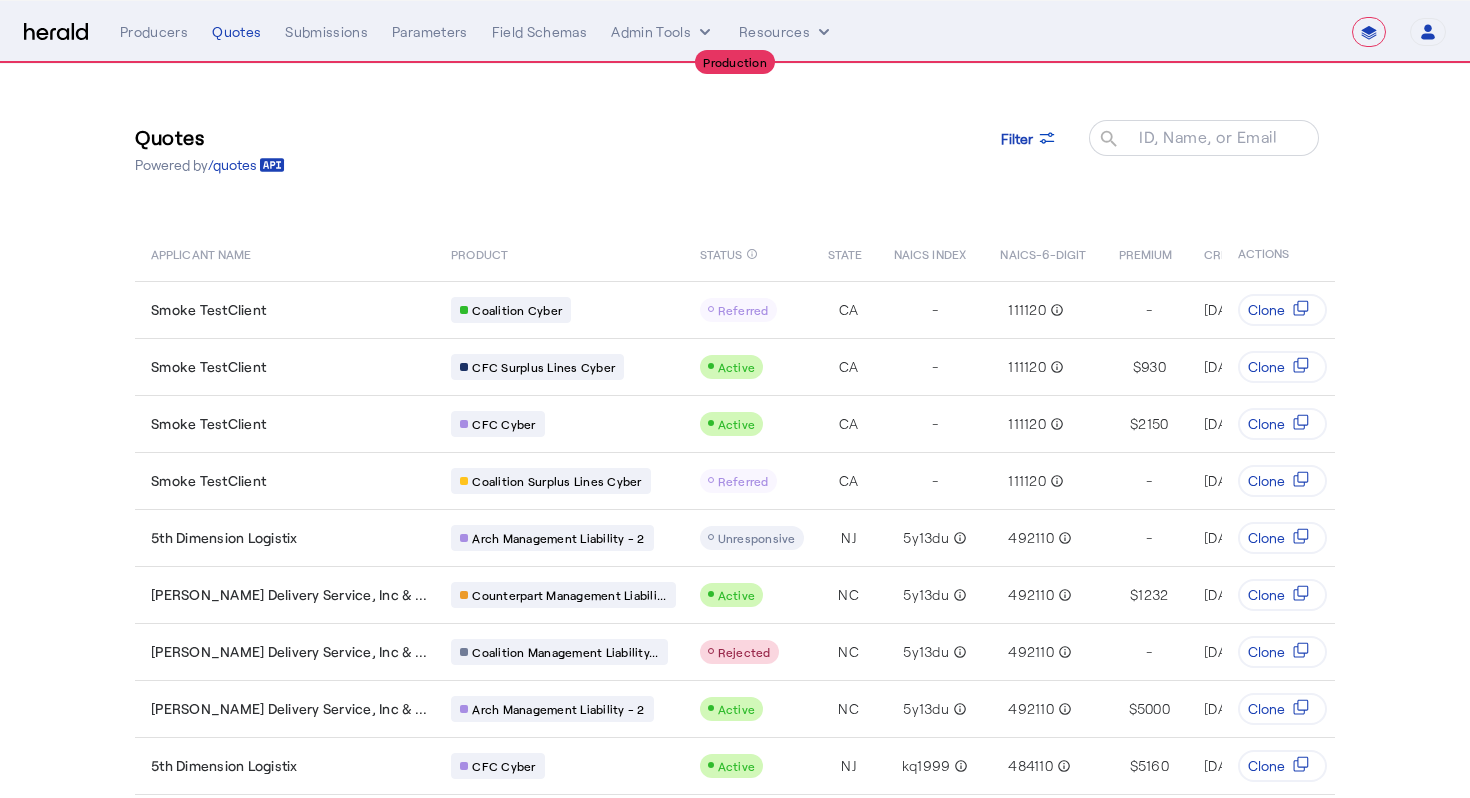 click on "**********" at bounding box center (1369, 32) 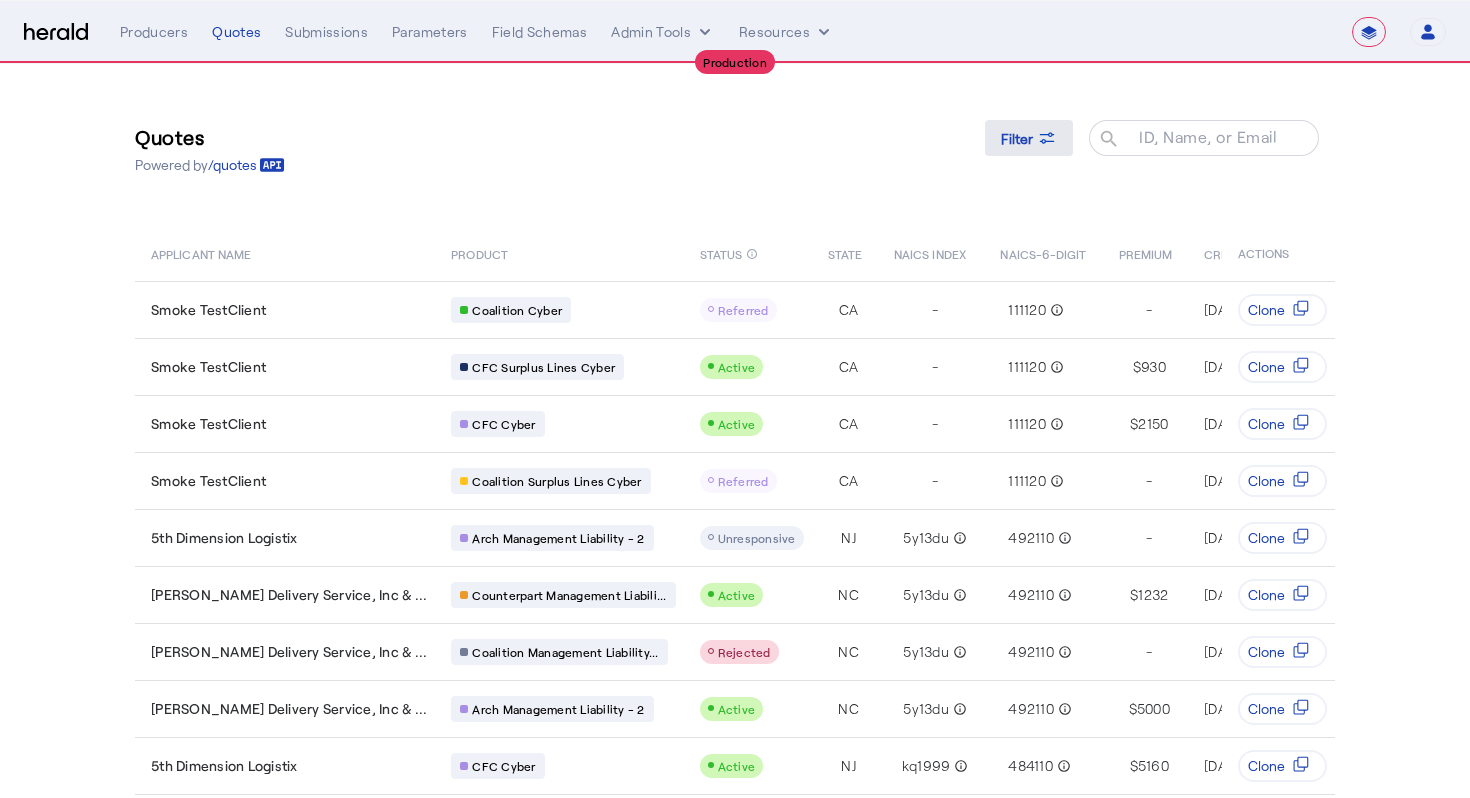 click at bounding box center (1029, 138) 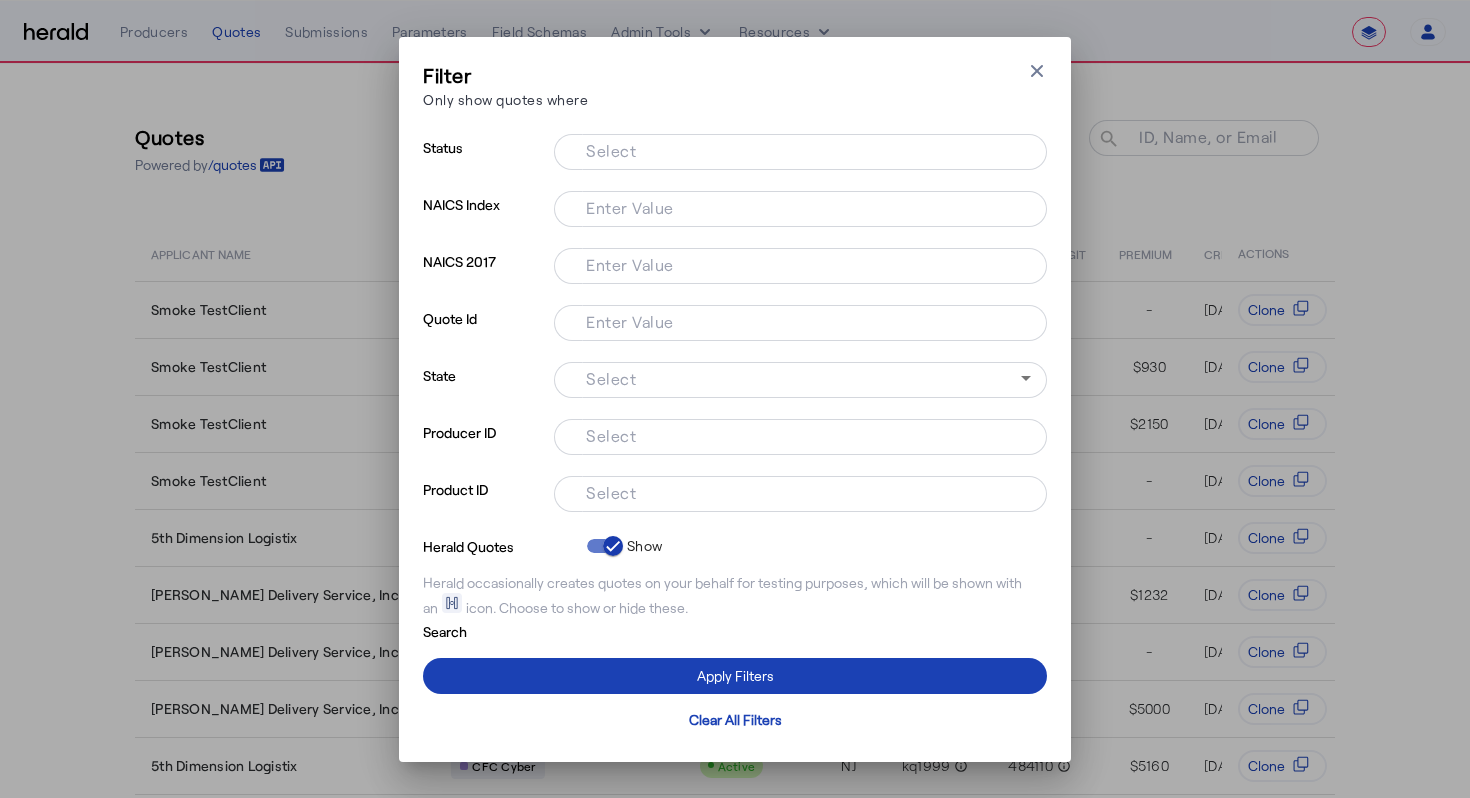 click on "Filter  Only show quotes where  Close modal  Status  Select  NAICS Index  Enter Value  NAICS 2017  Enter Value  Quote Id  Enter Value  State  Select  Producer ID  Select  Product ID  Select  Herald Quotes  Show  Herald occasionally creates quotes on your behalf for testing purposes, which will be shown with an
icon. Choose to show or hide these.   Search   Apply Filters   Clear All Filters" at bounding box center (735, 399) 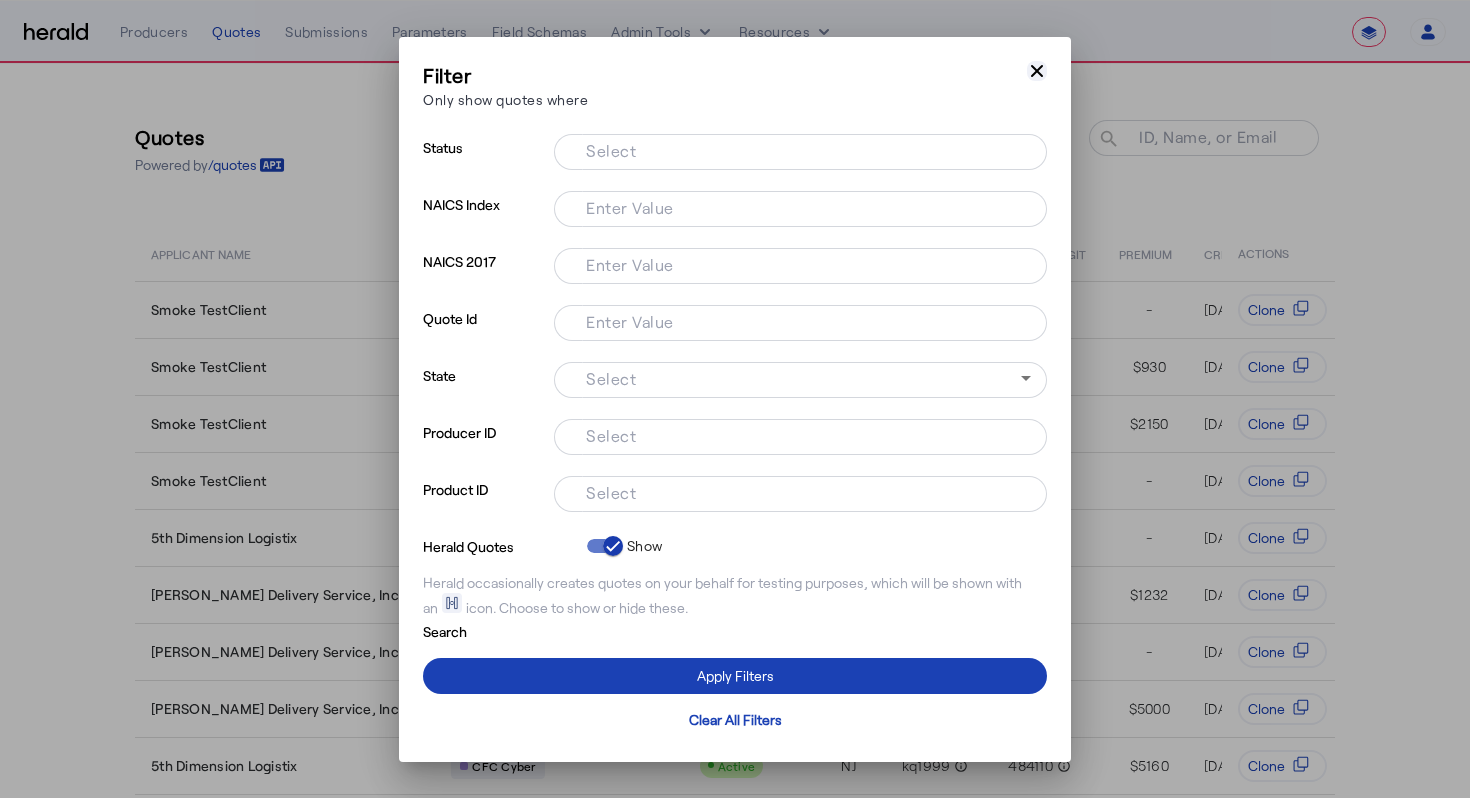 click 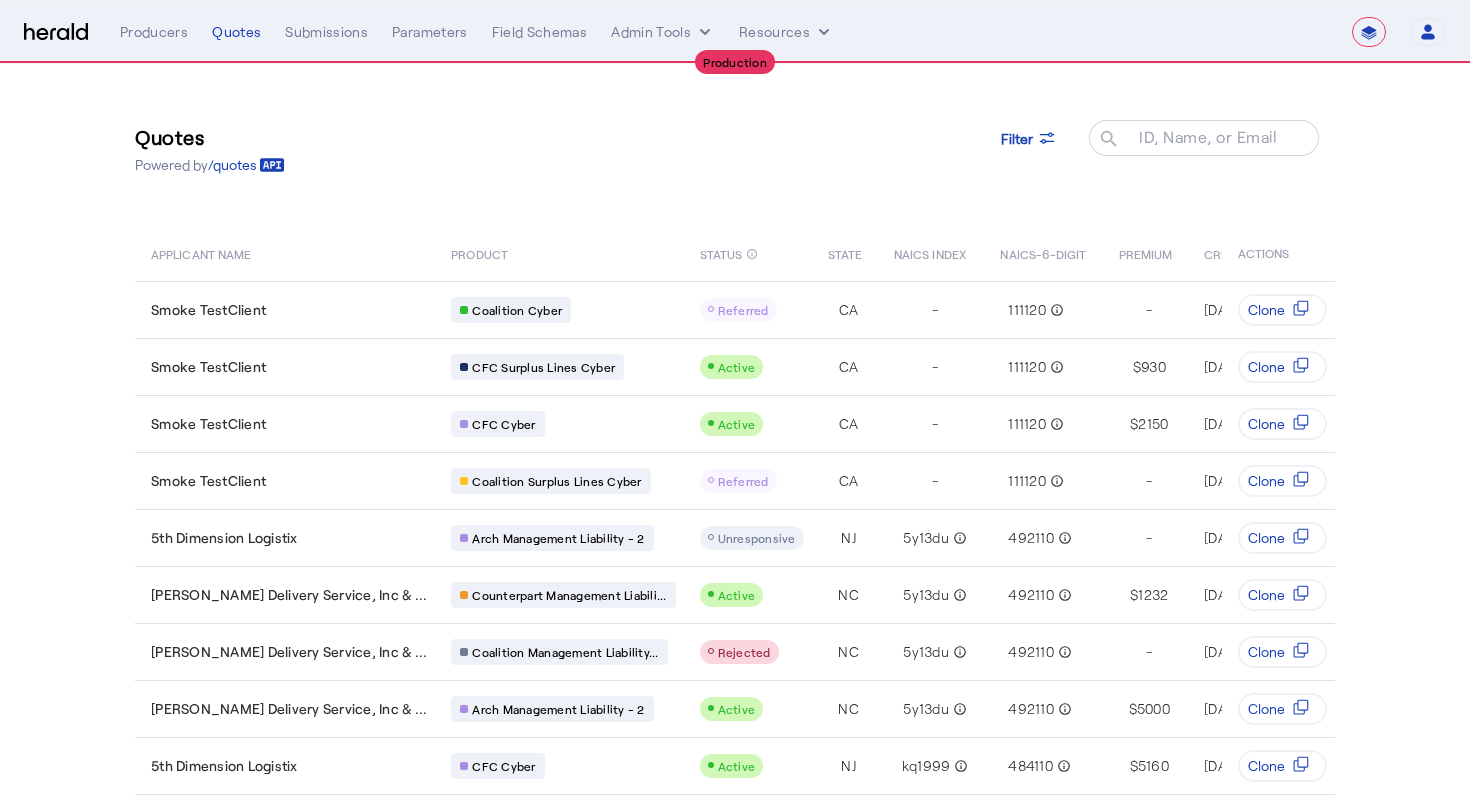 click 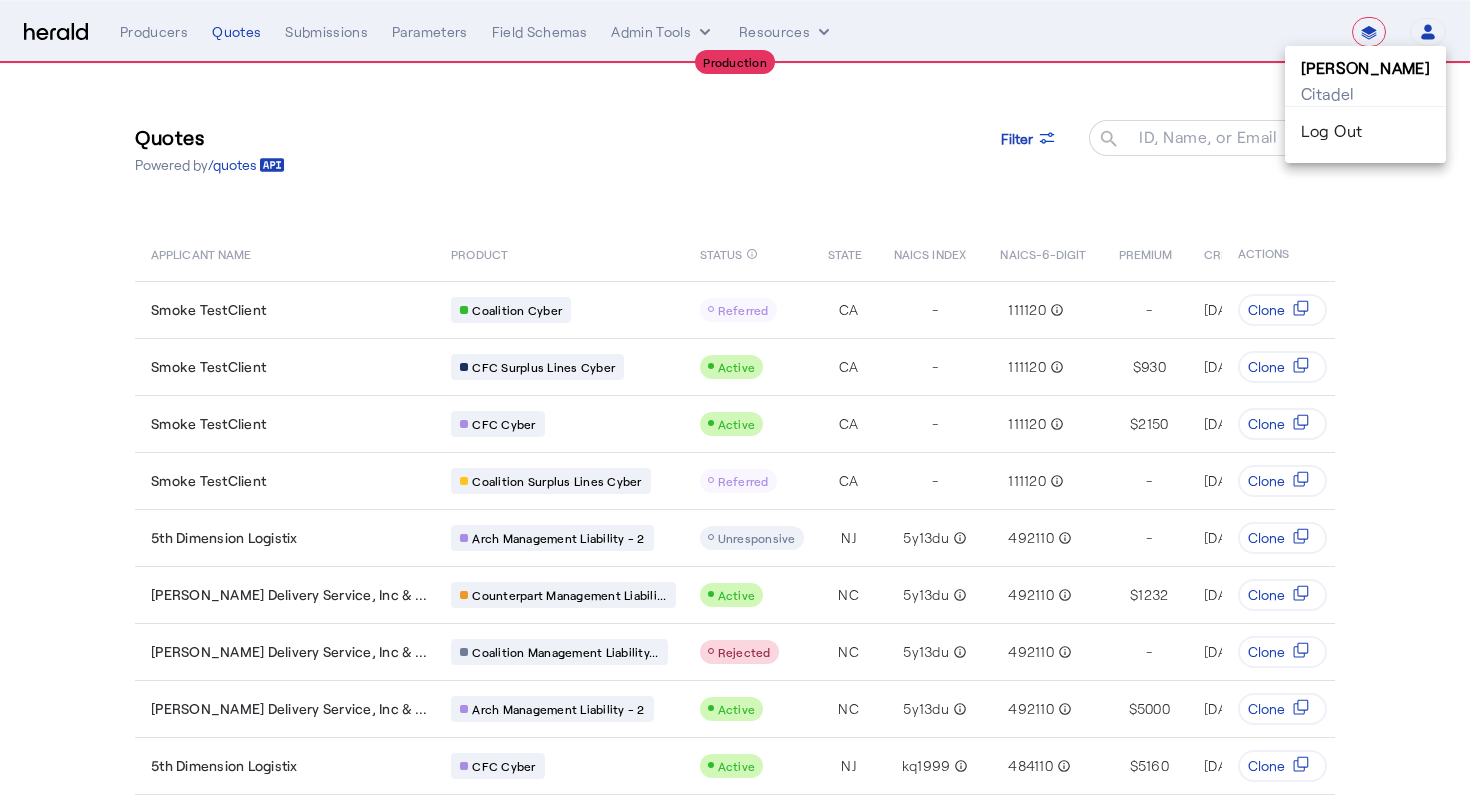 click at bounding box center [735, 399] 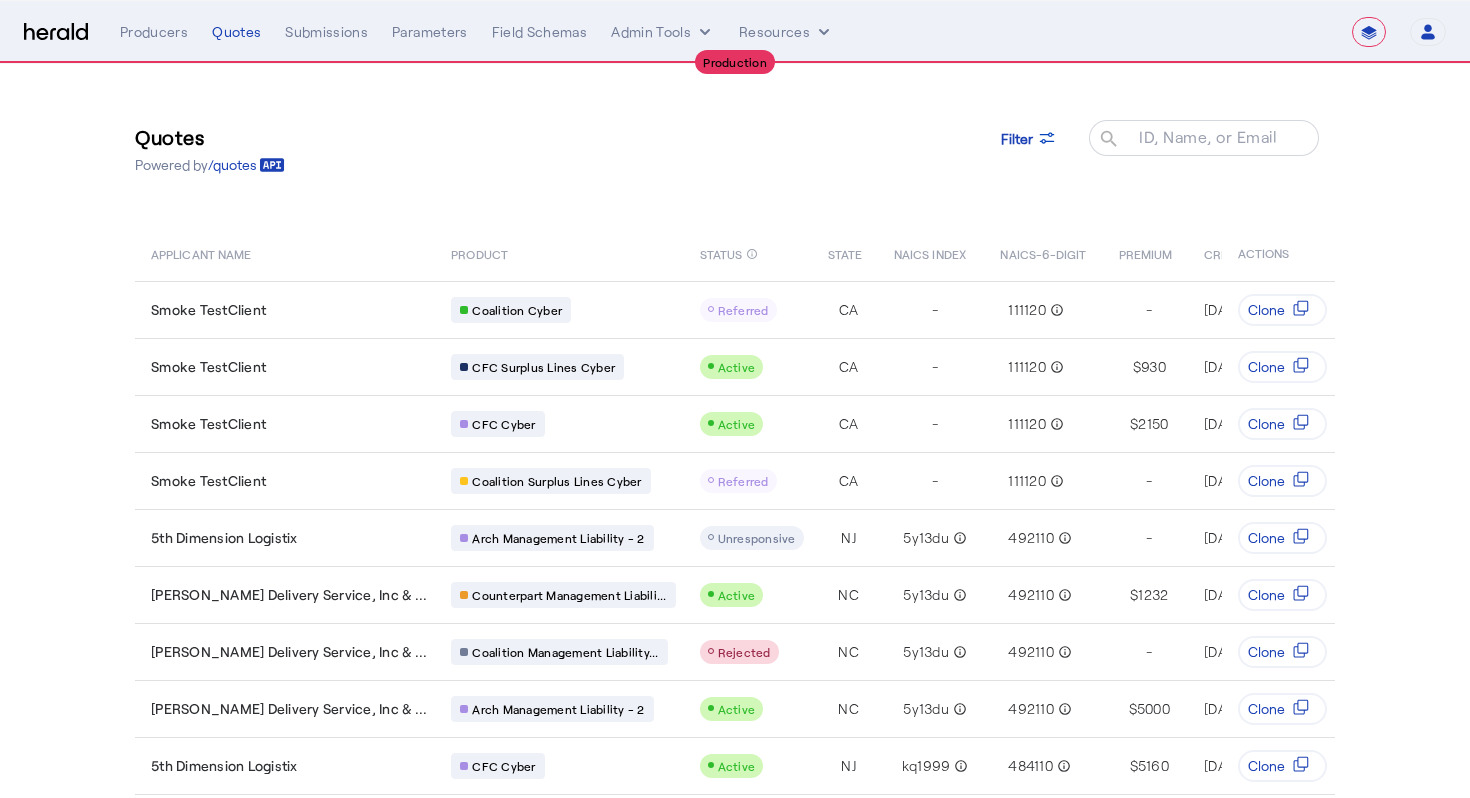 click on "**********" at bounding box center [783, 32] 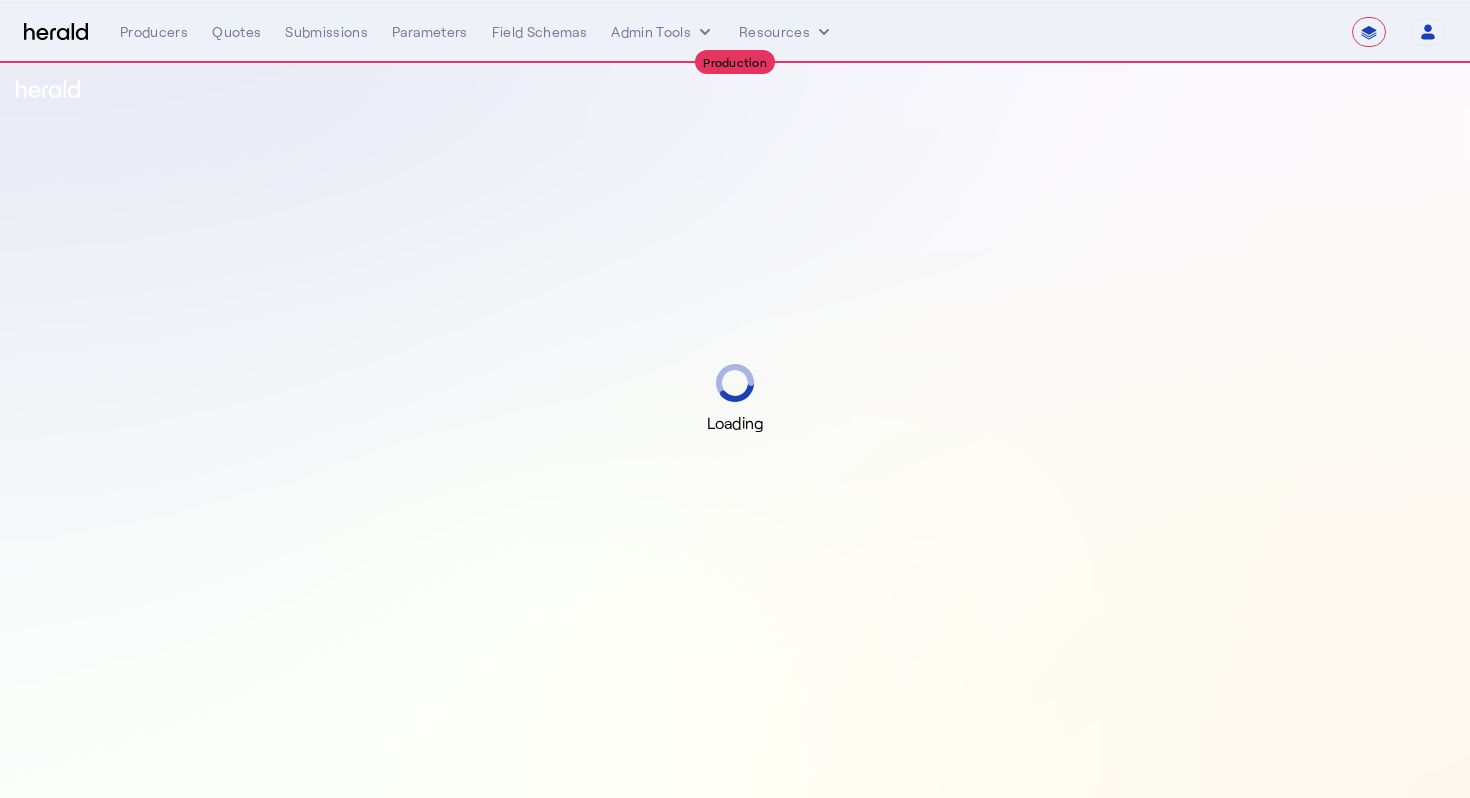 click on "**********" at bounding box center (1369, 32) 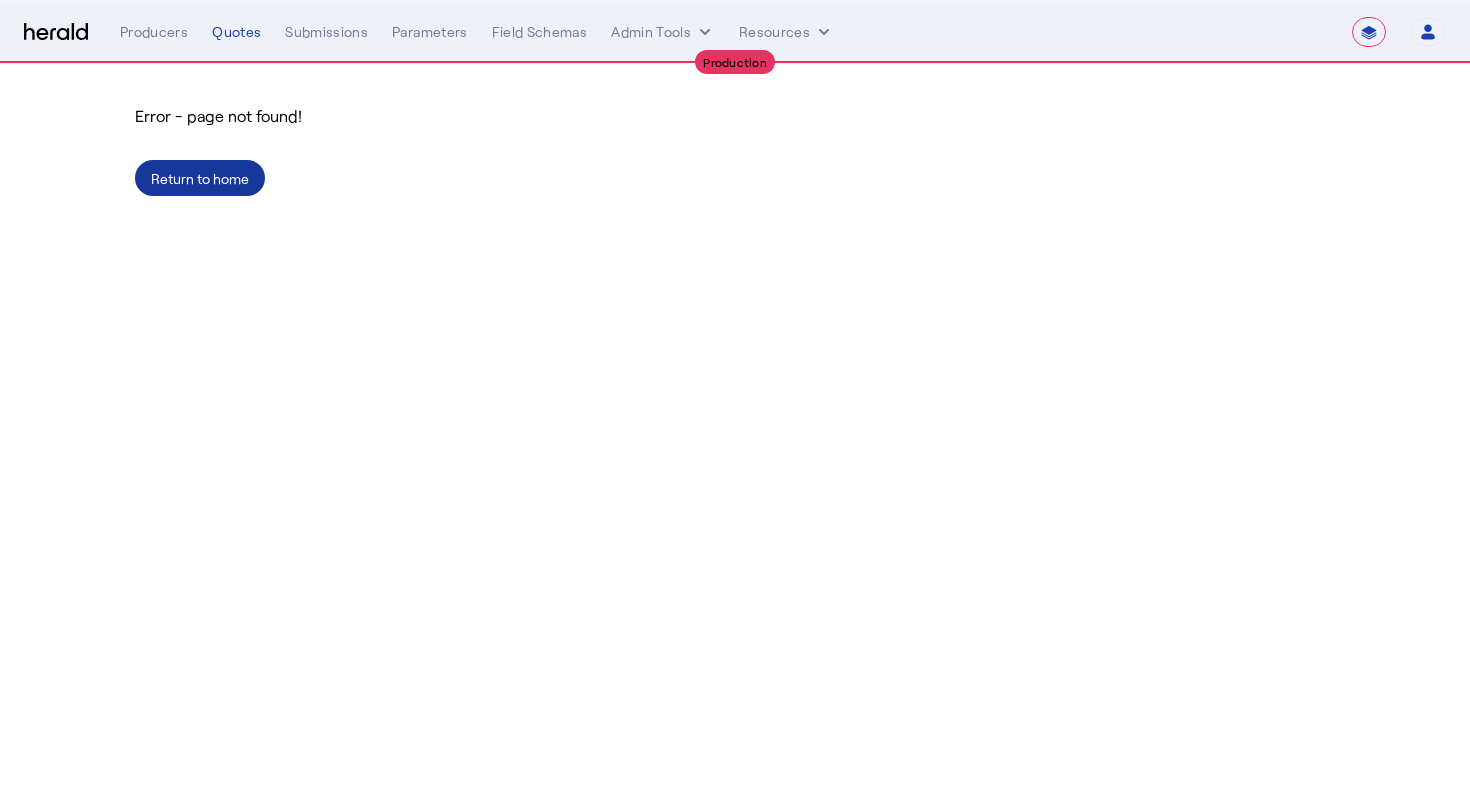click on "Return to home" 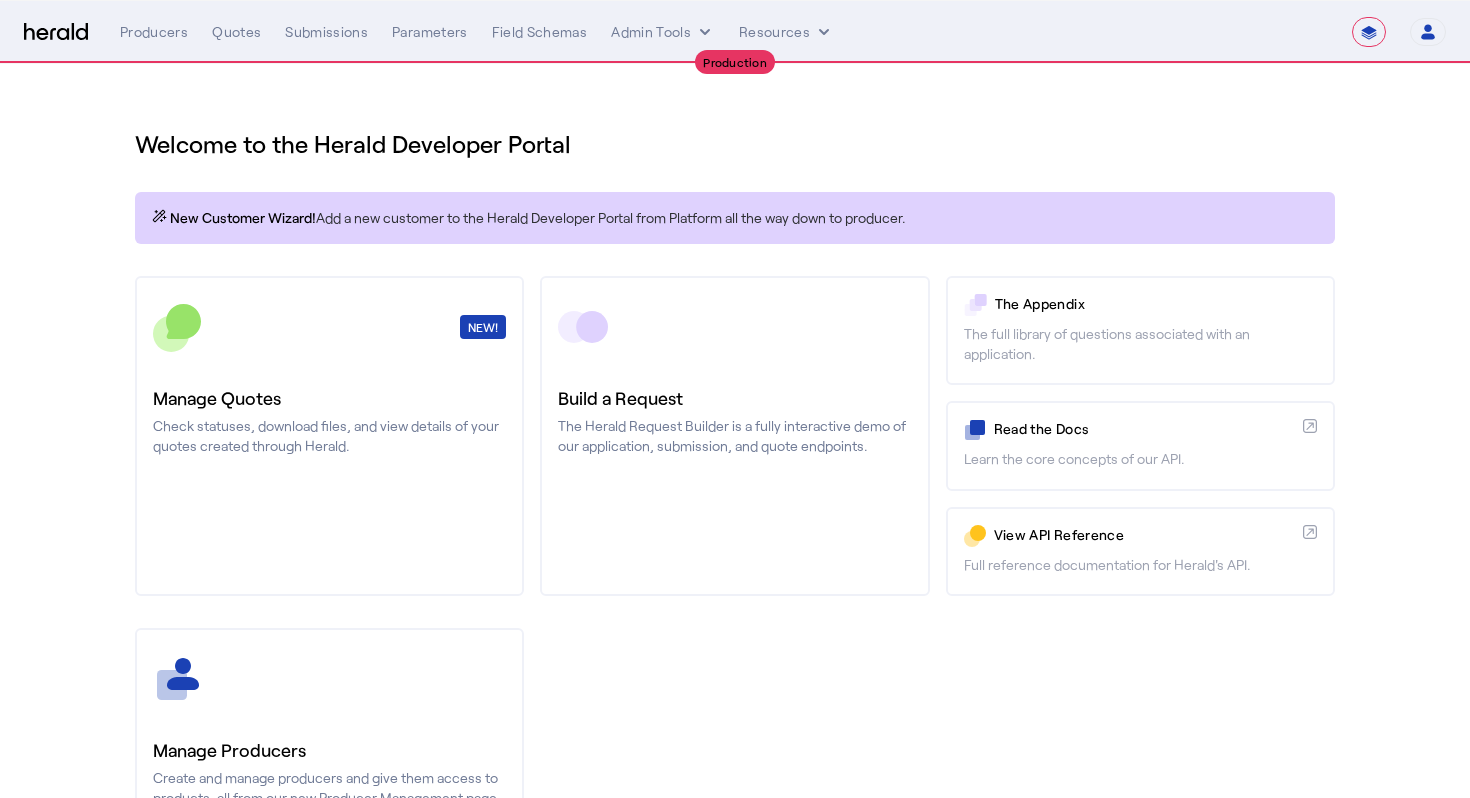 click on "**********" at bounding box center [735, 32] 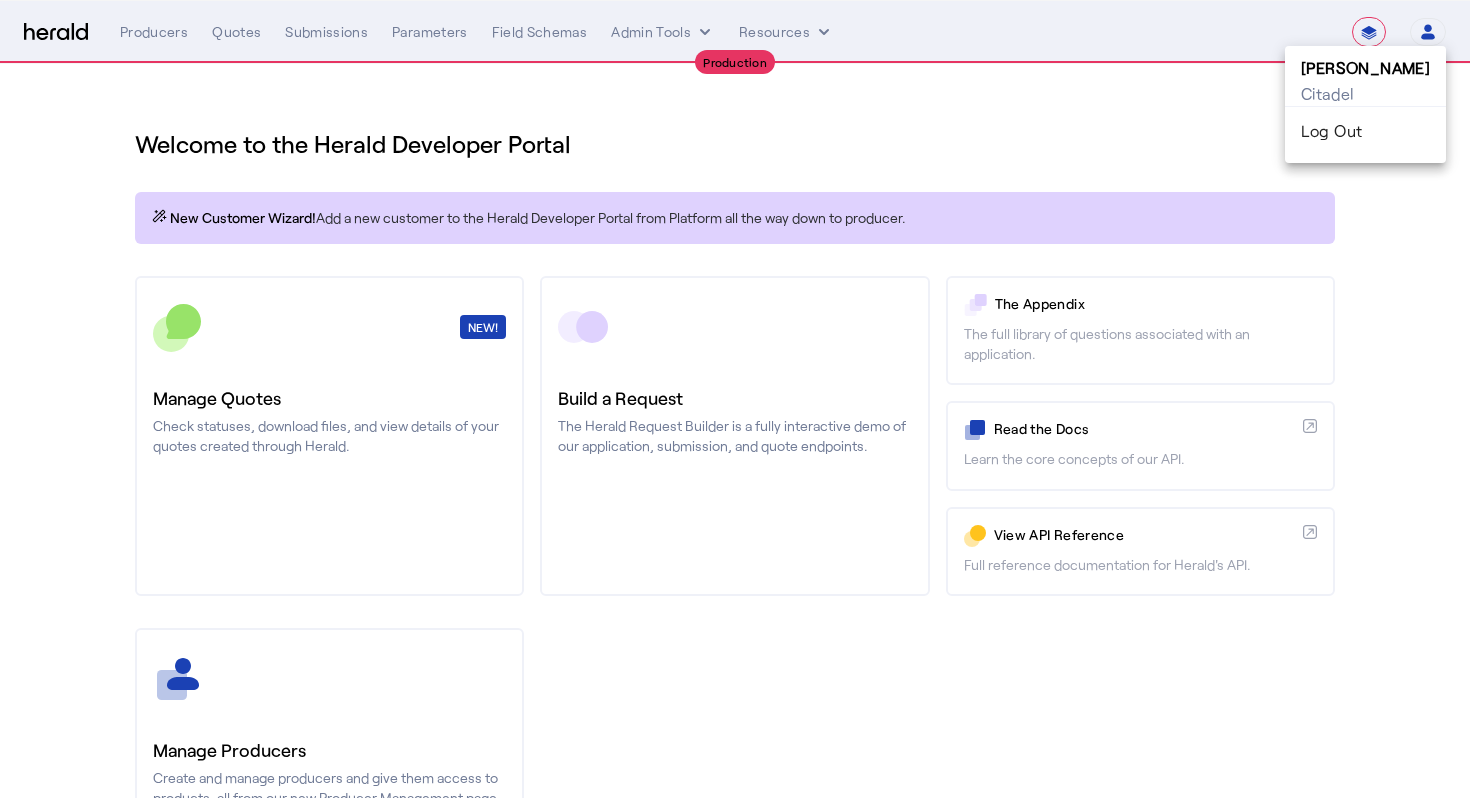 click at bounding box center (735, 399) 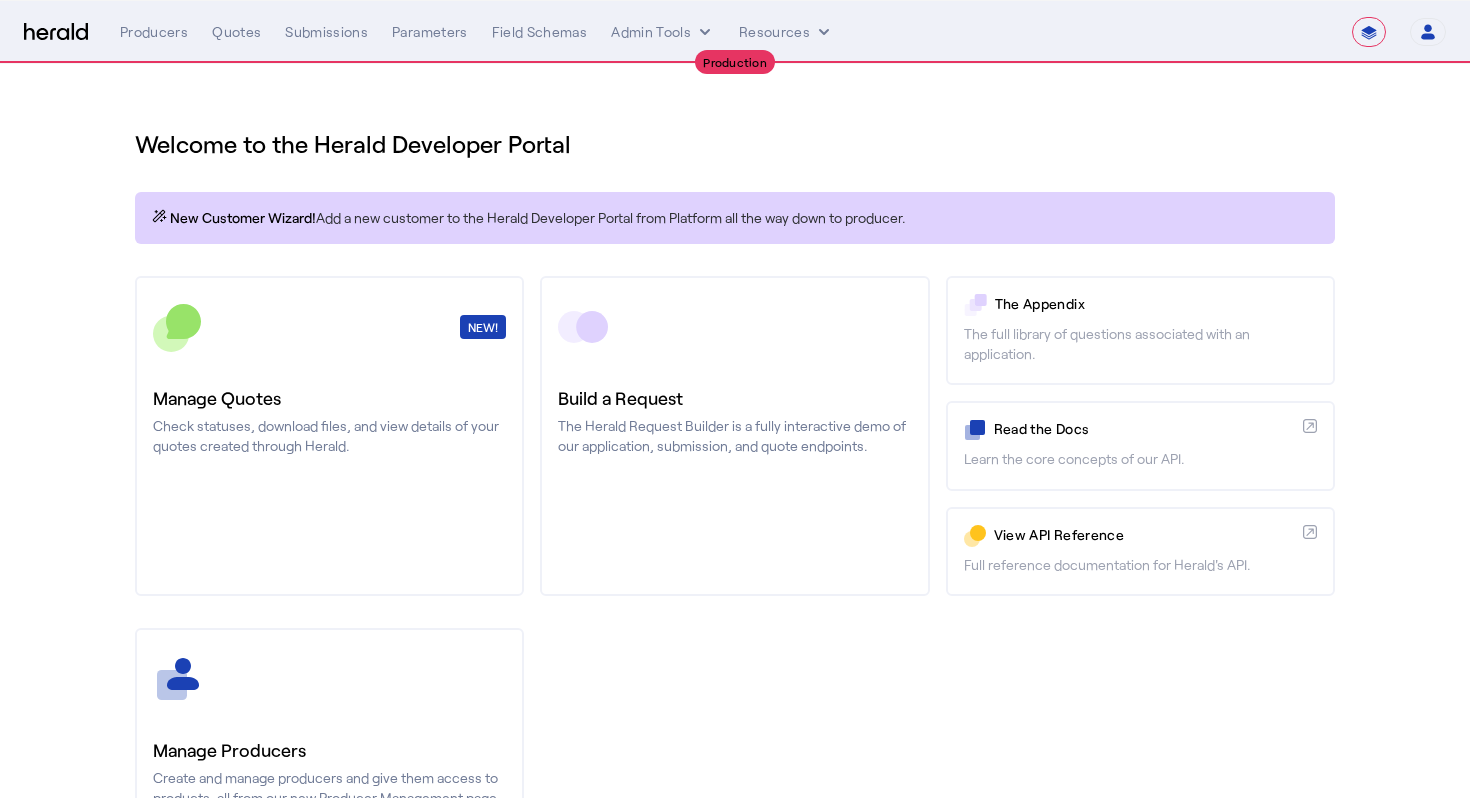 type 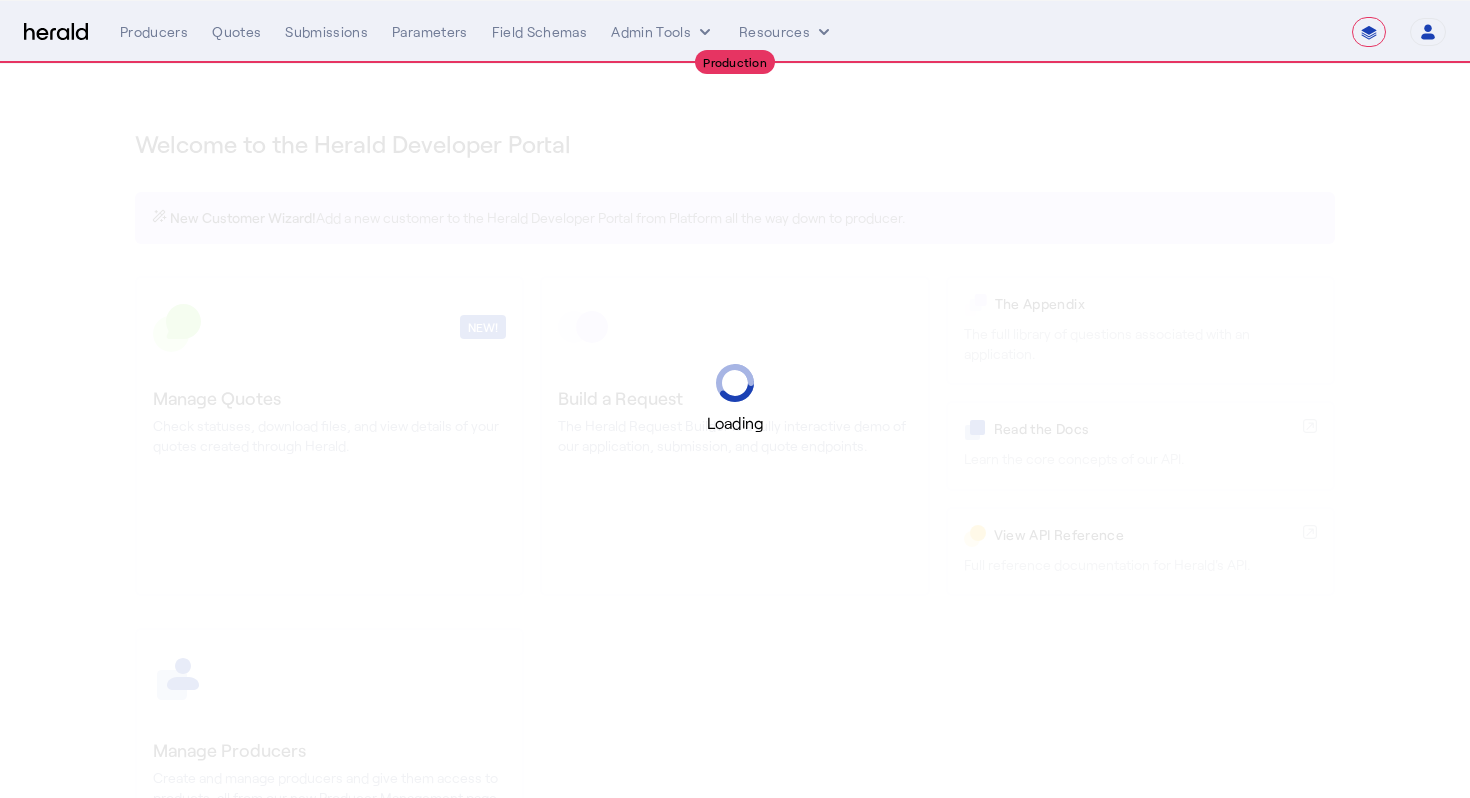 select on "**********" 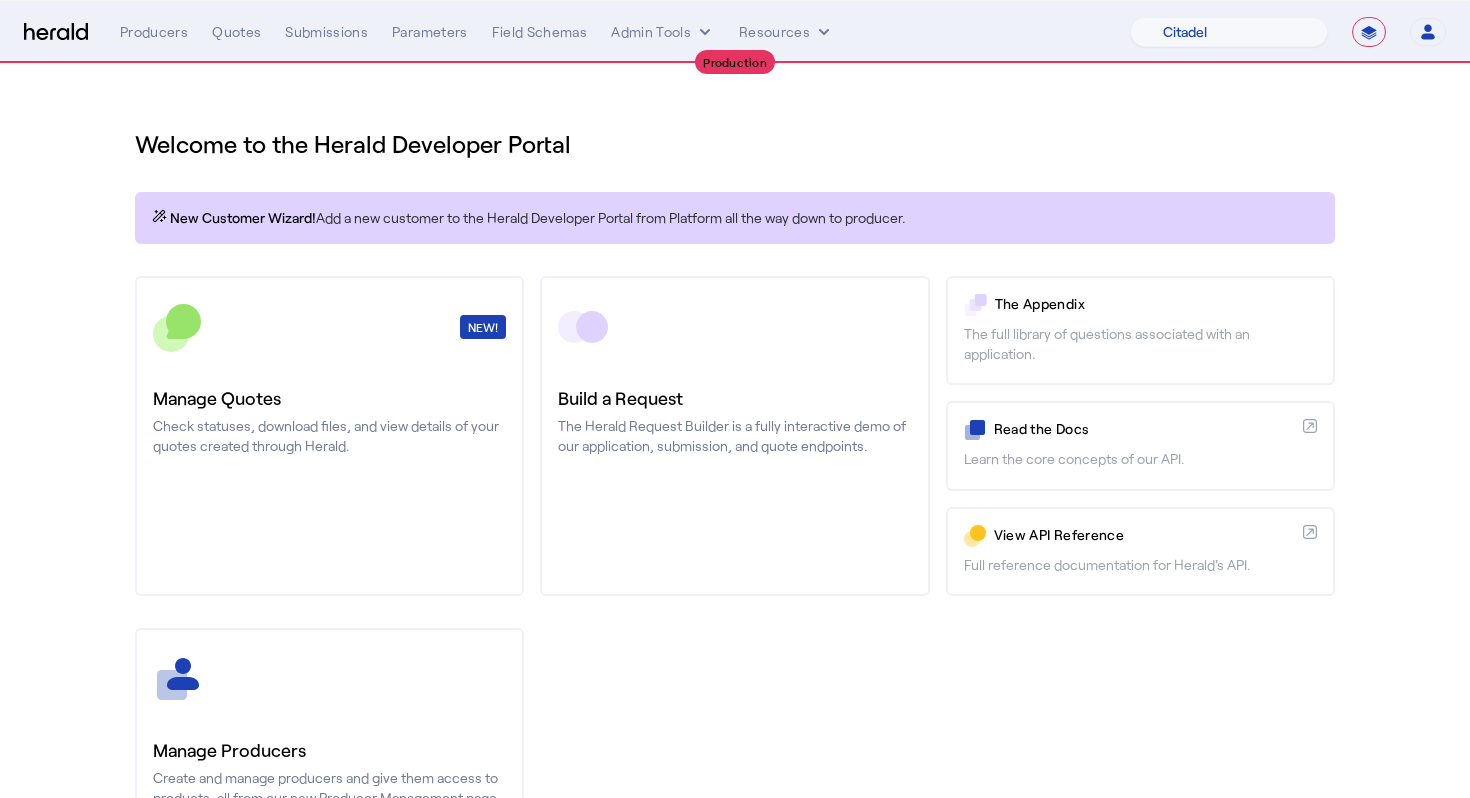 click on "**********" at bounding box center (735, 32) 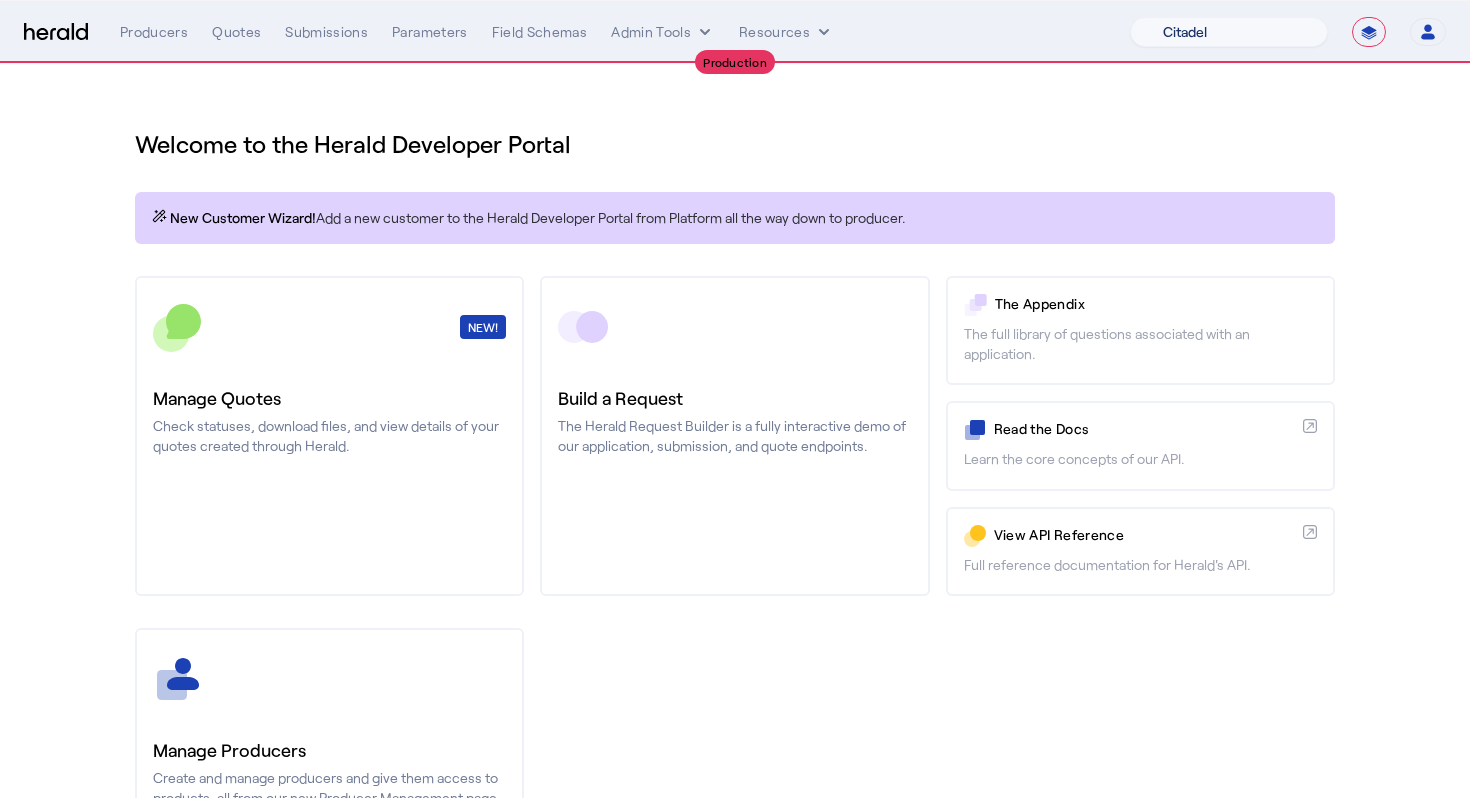 click on "1Fort   [PERSON_NAME]   [PERSON_NAME]   CRC   Campus Coverage   Citadel   Fifthwall   Flow Specialty (Capitola)   Founder Shield   Growthmill   HIB Marketplace   HeraldAPI   Layr   Limit   [PERSON_NAME]   QuoteWell   Sayata Labs   Semsee   Stere   USI   Vouch   Zywave" at bounding box center [1229, 32] 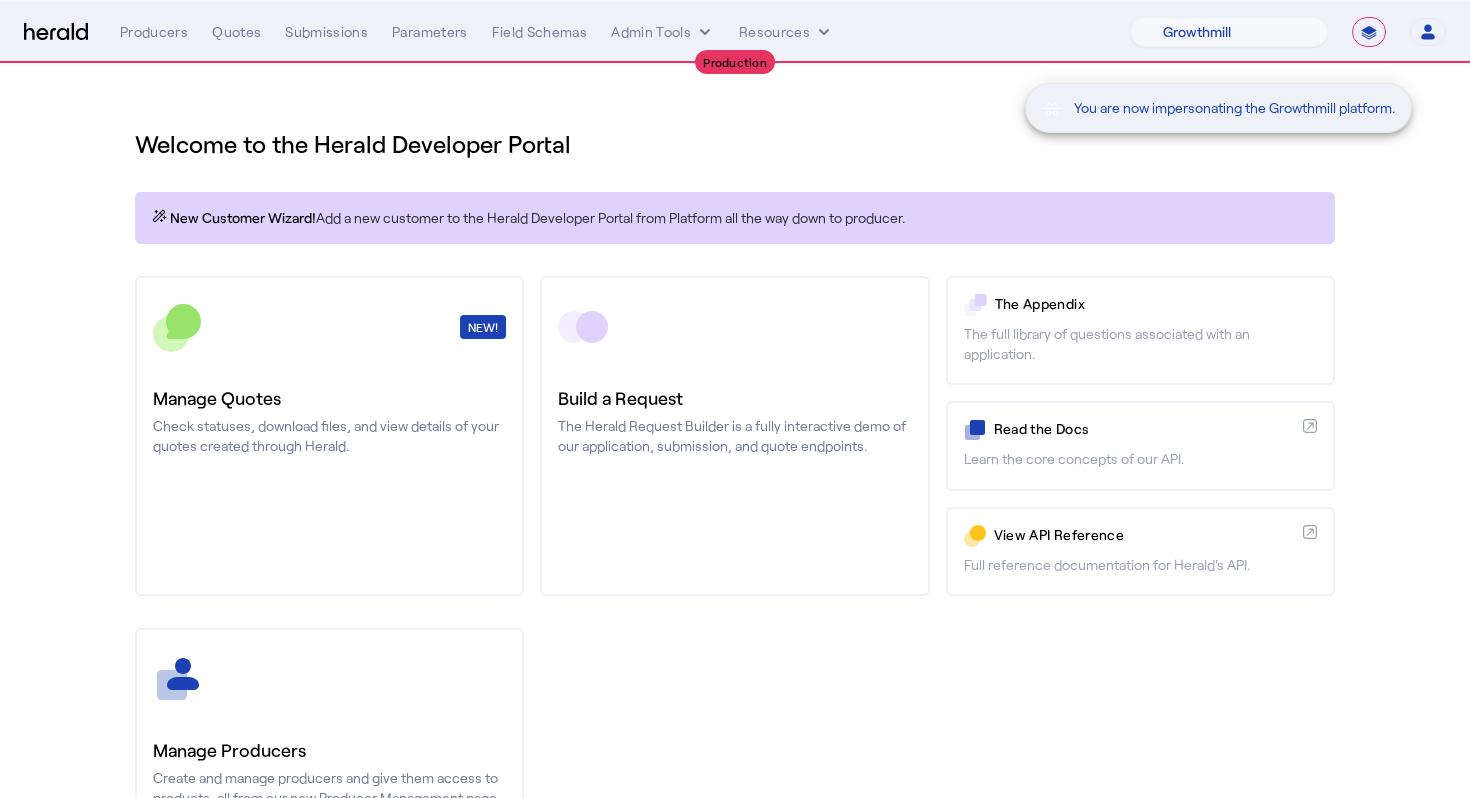 click on "You are now impersonating the Growthmill platform." at bounding box center (735, 399) 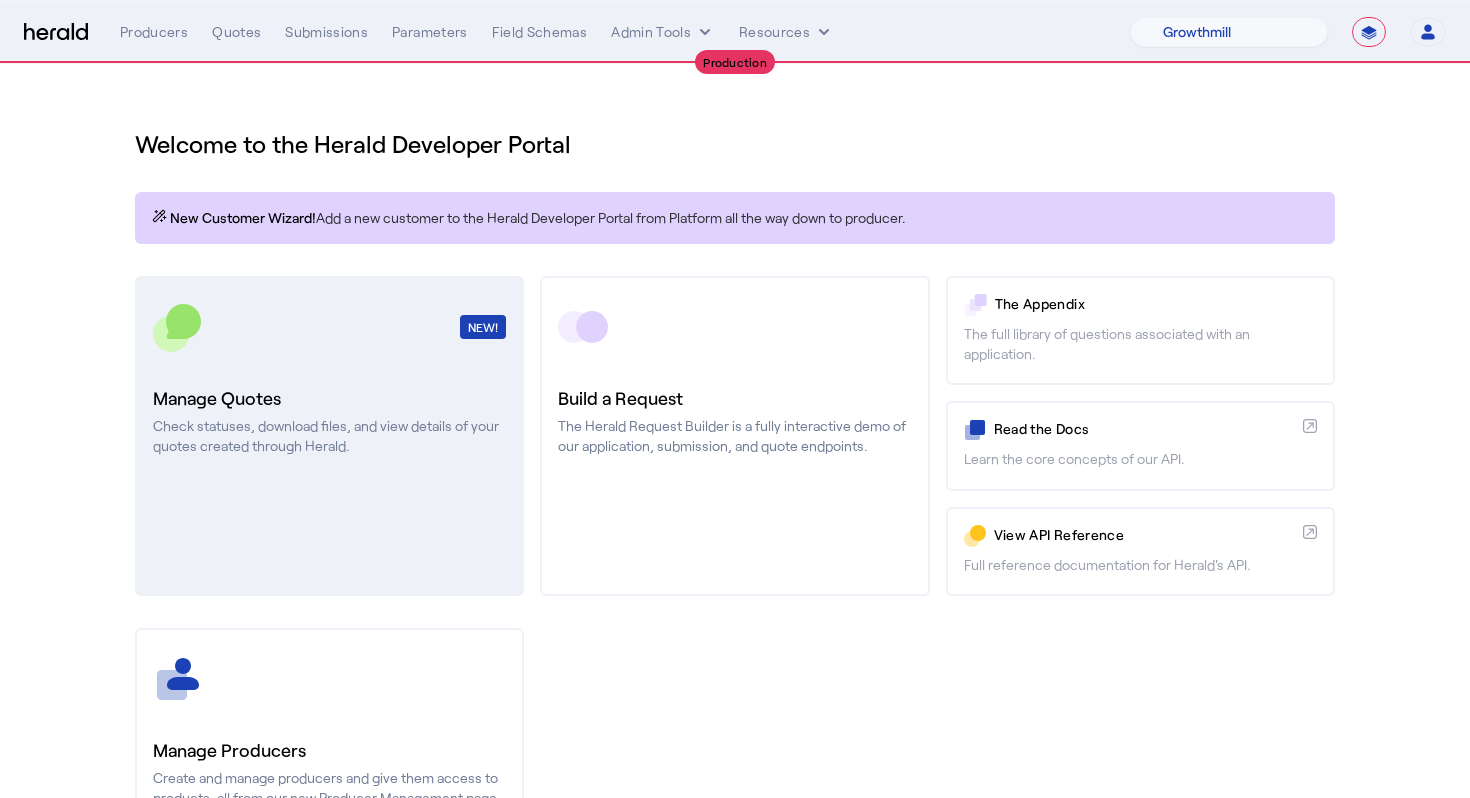 click on "NEW!" 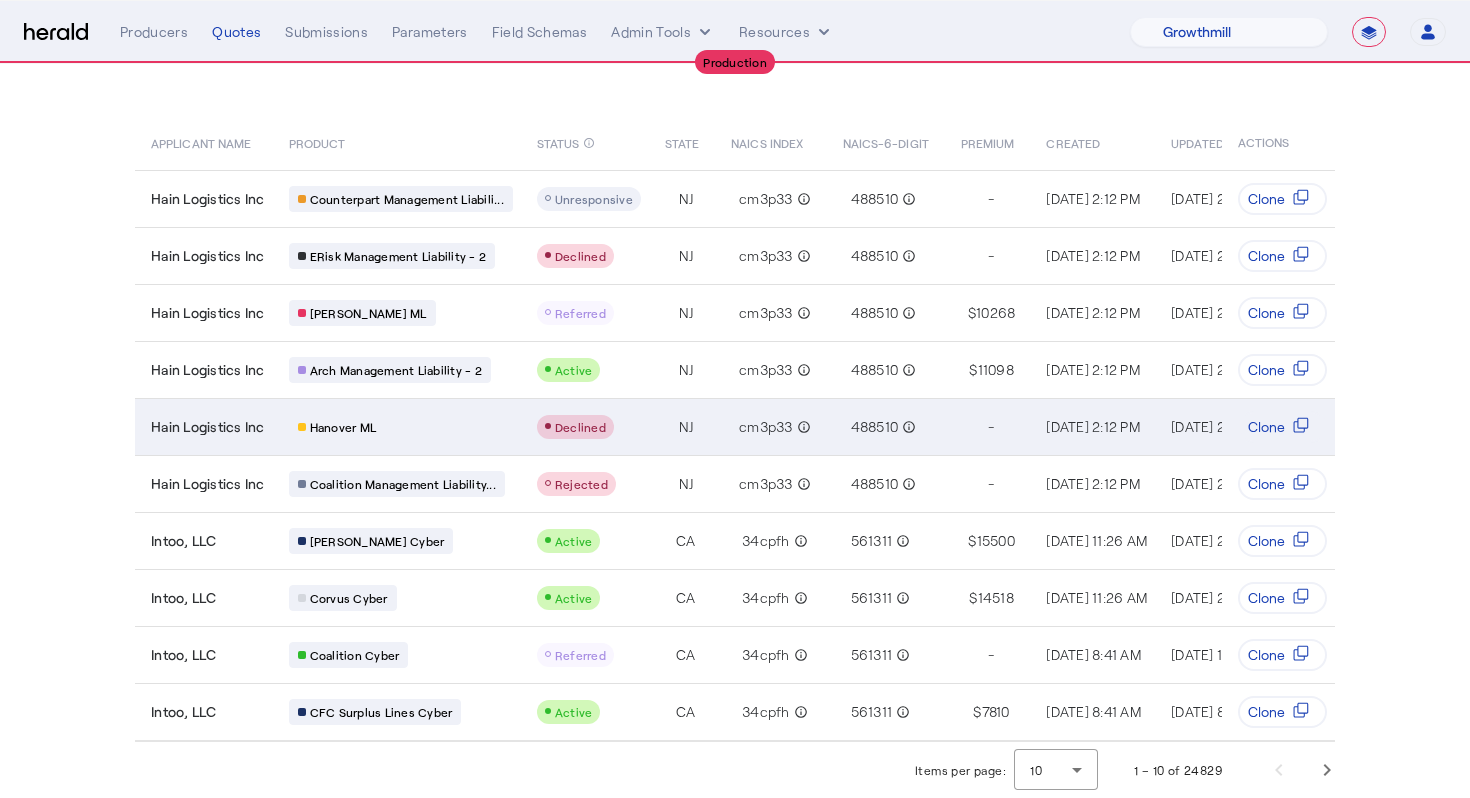 scroll, scrollTop: 0, scrollLeft: 0, axis: both 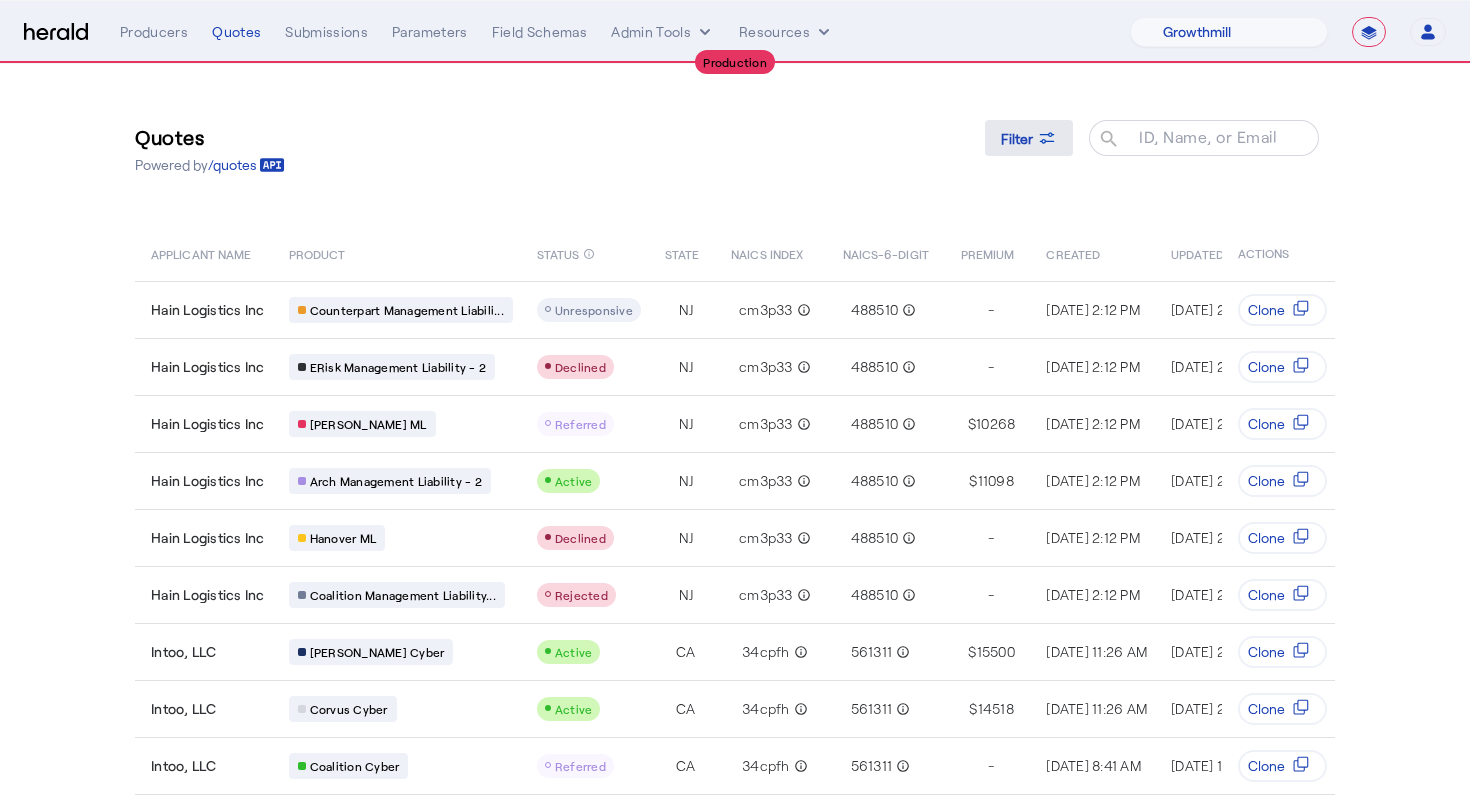 click at bounding box center (1029, 138) 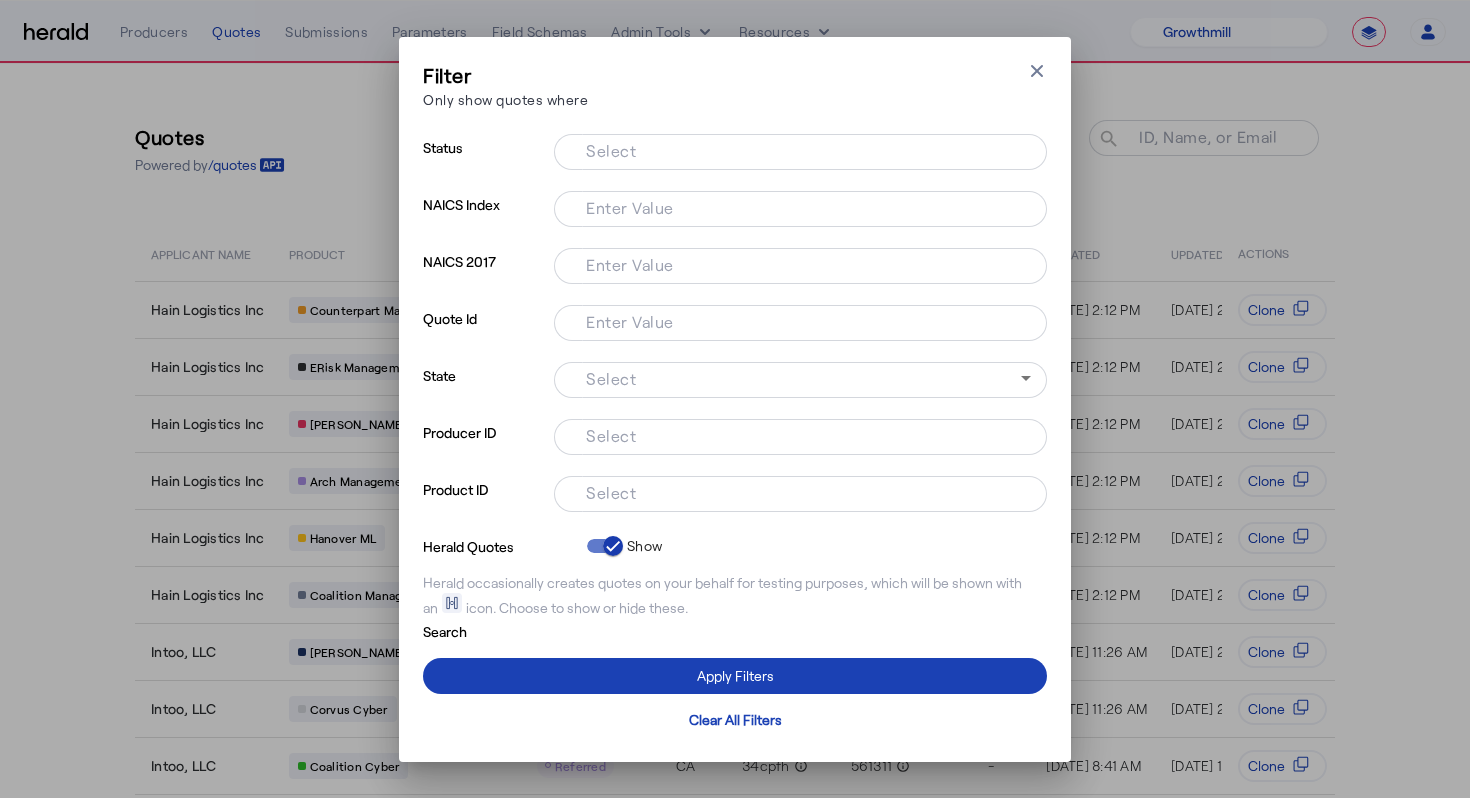 click on "Enter Value" at bounding box center [630, 320] 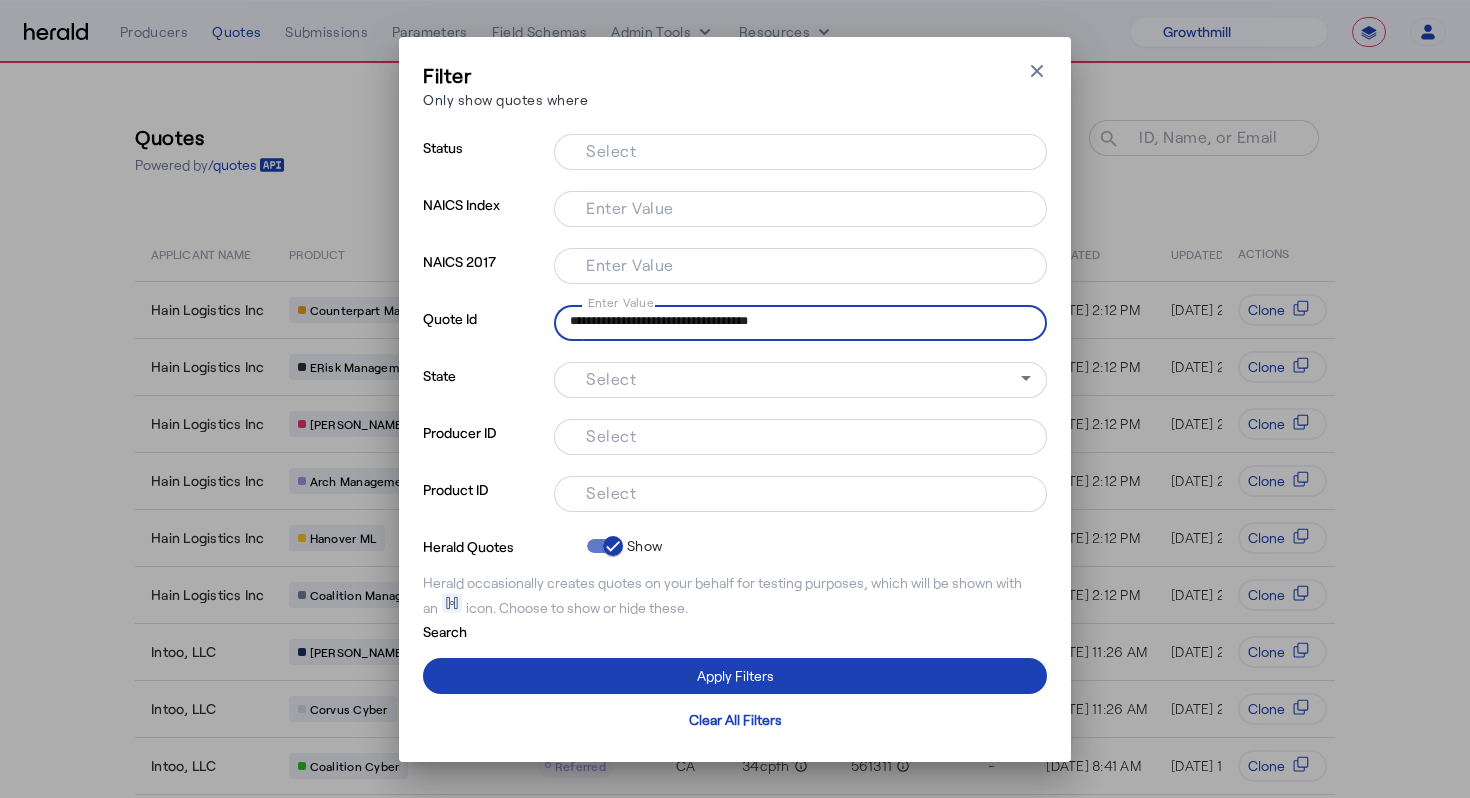 type 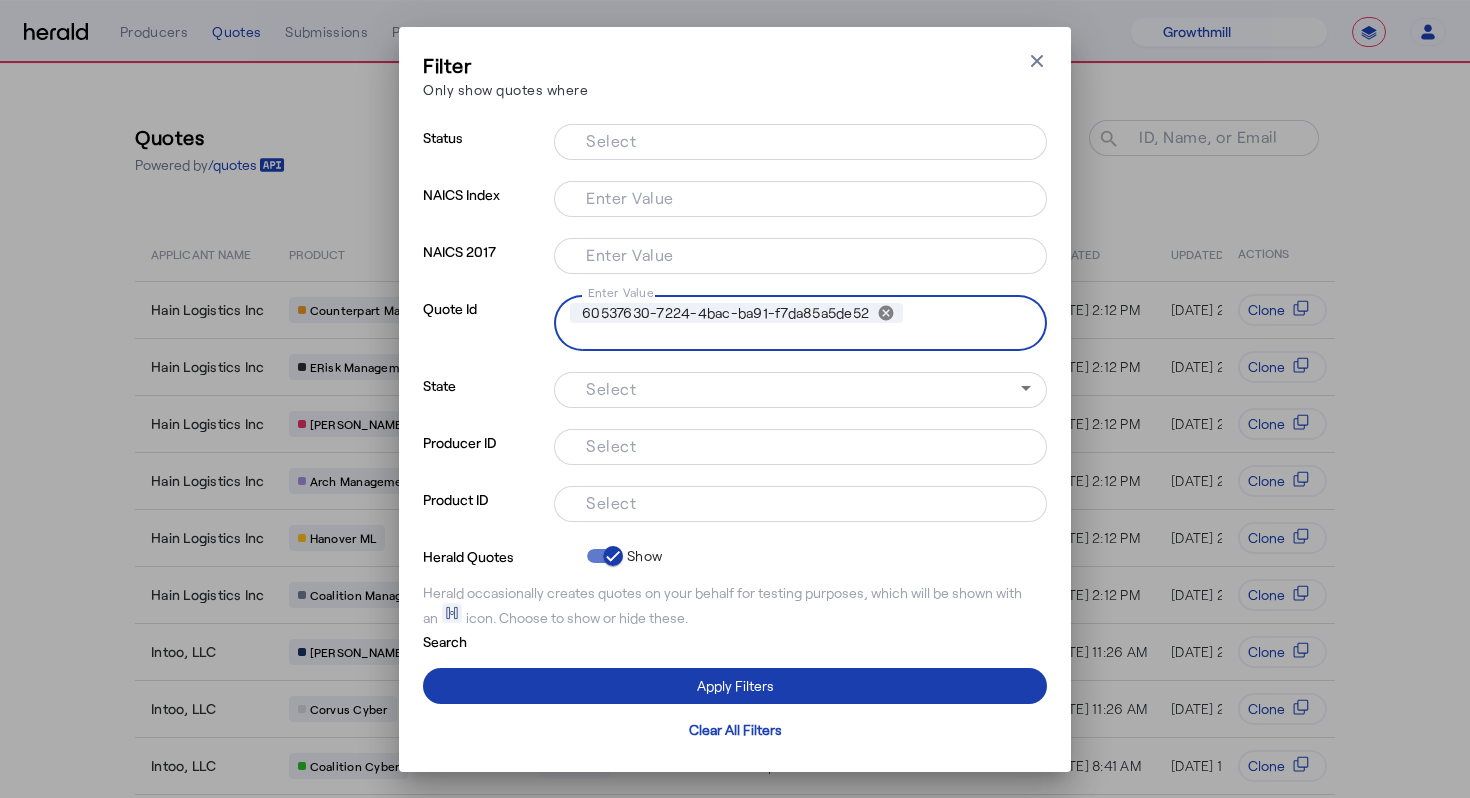 click on "Apply Filters" at bounding box center [735, 685] 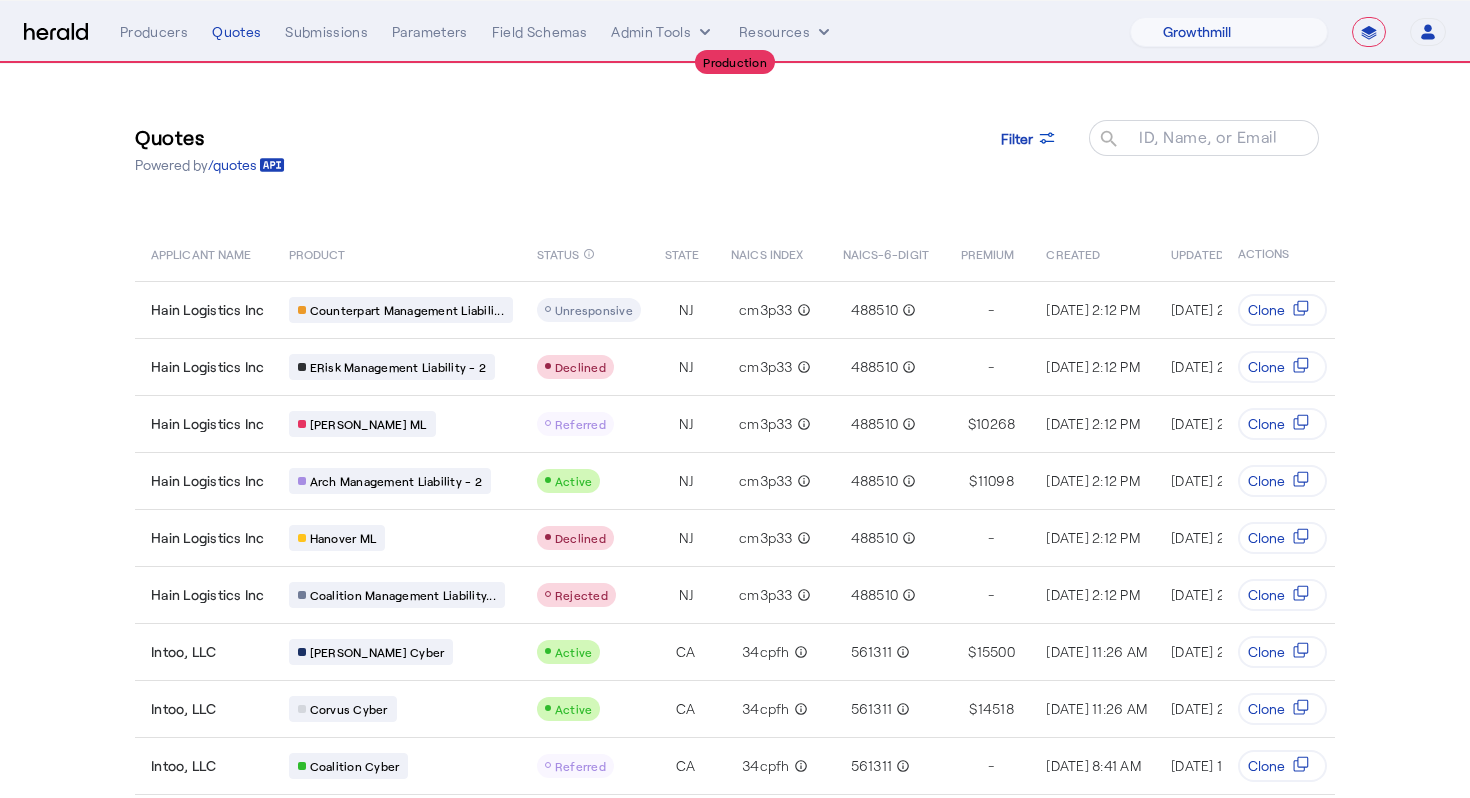 scroll, scrollTop: 111, scrollLeft: 0, axis: vertical 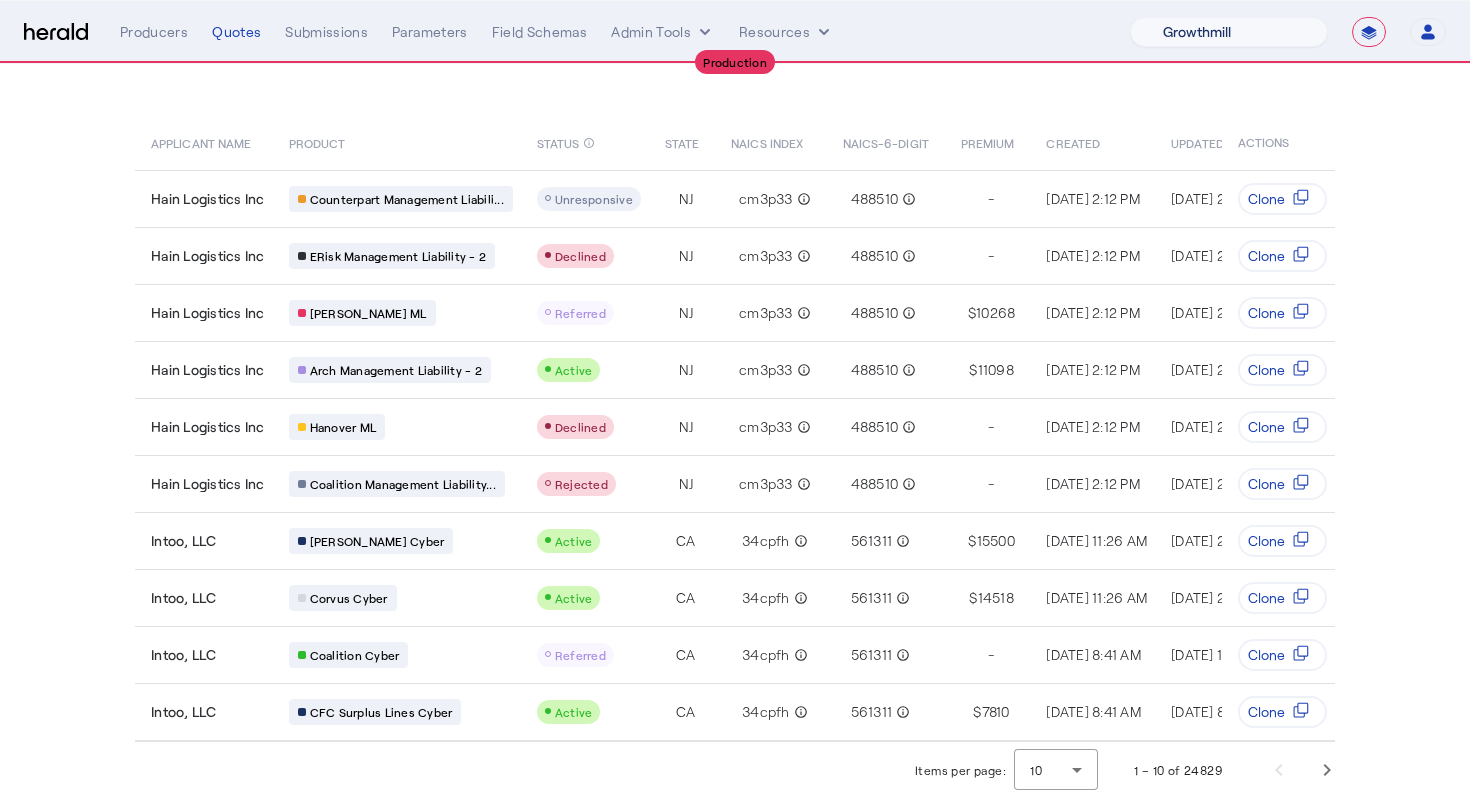 click on "1Fort   [PERSON_NAME]   [PERSON_NAME]   CRC   Campus Coverage   Citadel   Fifthwall   Flow Specialty (Capitola)   Founder Shield   Growthmill   HIB Marketplace   HeraldAPI   Layr   Limit   [PERSON_NAME]   QuoteWell   Sayata Labs   Semsee   Stere   USI   Vouch   Zywave" at bounding box center [1229, 32] 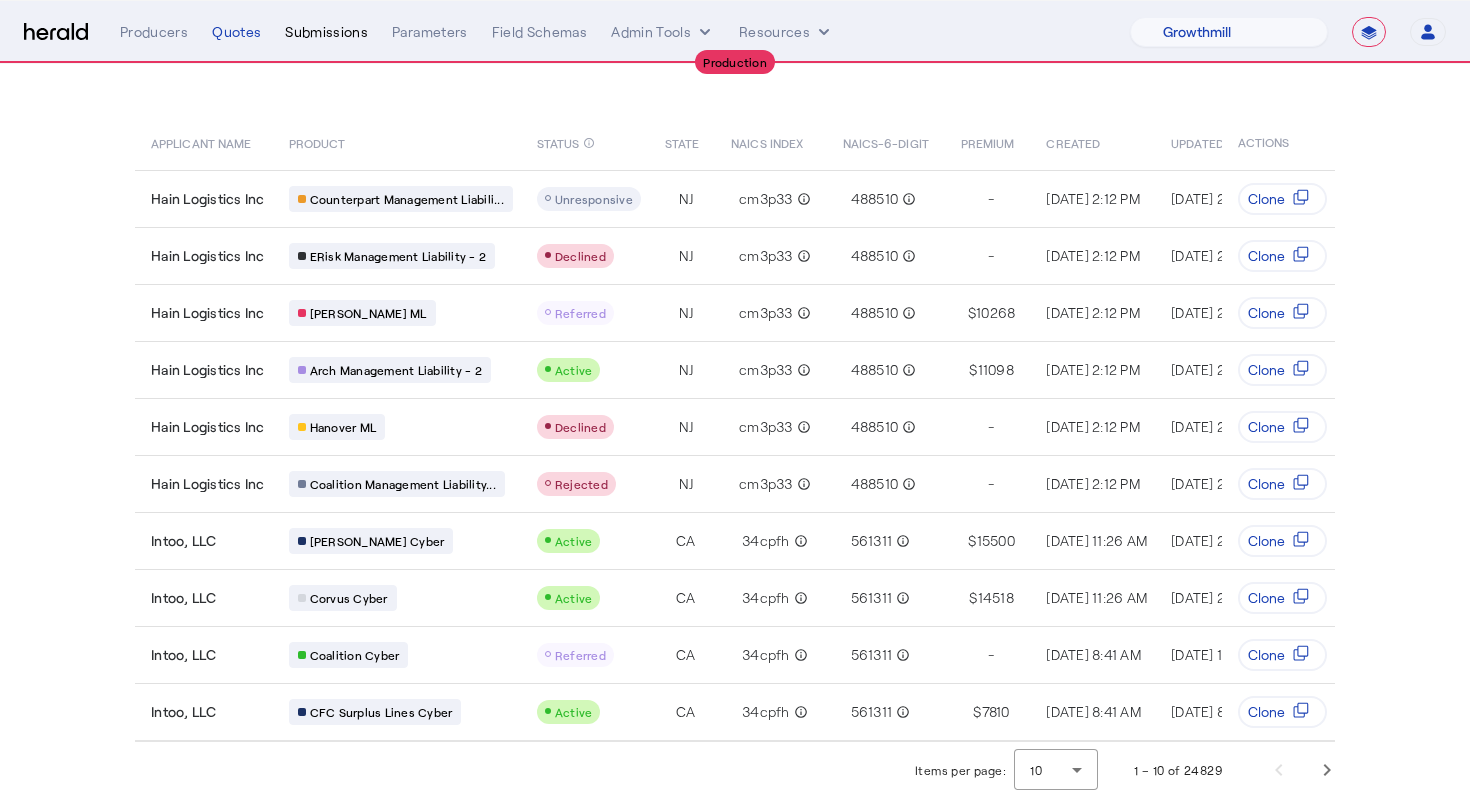 click on "Submissions" at bounding box center (326, 32) 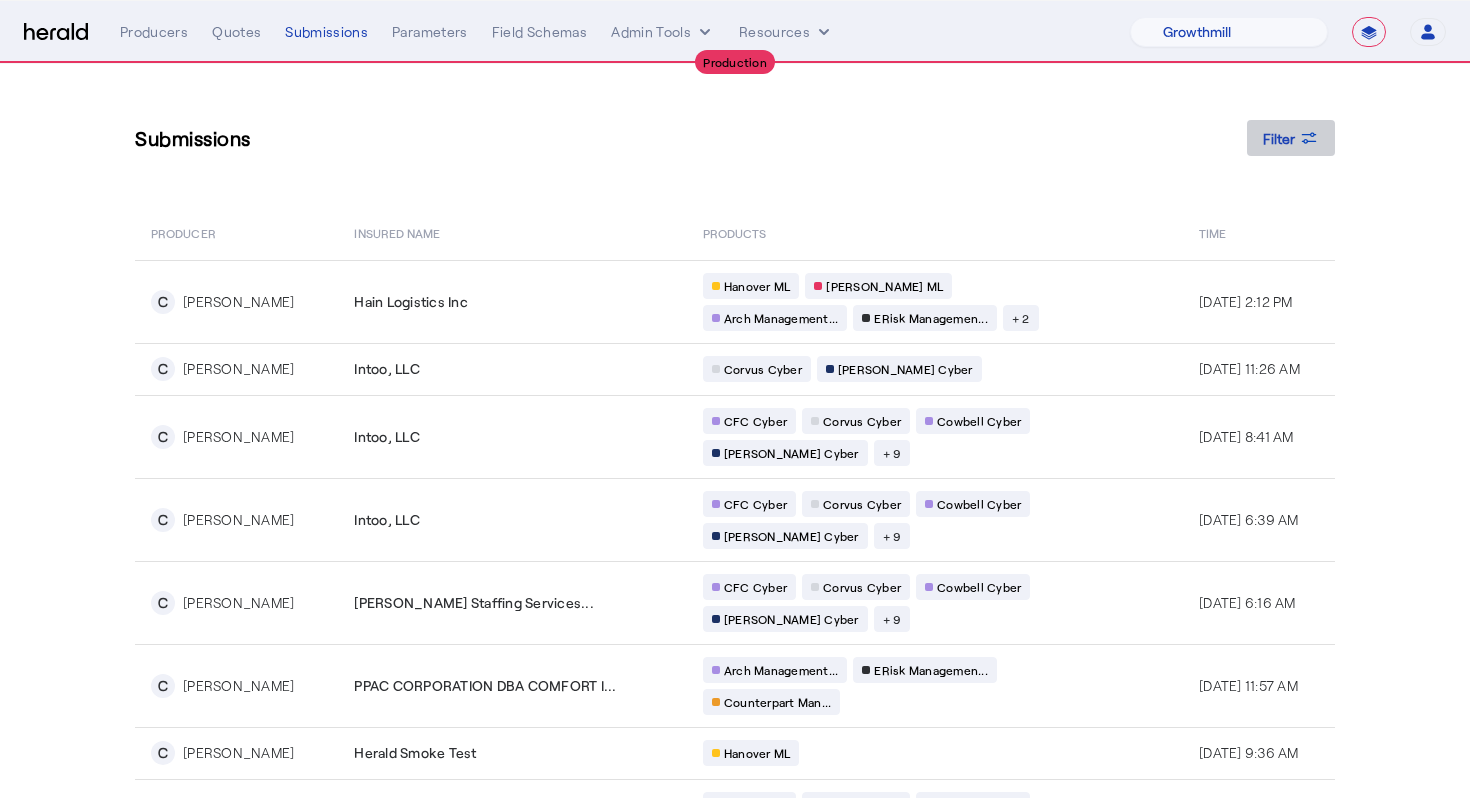 click on "Filter" at bounding box center [1279, 138] 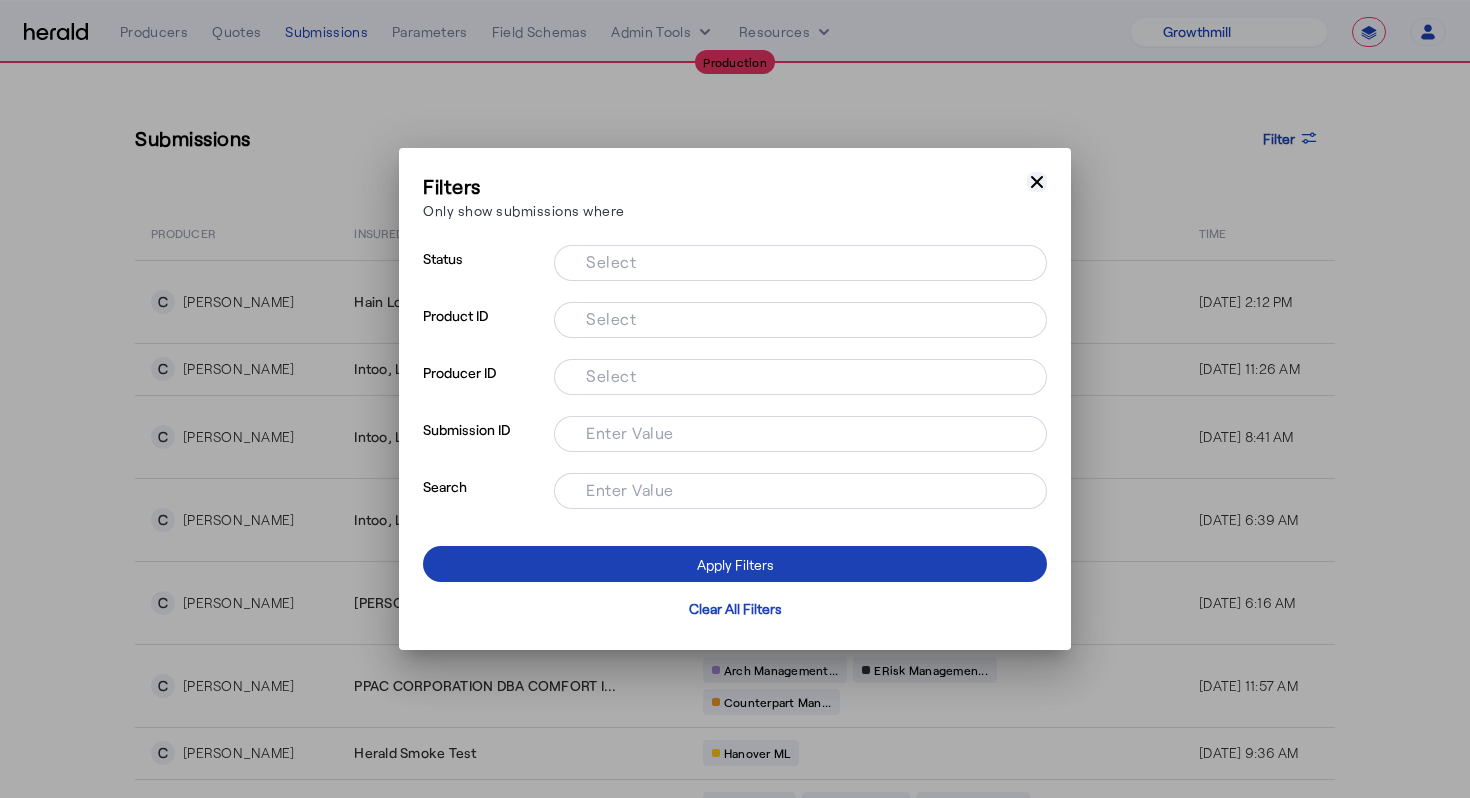 click 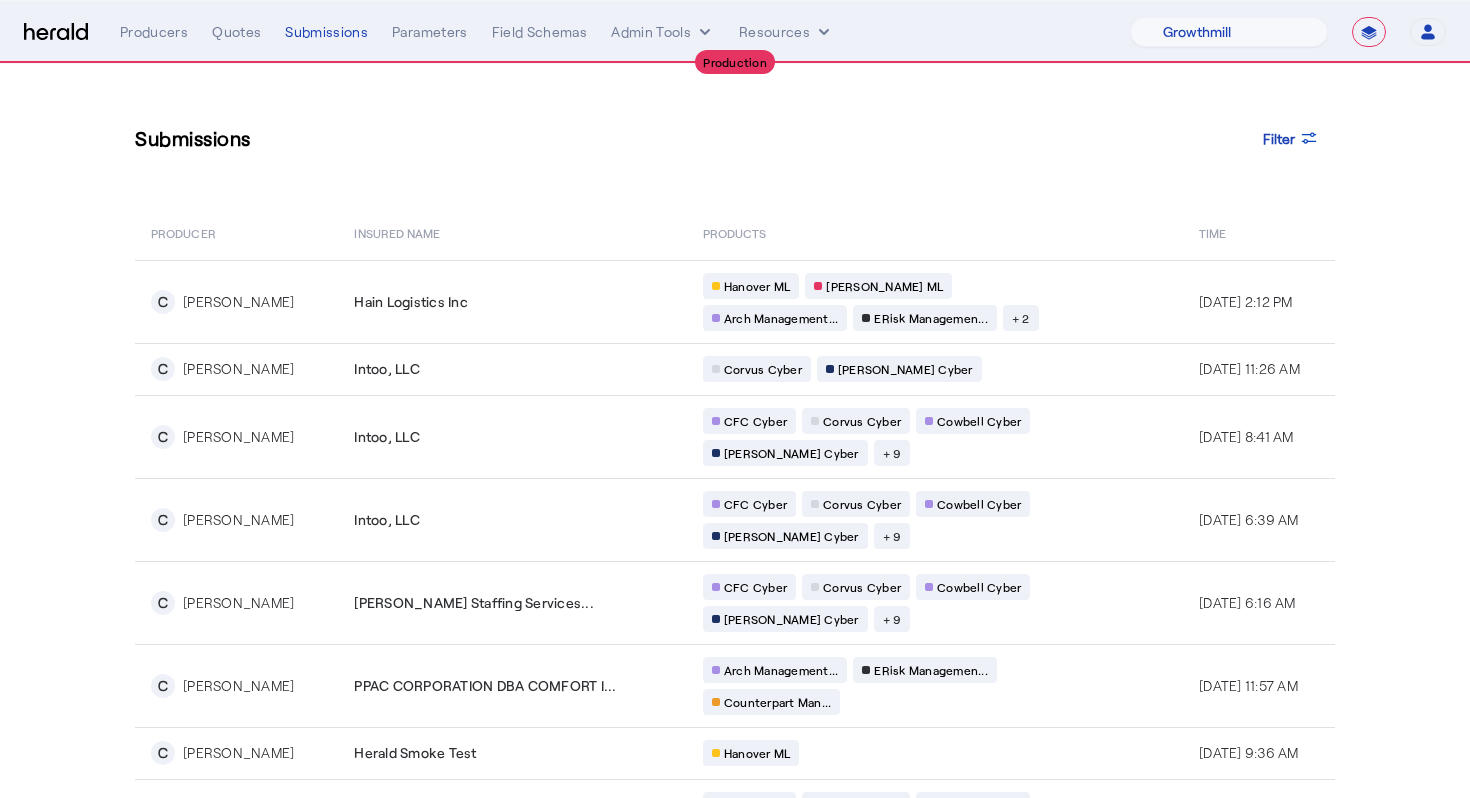 click on "Submissions Filter" 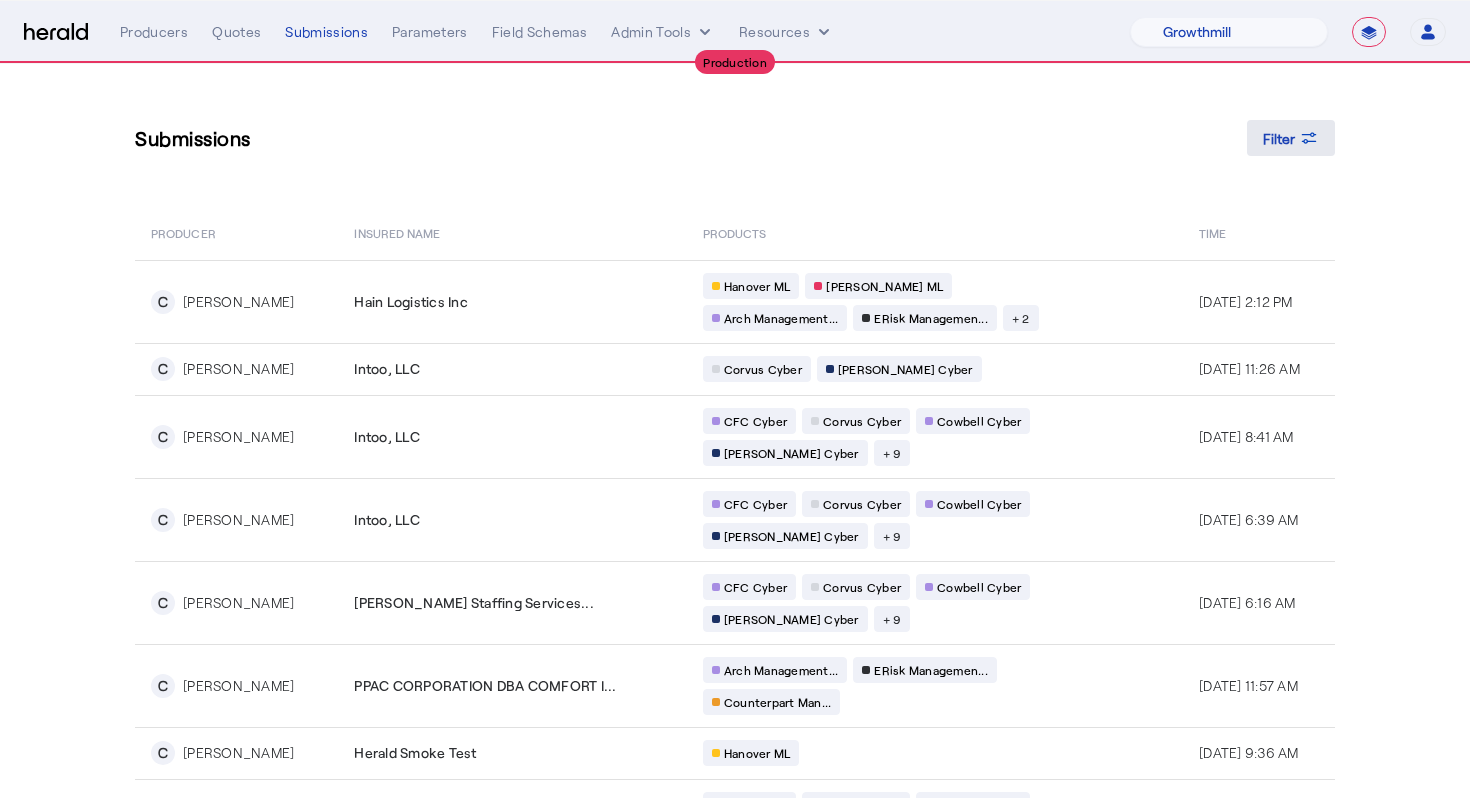 click on "Filter" at bounding box center (1279, 138) 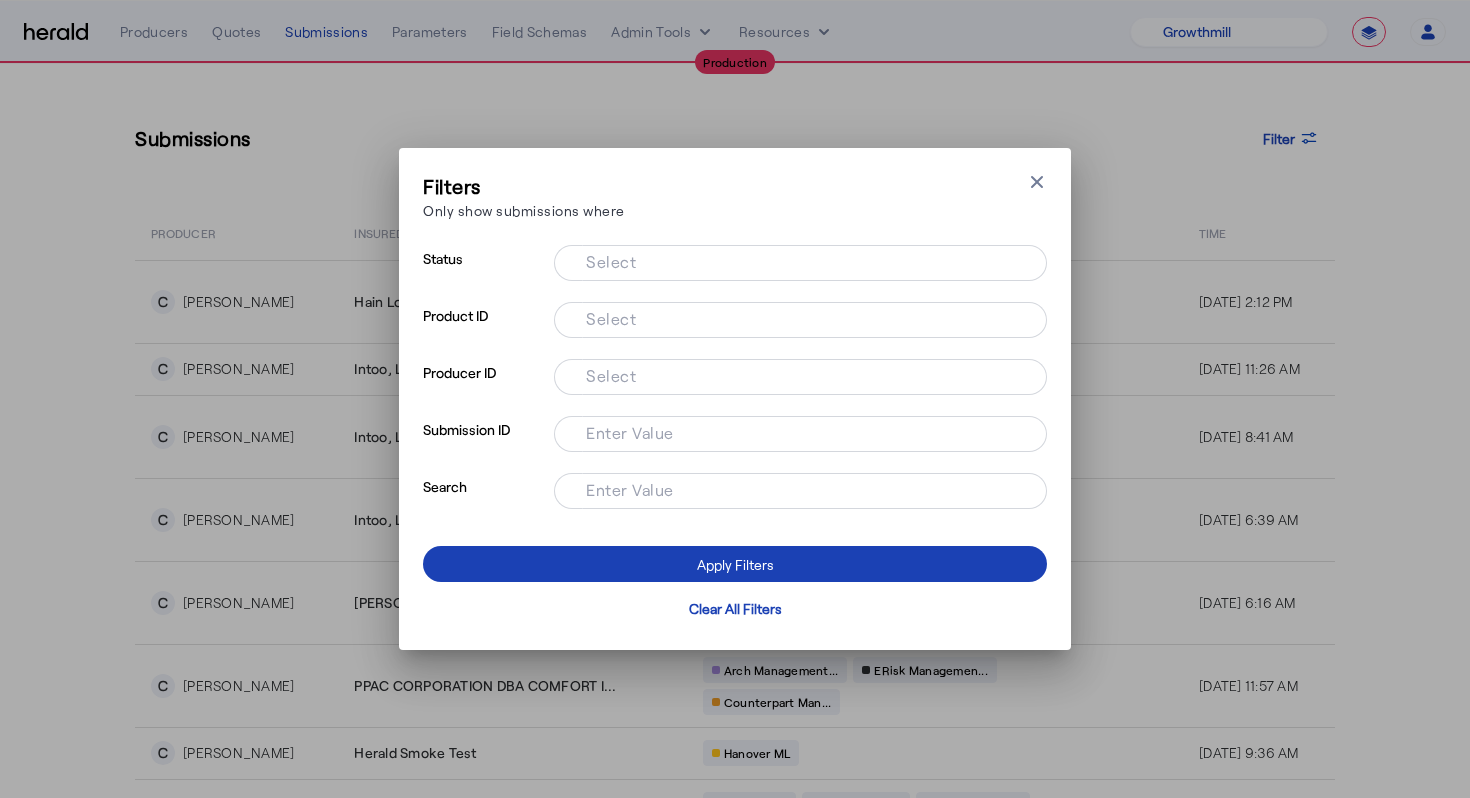 click on "Enter Value" at bounding box center [630, 432] 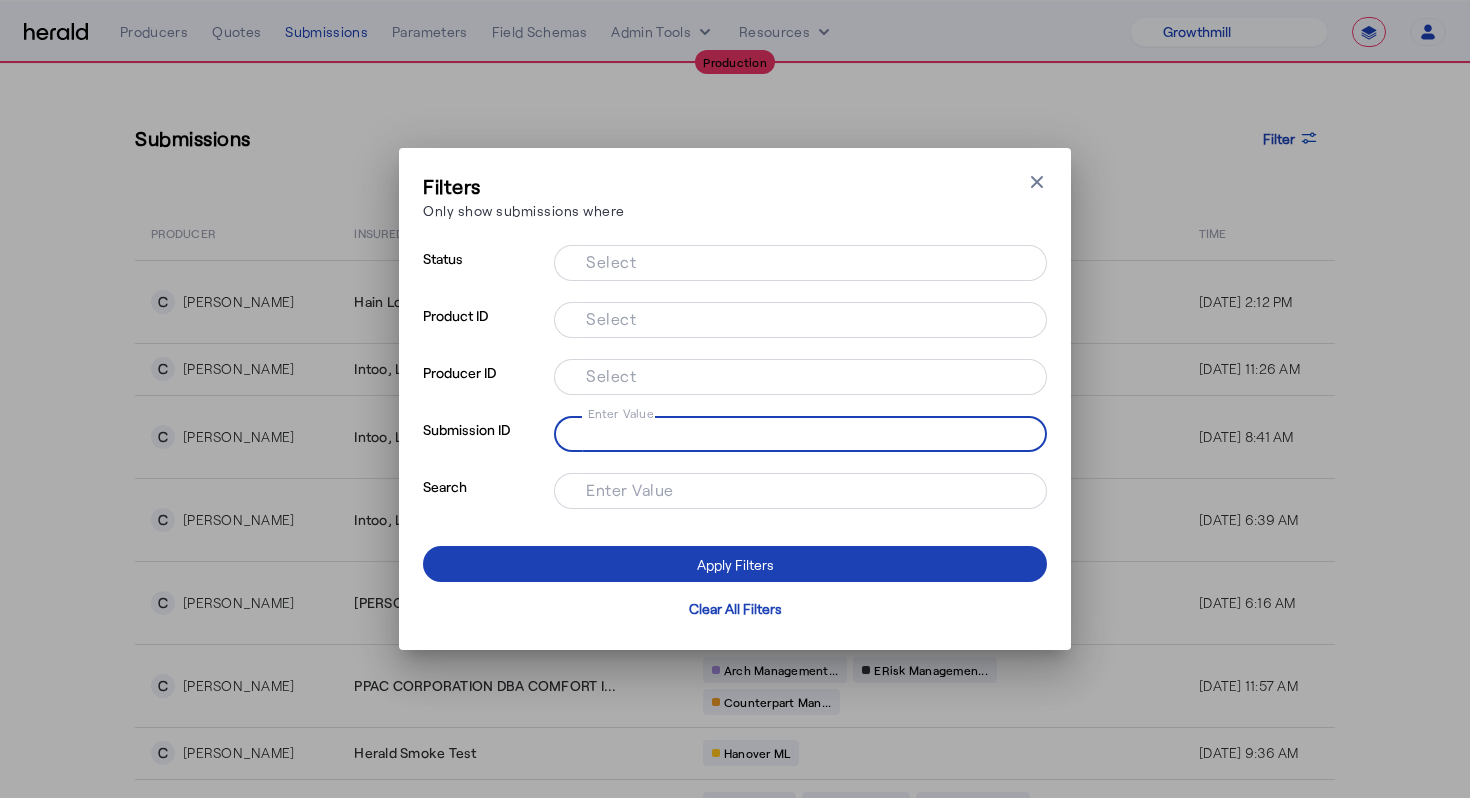 paste on "**********" 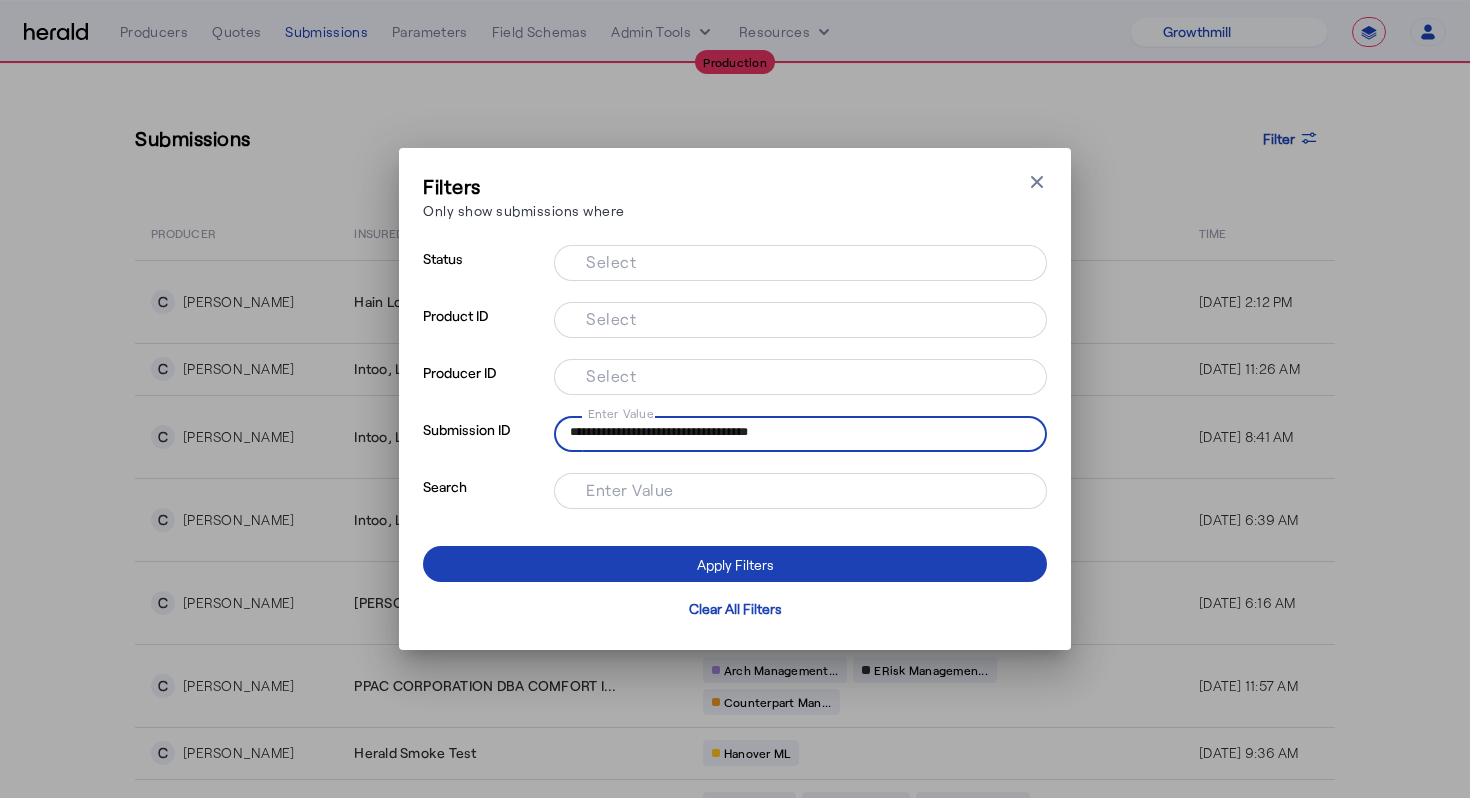 type 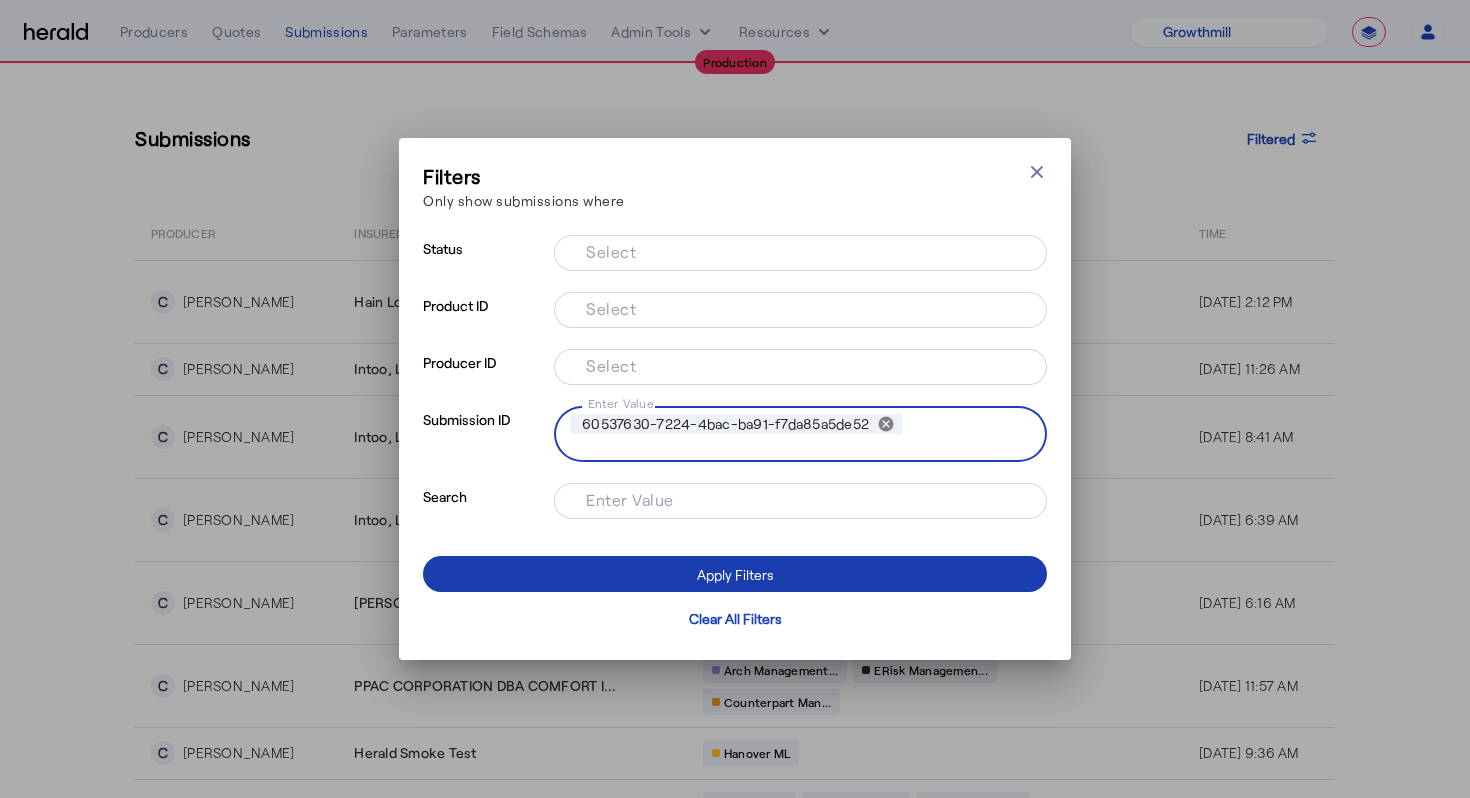 click at bounding box center (735, 574) 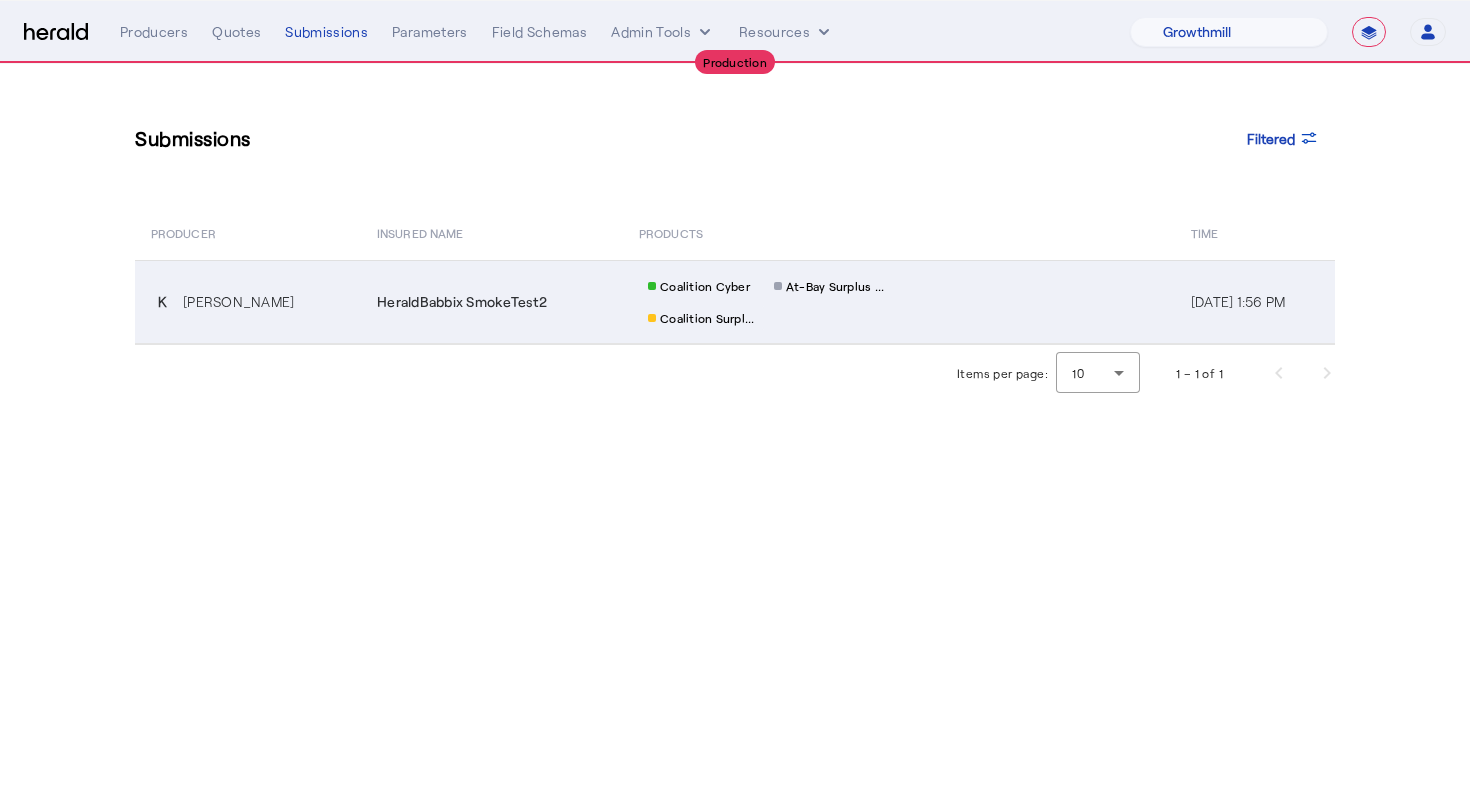 click on "[PERSON_NAME]" at bounding box center (238, 302) 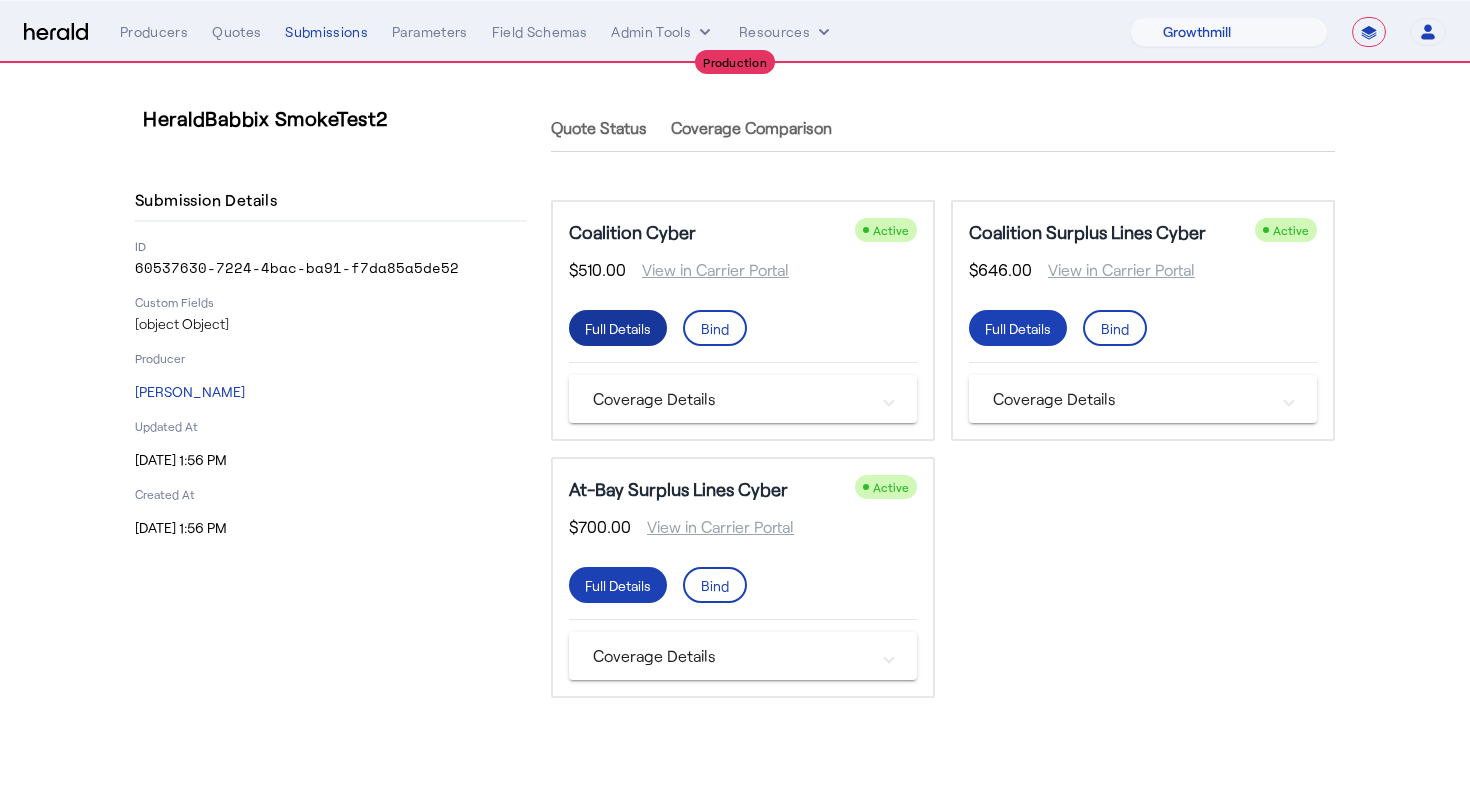 click at bounding box center (618, 328) 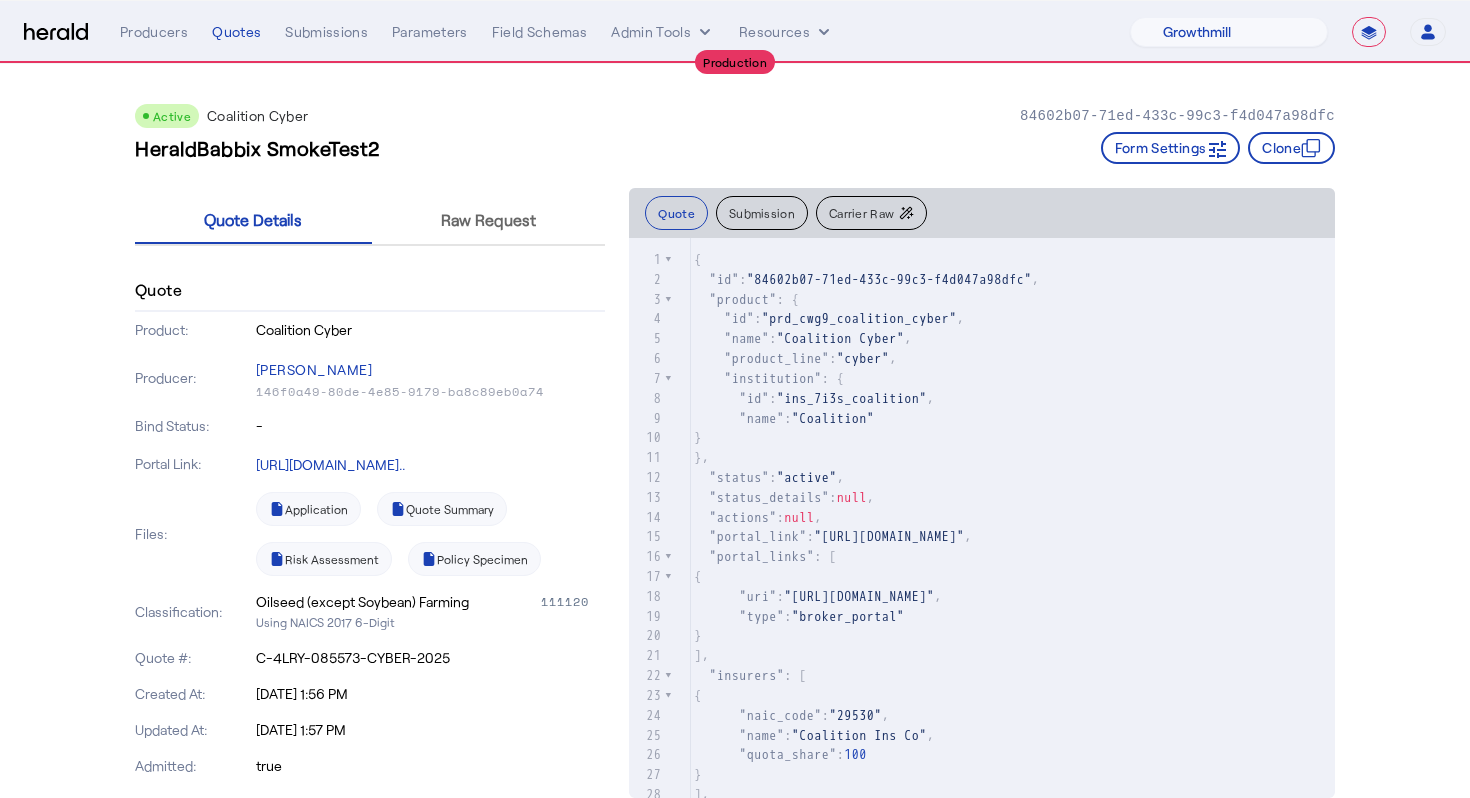 scroll, scrollTop: 1164, scrollLeft: 0, axis: vertical 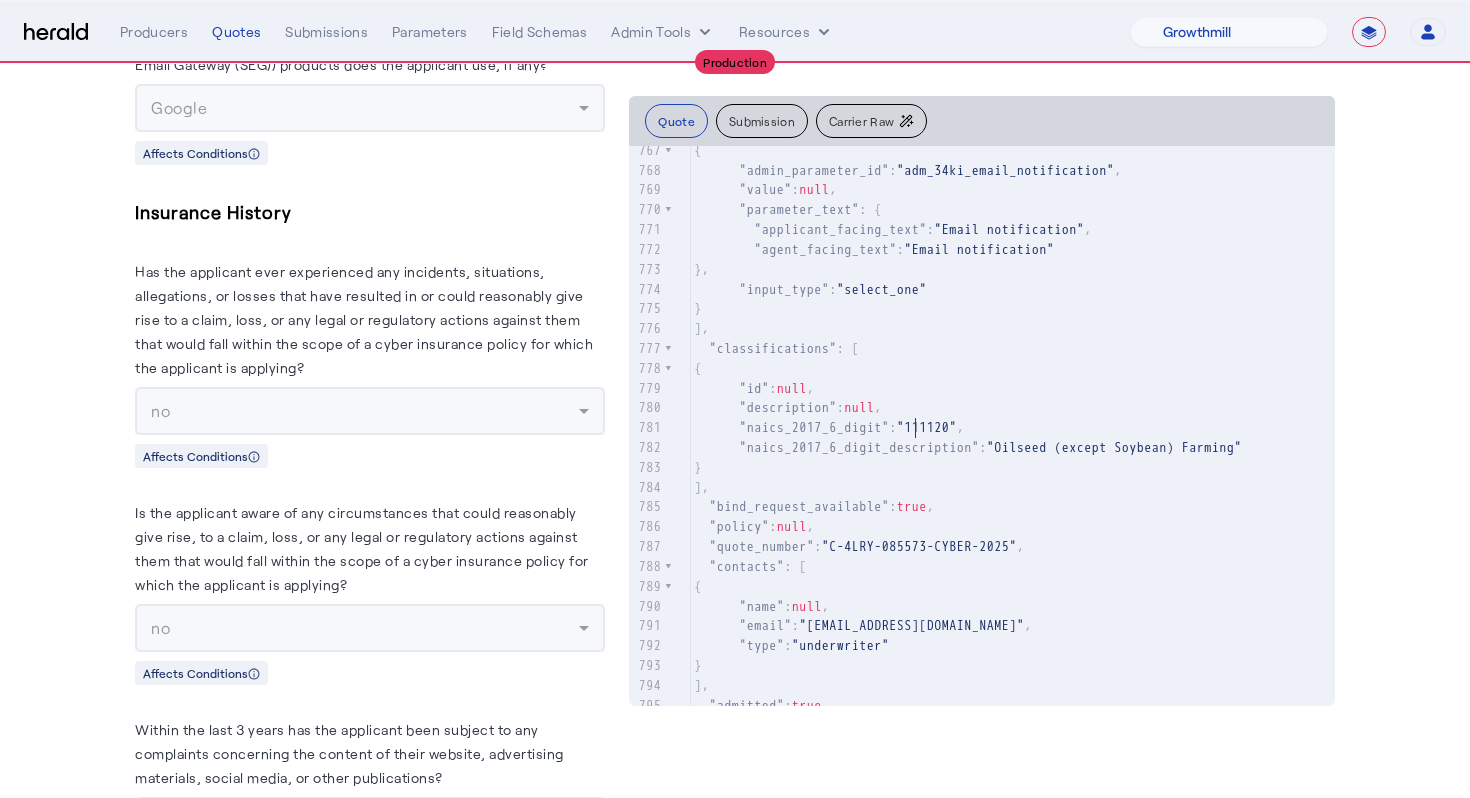 click on ""description" :  null ," 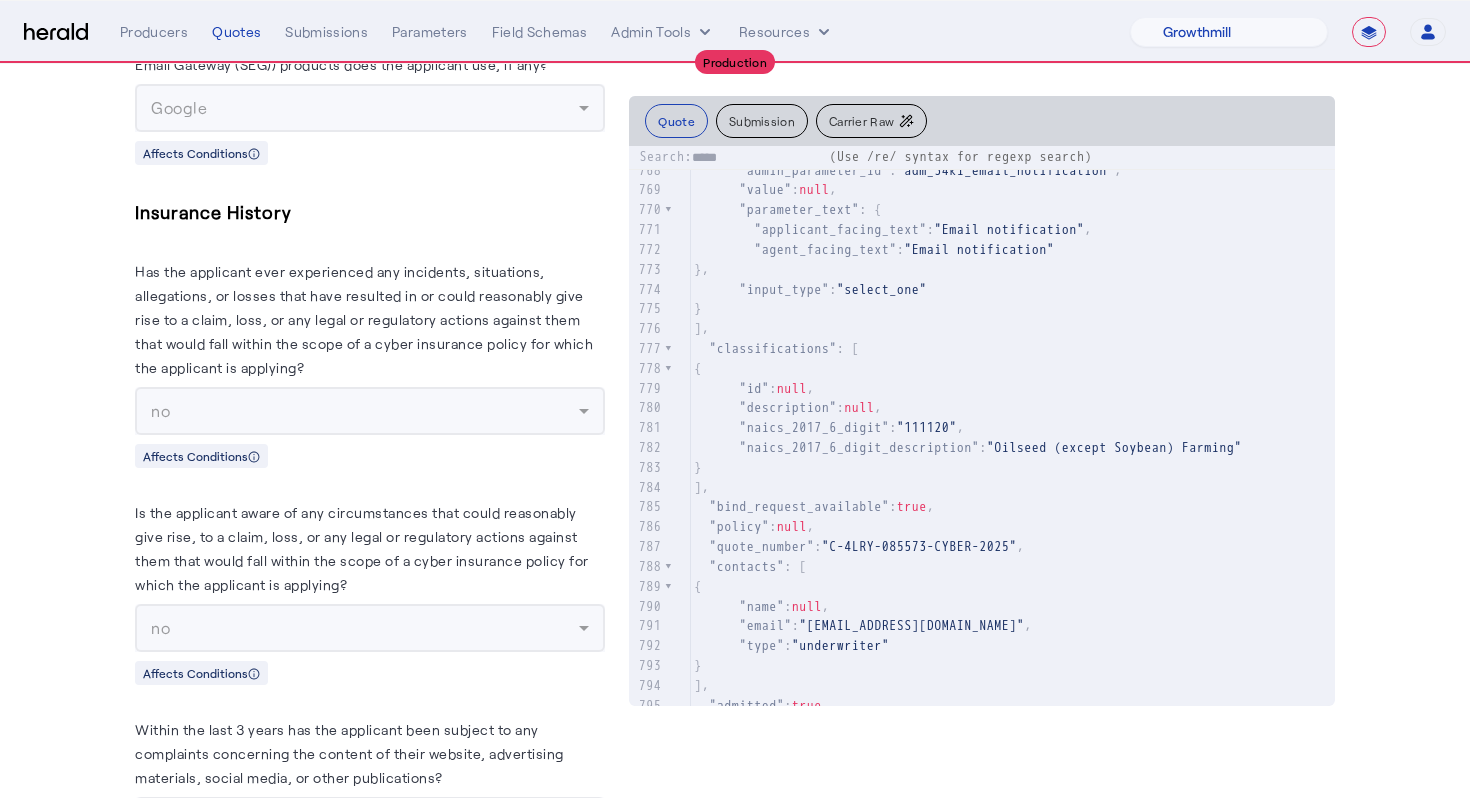 type on "******" 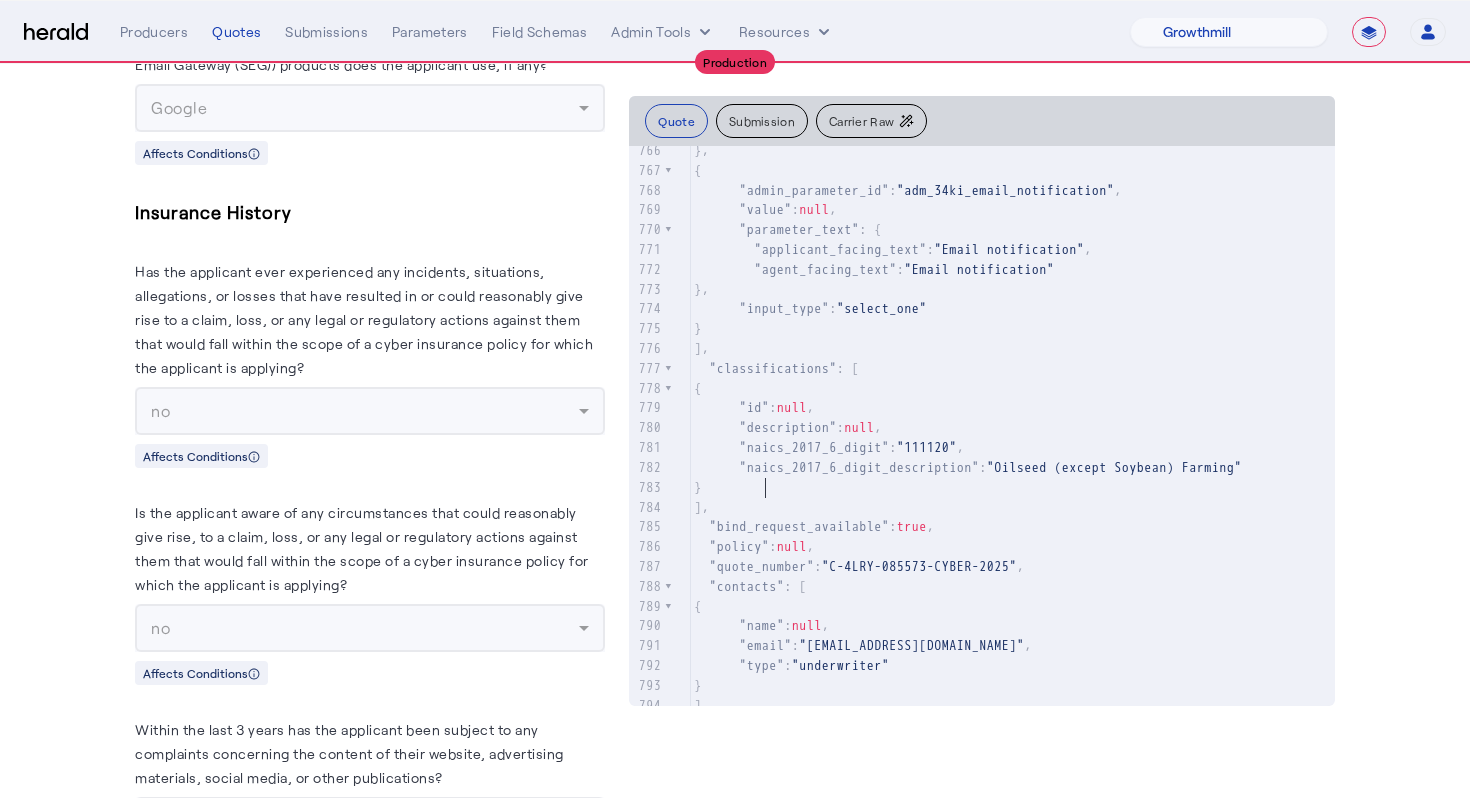 click on ""naics_2017_6_digit_description" :  "Oilseed (except Soybean) Farming"" 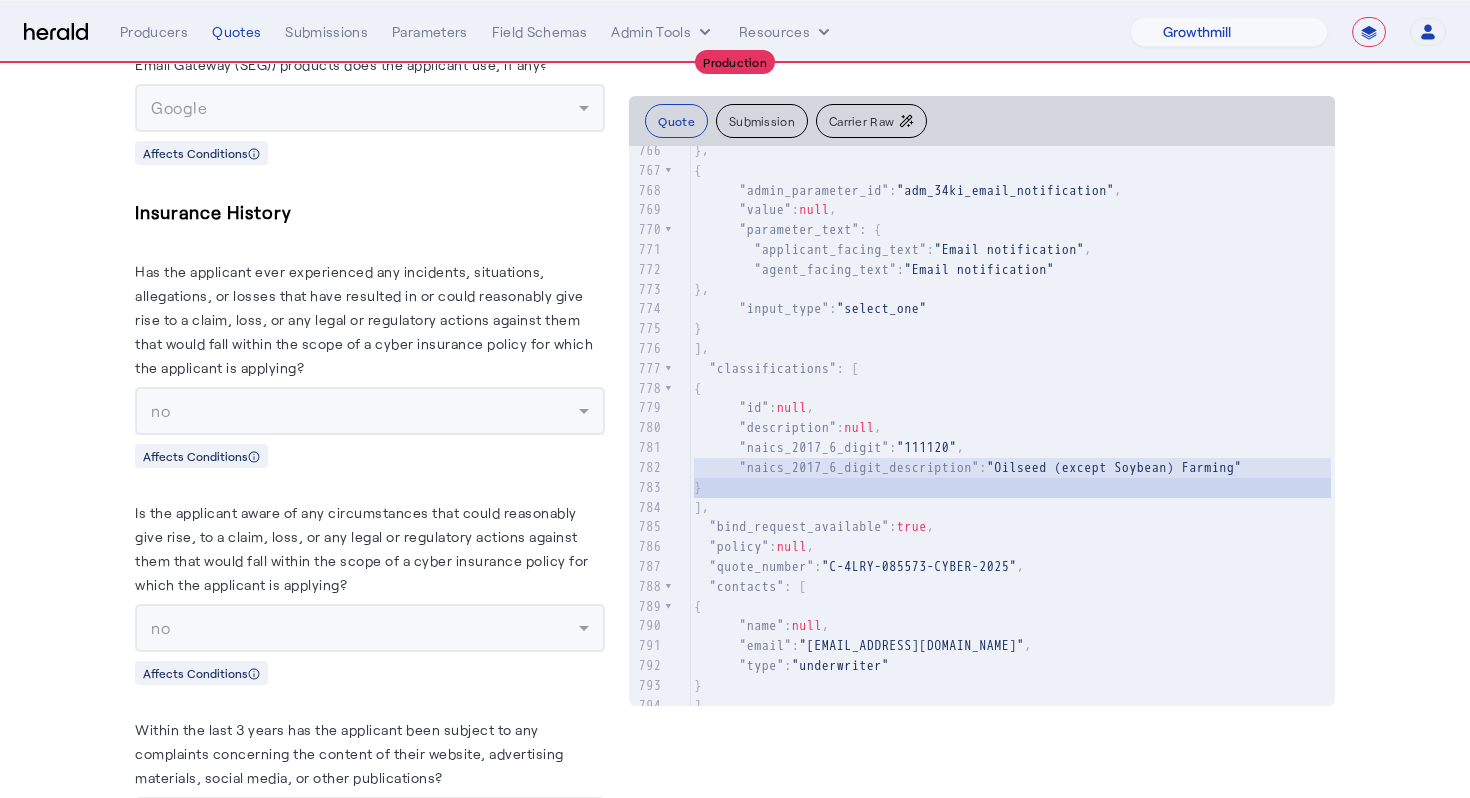 click on ""naics_2017_6_digit_description" :  "Oilseed (except Soybean) Farming"" 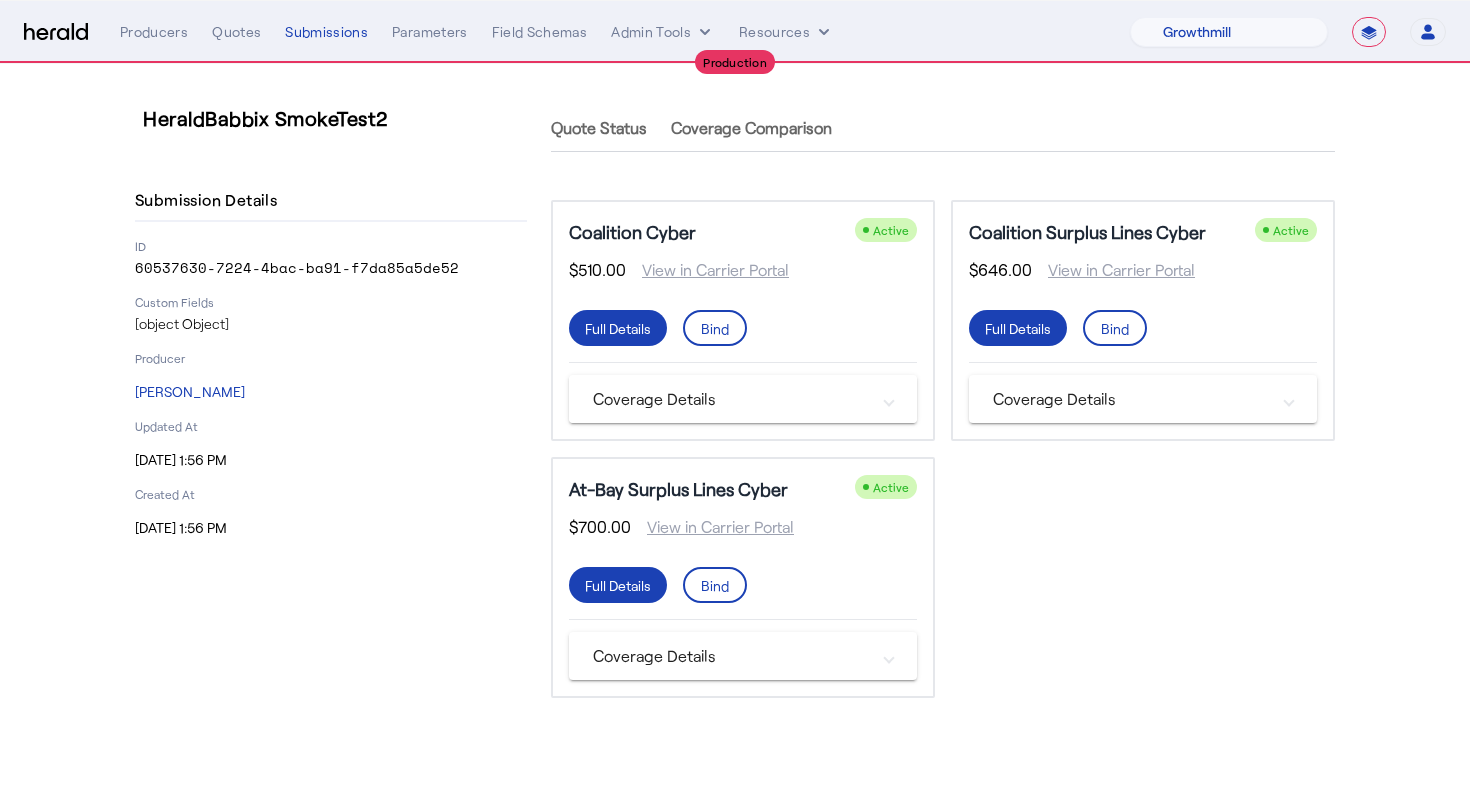 click on "Coverage Details" at bounding box center (731, 399) 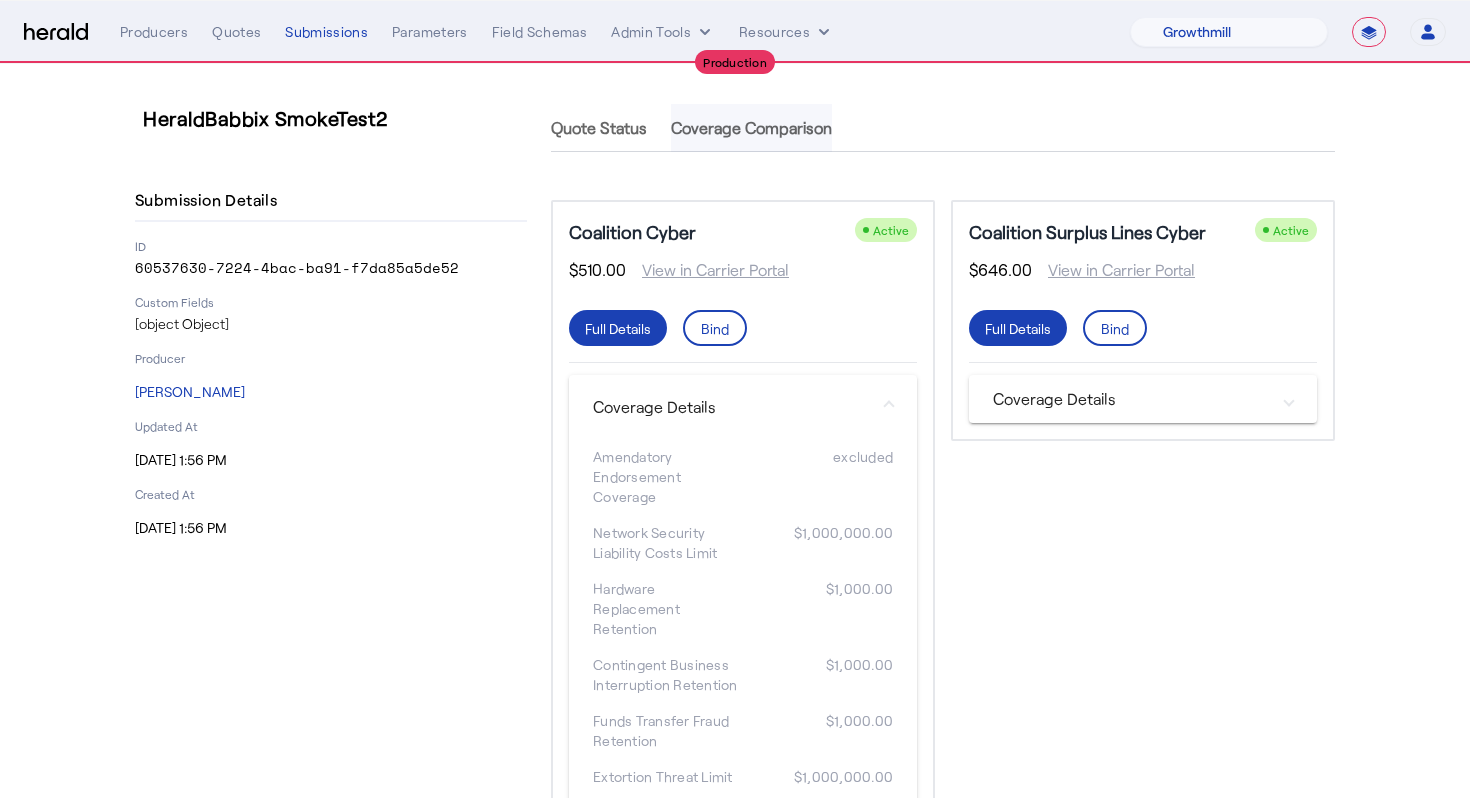 click on "Coverage Comparison" at bounding box center [751, 128] 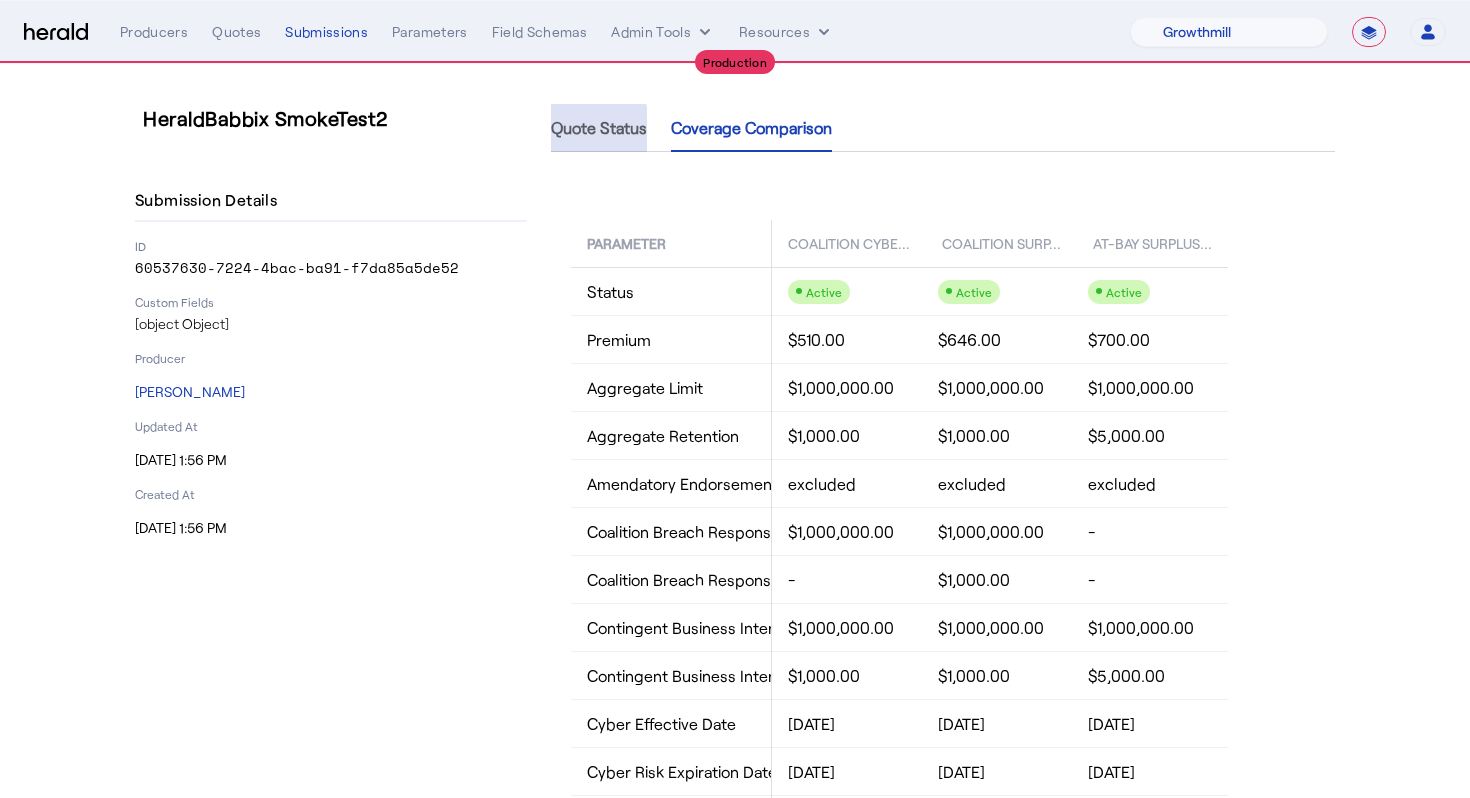 click on "Quote Status" at bounding box center (599, 128) 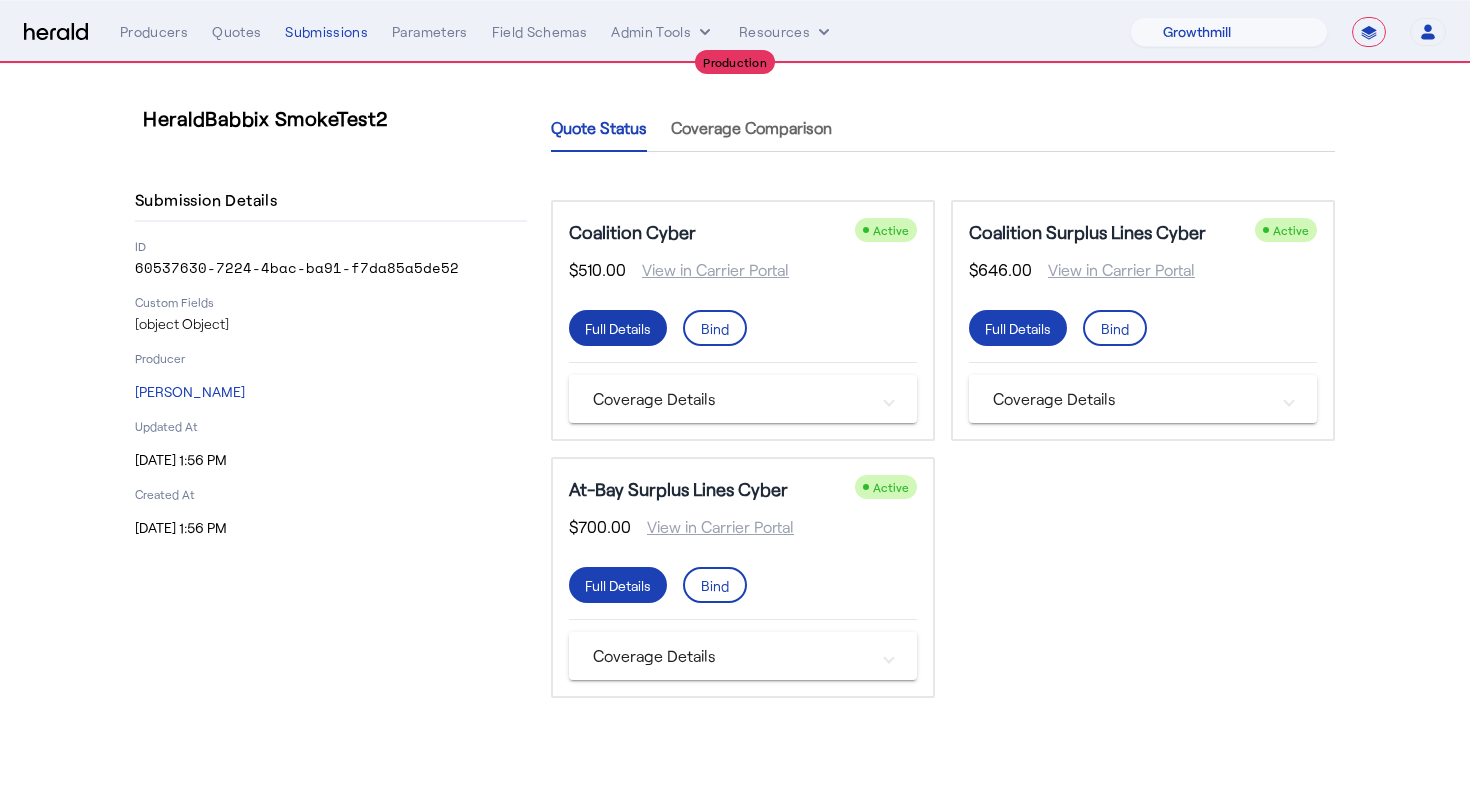 click on "Full Details" at bounding box center (618, 328) 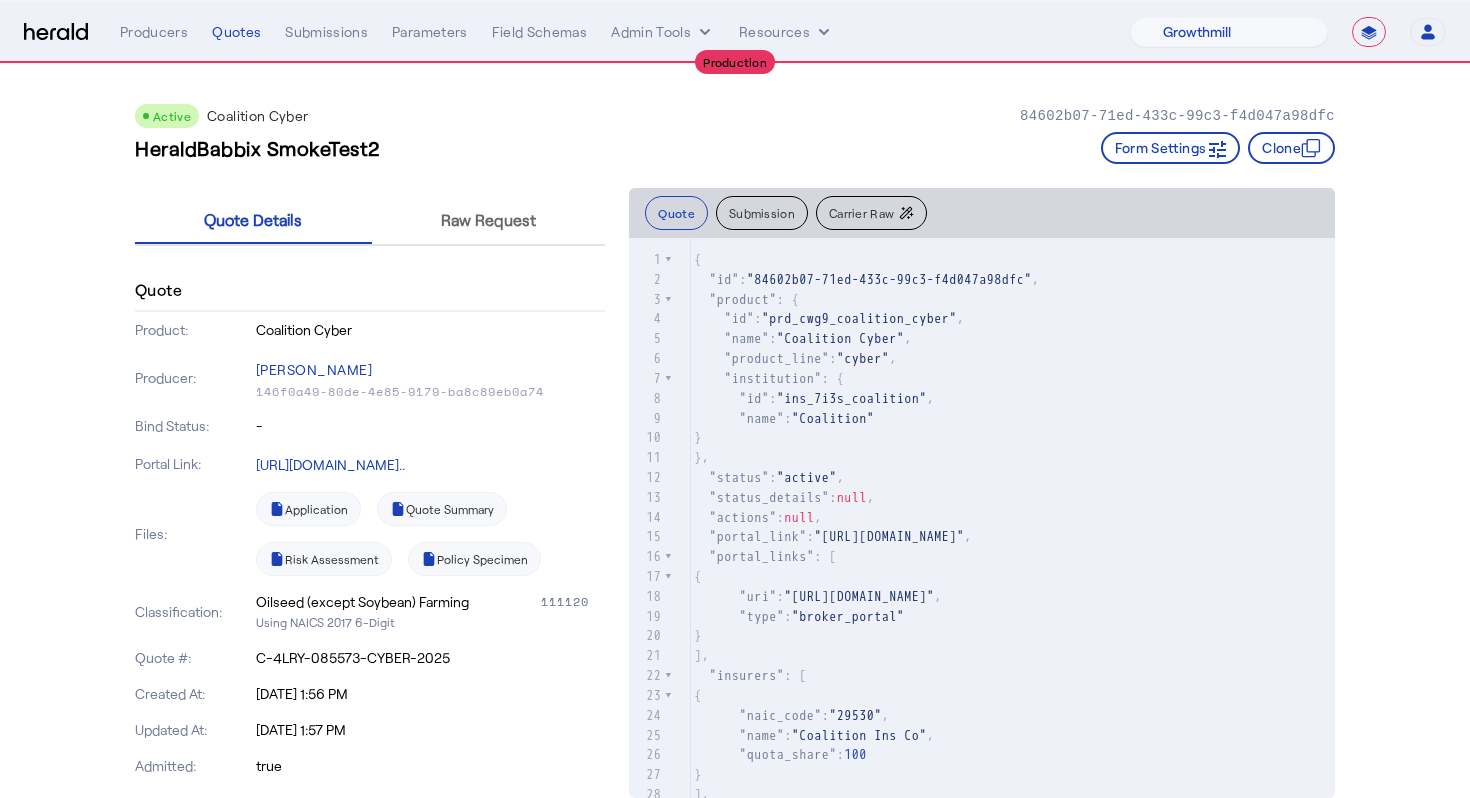 click on ""actions" :  null ," 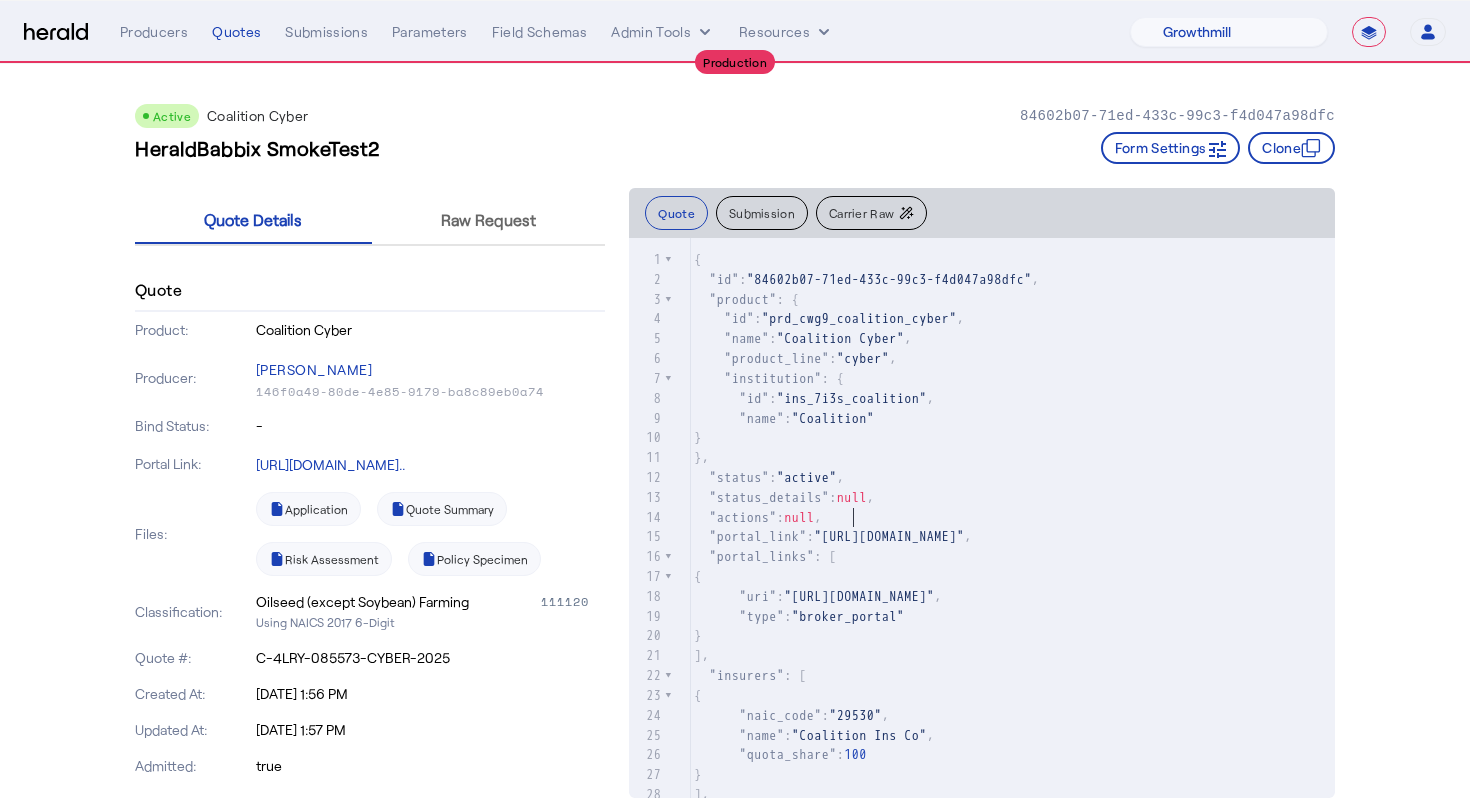 scroll, scrollTop: 2, scrollLeft: 0, axis: vertical 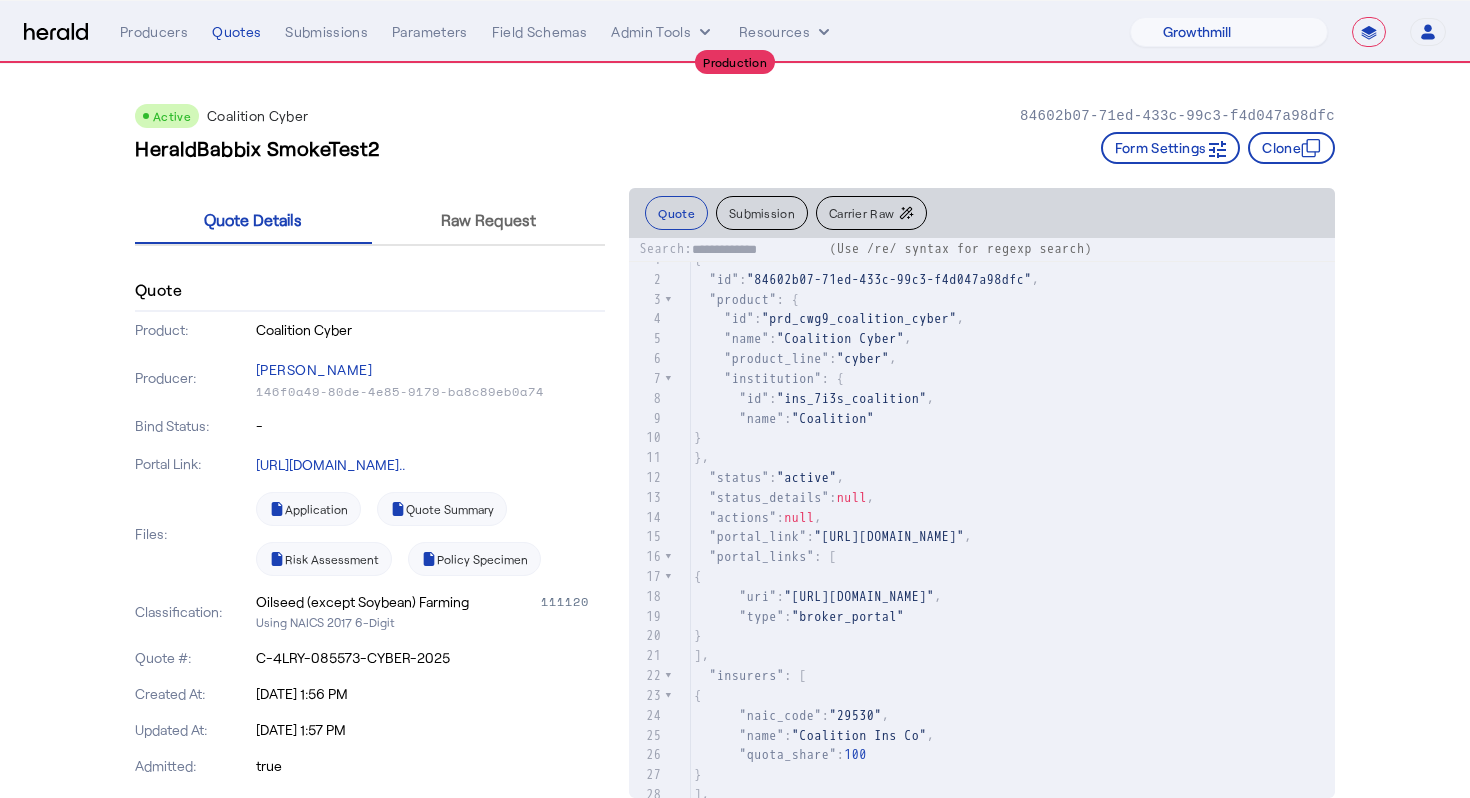 type on "**********" 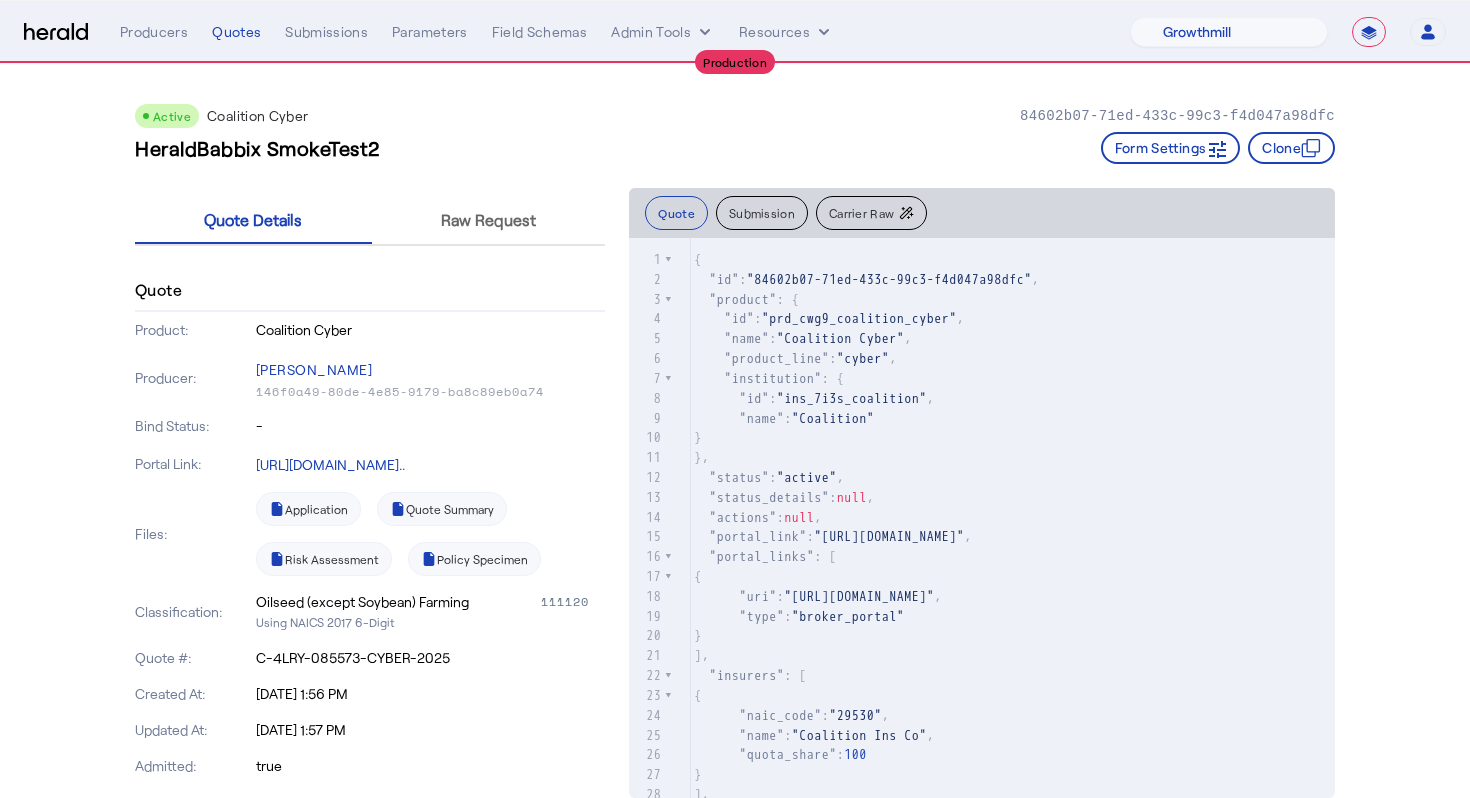 click on "Submission" 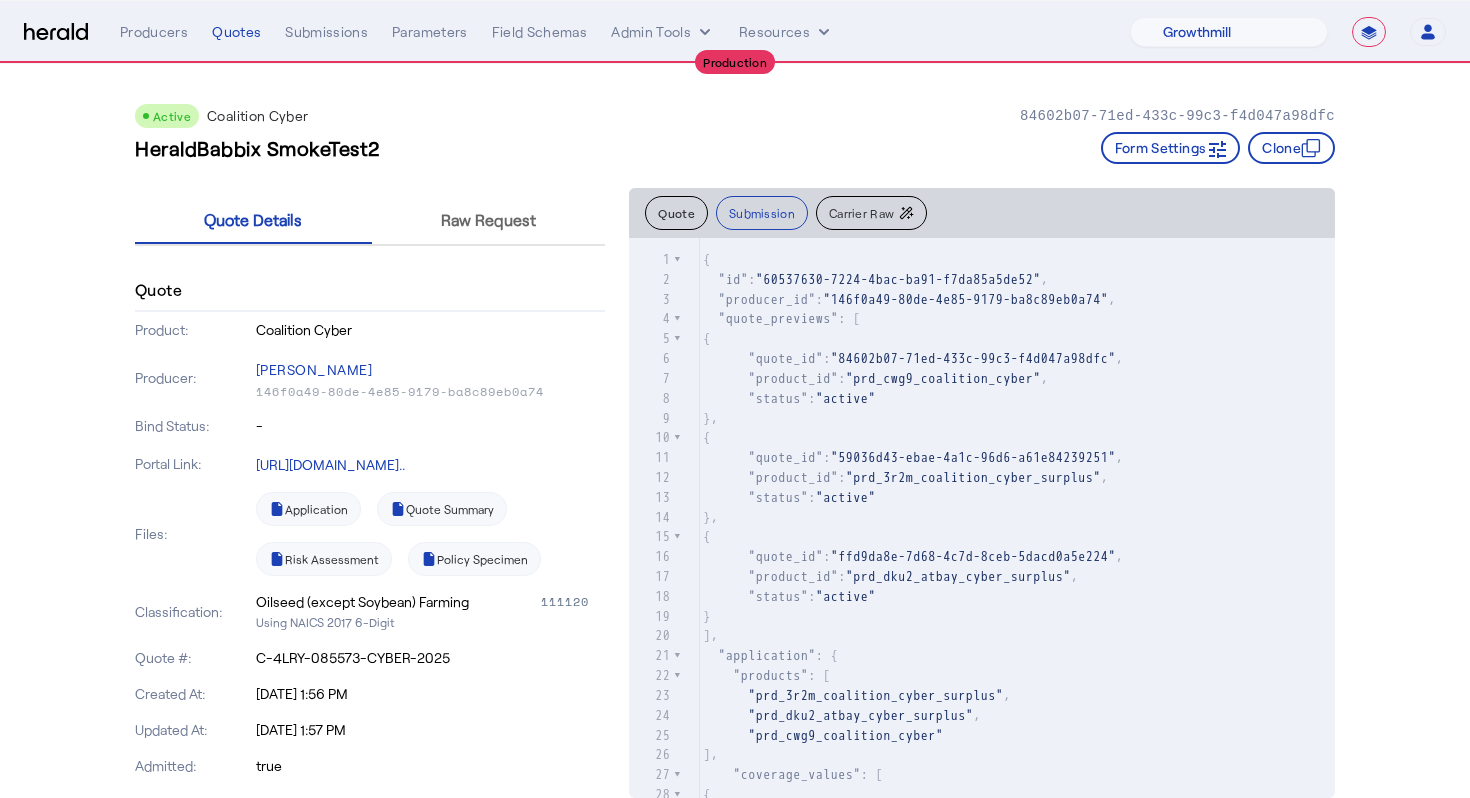 type 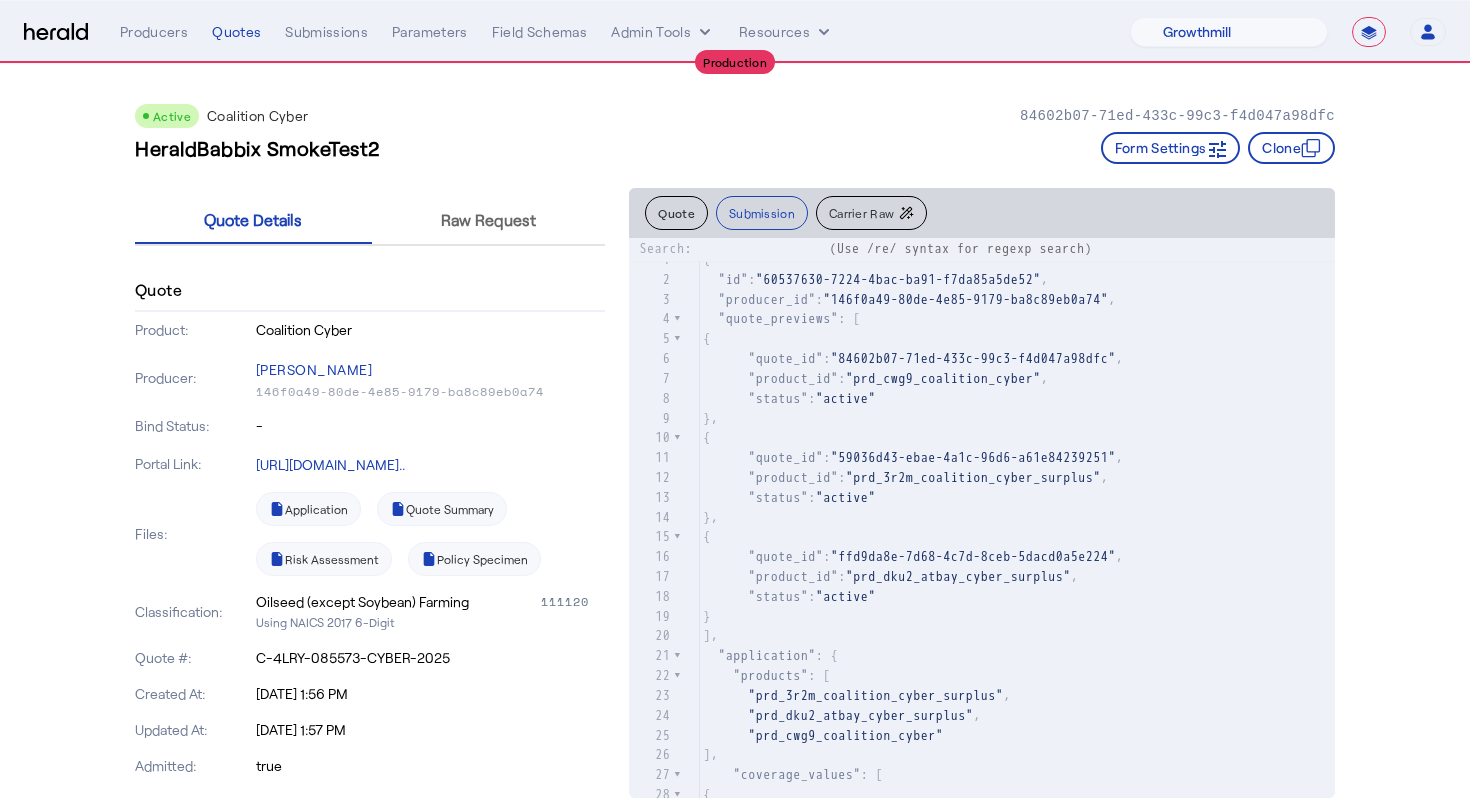 type on "**********" 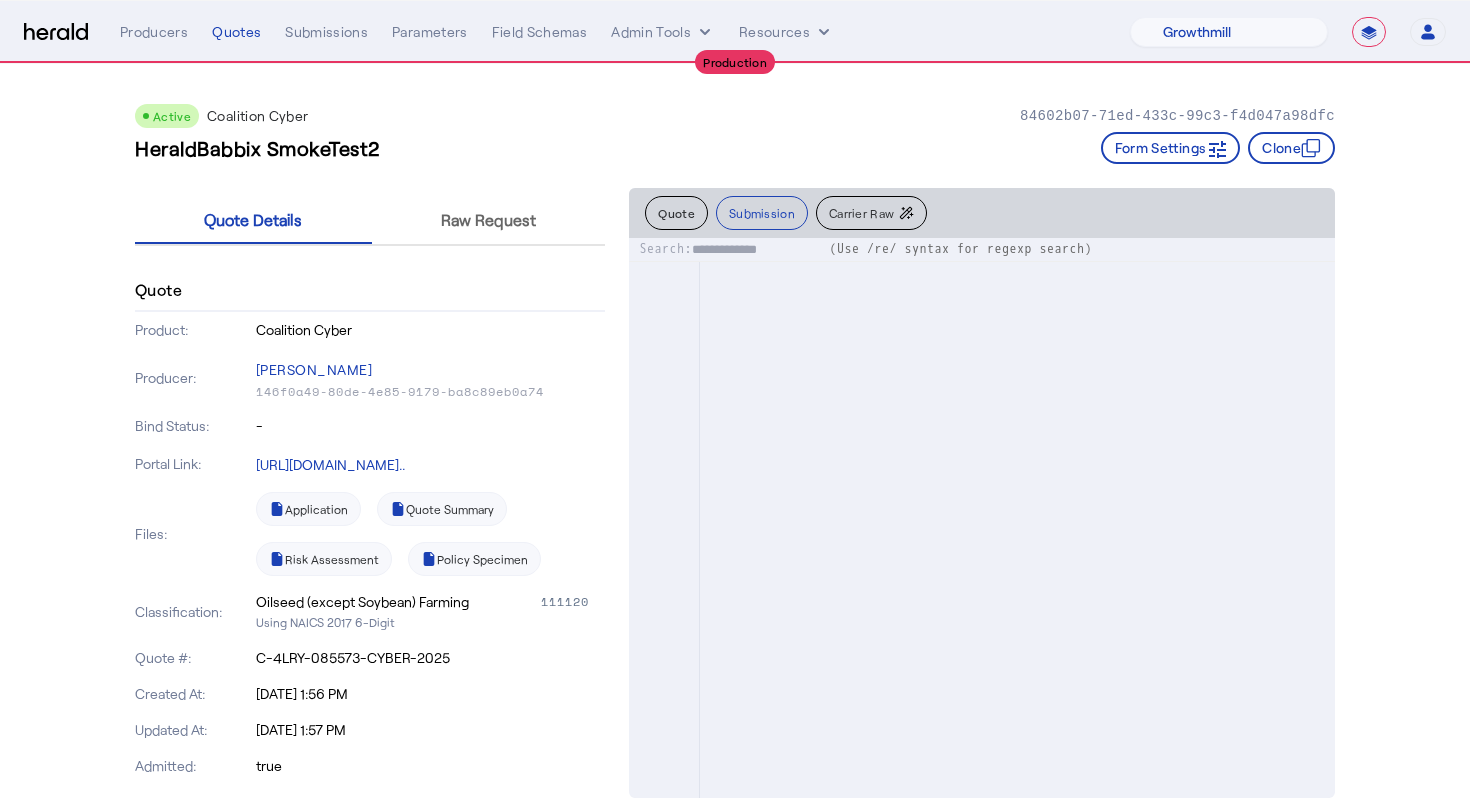 scroll, scrollTop: 25317, scrollLeft: 0, axis: vertical 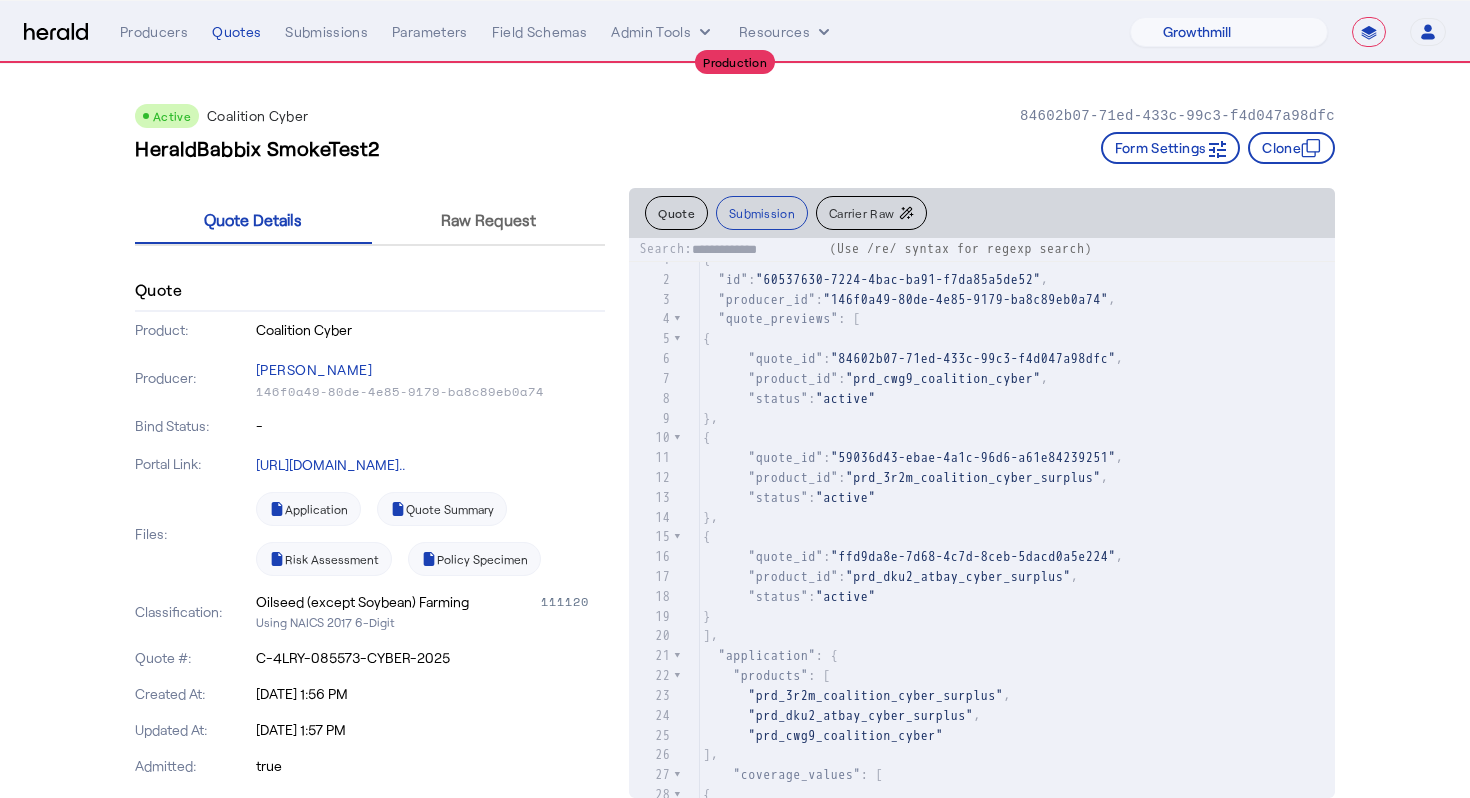 click on "1 { 2    "id" :  "60537630-7224-4bac-ba91-f7da85a5de52" , 3    "producer_id" :  "146f0a49-80de-4e85-9179-ba8c89eb0a74" , 4    "quote_previews" : [ 5     { 6        "quote_id" :  "84602b07-71ed-433c-99c3-f4d047a98dfc" , 7        "product_id" :  "prd_cwg9_coalition_cyber" , 8        "status" :  "active" 9     }, 10     { 11        "quote_id" :  "59036d43-ebae-4a1c-96d6-a61e84239251" , 12        "product_id" :  "prd_3r2m_coalition_cyber_surplus" , 13        "status" :  "active" 14     }, 15     { 16        "quote_id" :  "ffd9da8e-7d68-4c7d-8ceb-5dacd0a5e224" , 17        "product_id" :  "prd_dku2_atbay_cyber_surplus" , 18        "status" :  "active" 19     } 20   ], 21    "application" : { 22      "products" : [ 23        "prd_3r2m_coalition_cyber_surplus" , 24        "prd_dku2_atbay_cyber_surplus" , 25        "prd_cwg9_coalition_cyber" 26     ], 27      "coverage_values" : [ 28       { 29          "coverage_parameter_id" :  "cvg_o3mw_cyb_effective_date" ," 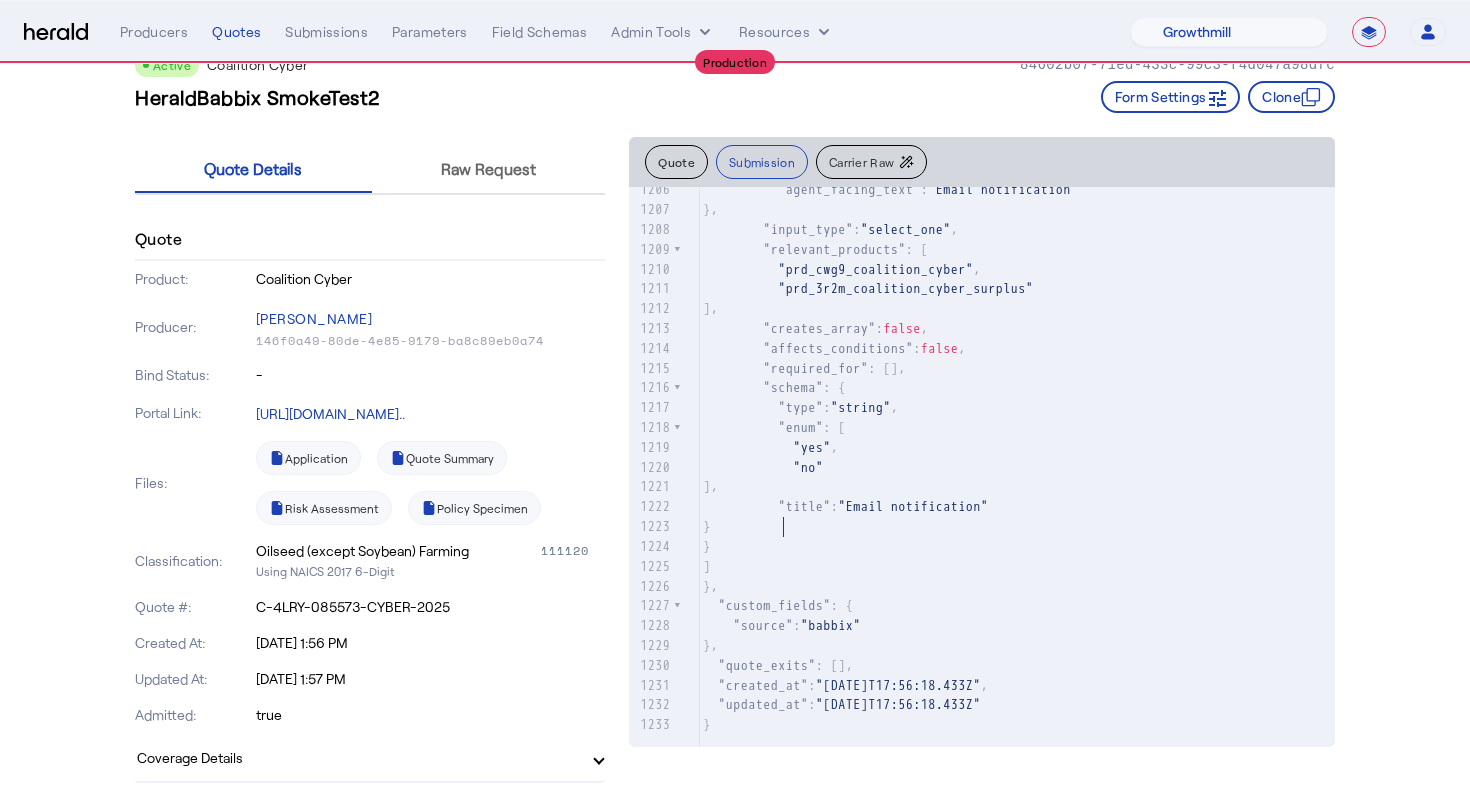 click on "}" 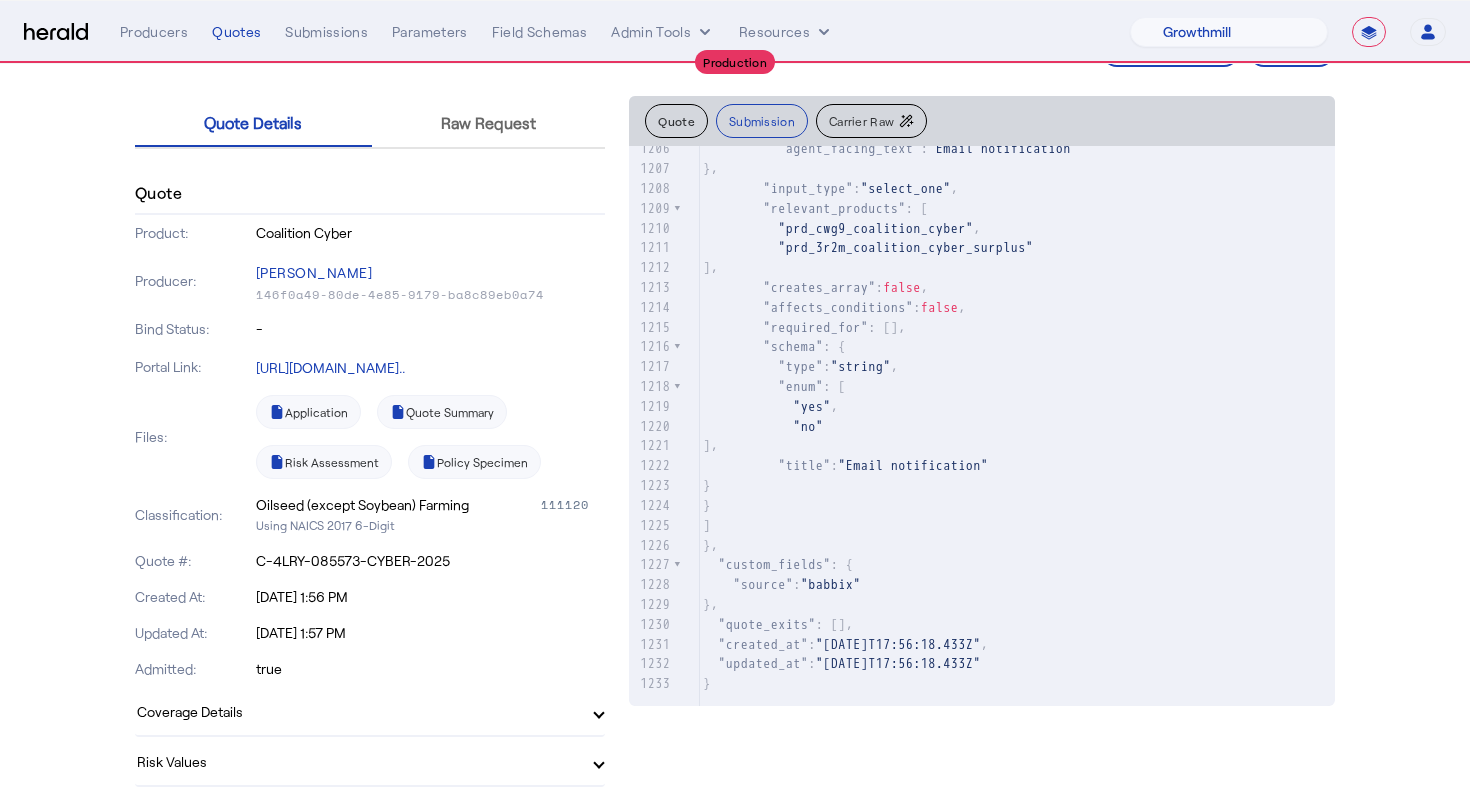 scroll, scrollTop: 24843, scrollLeft: 0, axis: vertical 